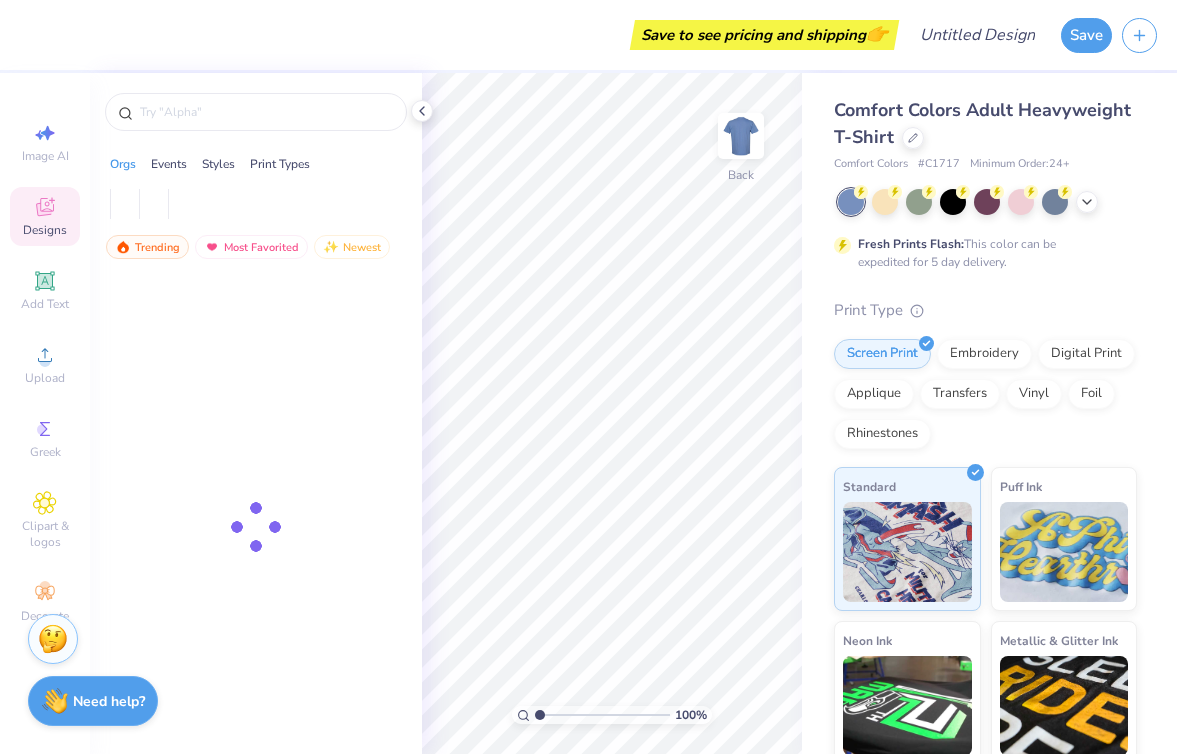 scroll, scrollTop: 0, scrollLeft: 0, axis: both 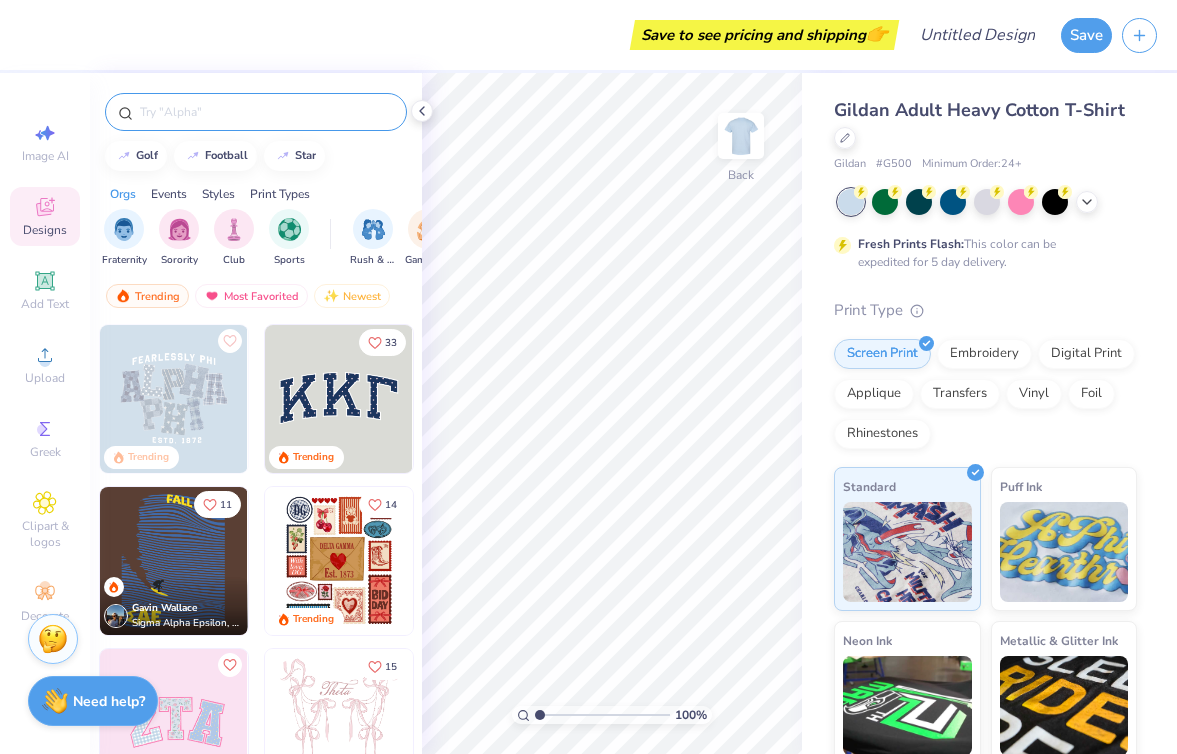 click at bounding box center (266, 112) 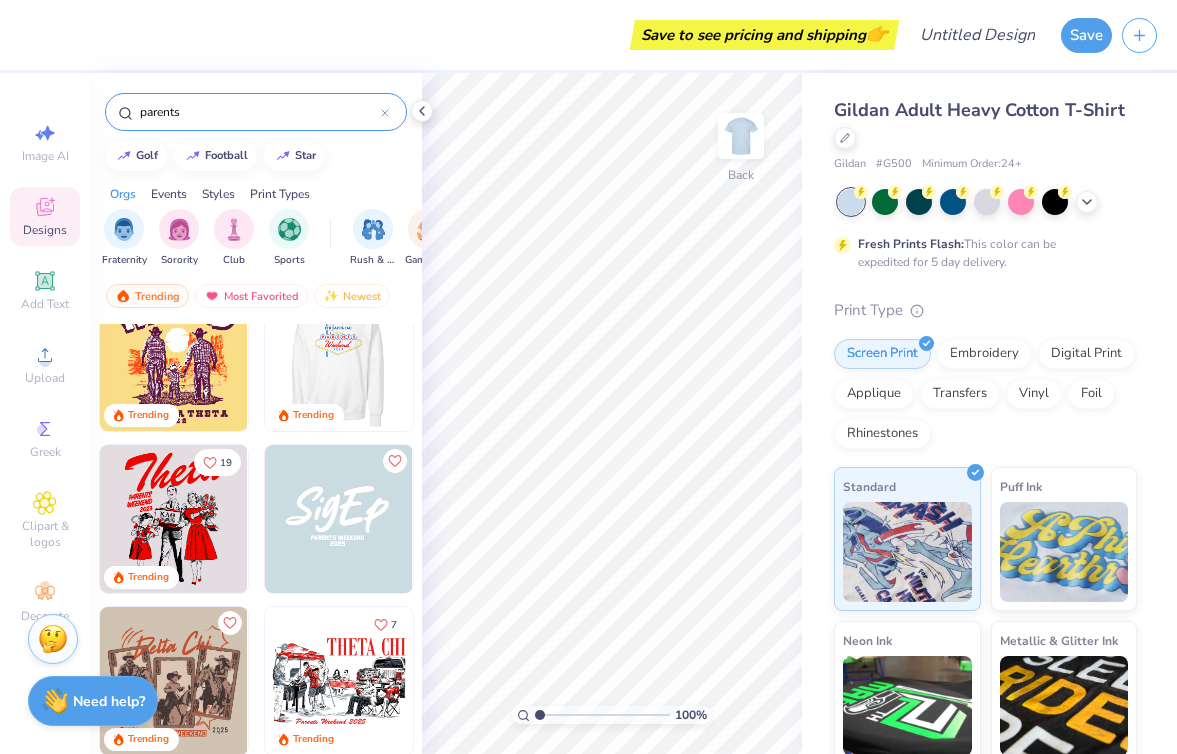 scroll, scrollTop: 0, scrollLeft: 0, axis: both 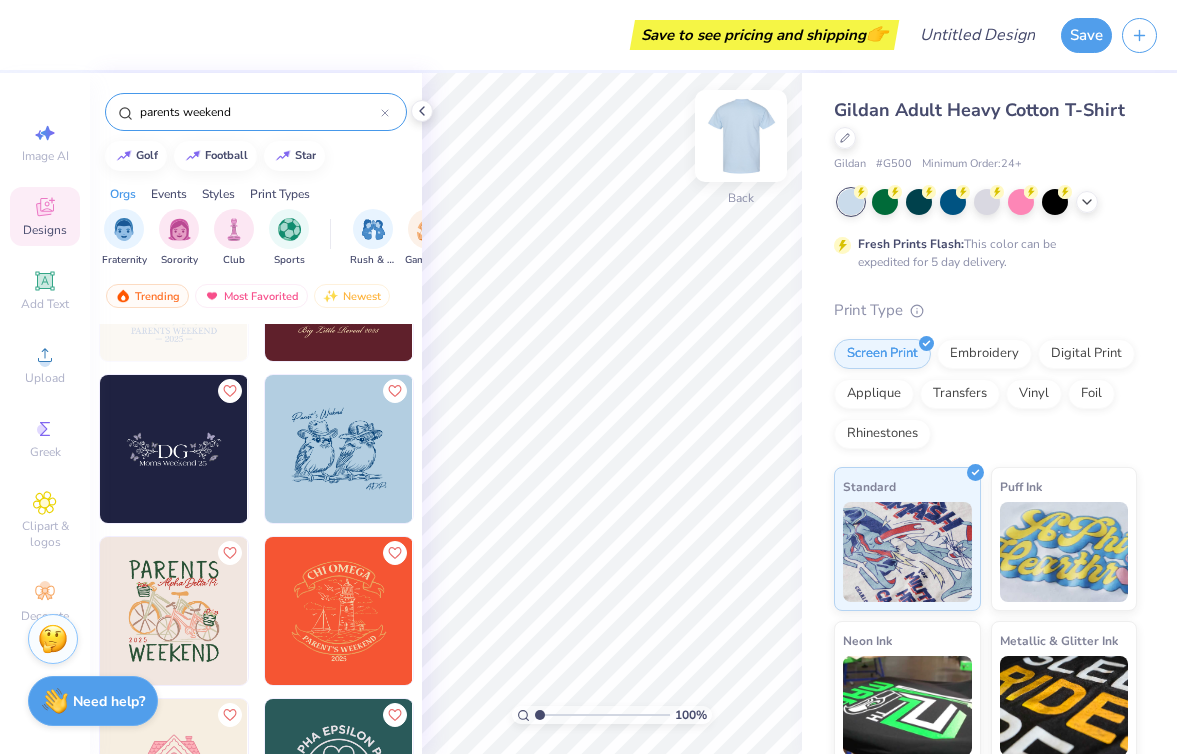 click at bounding box center [741, 136] 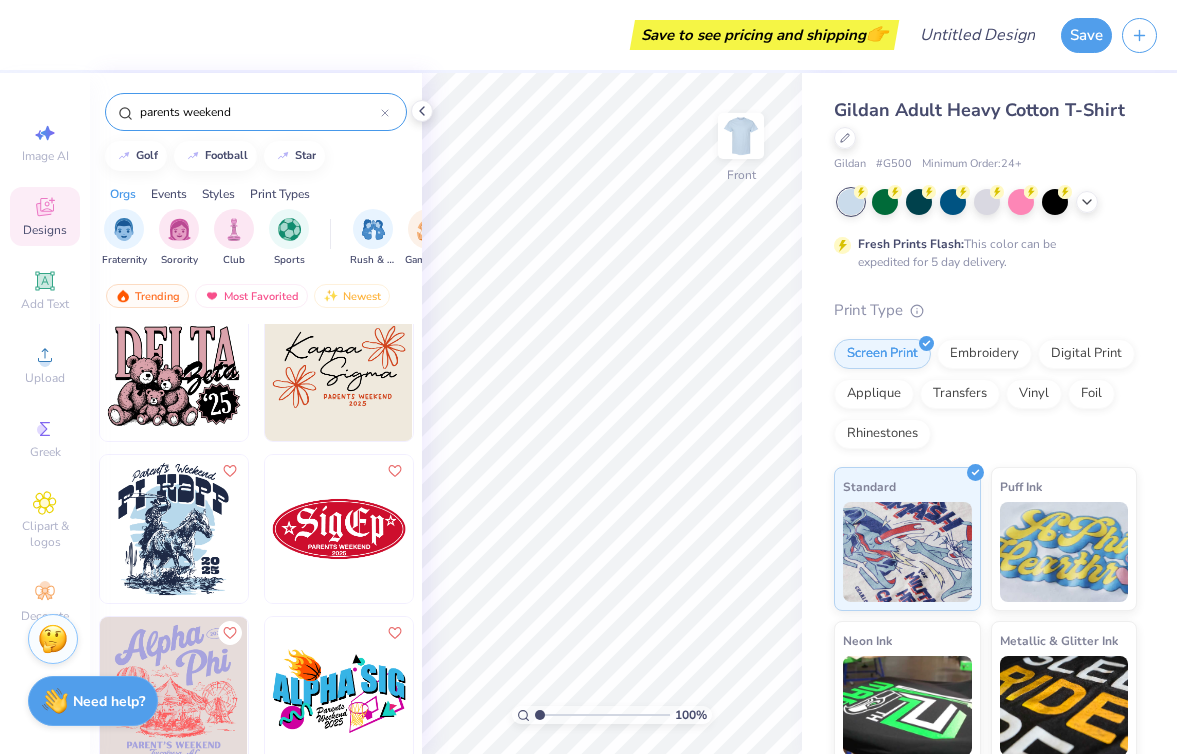 scroll, scrollTop: 5732, scrollLeft: 0, axis: vertical 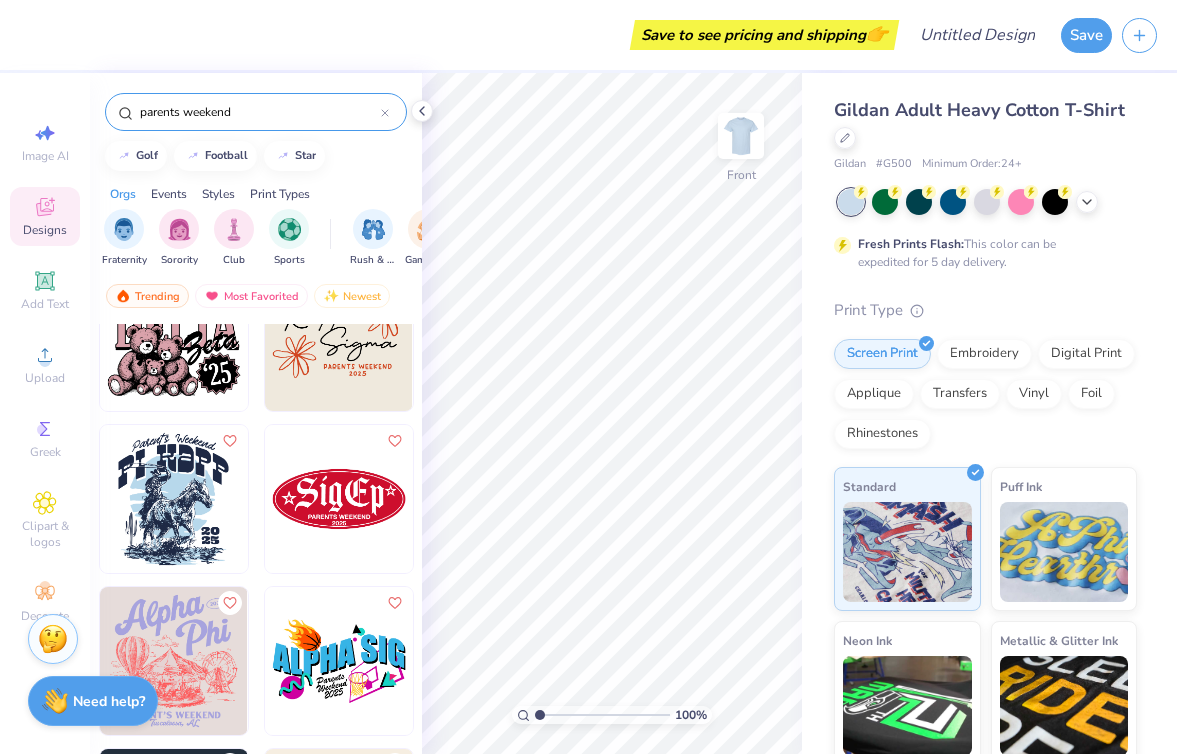 drag, startPoint x: 181, startPoint y: 116, endPoint x: 102, endPoint y: 117, distance: 79.00633 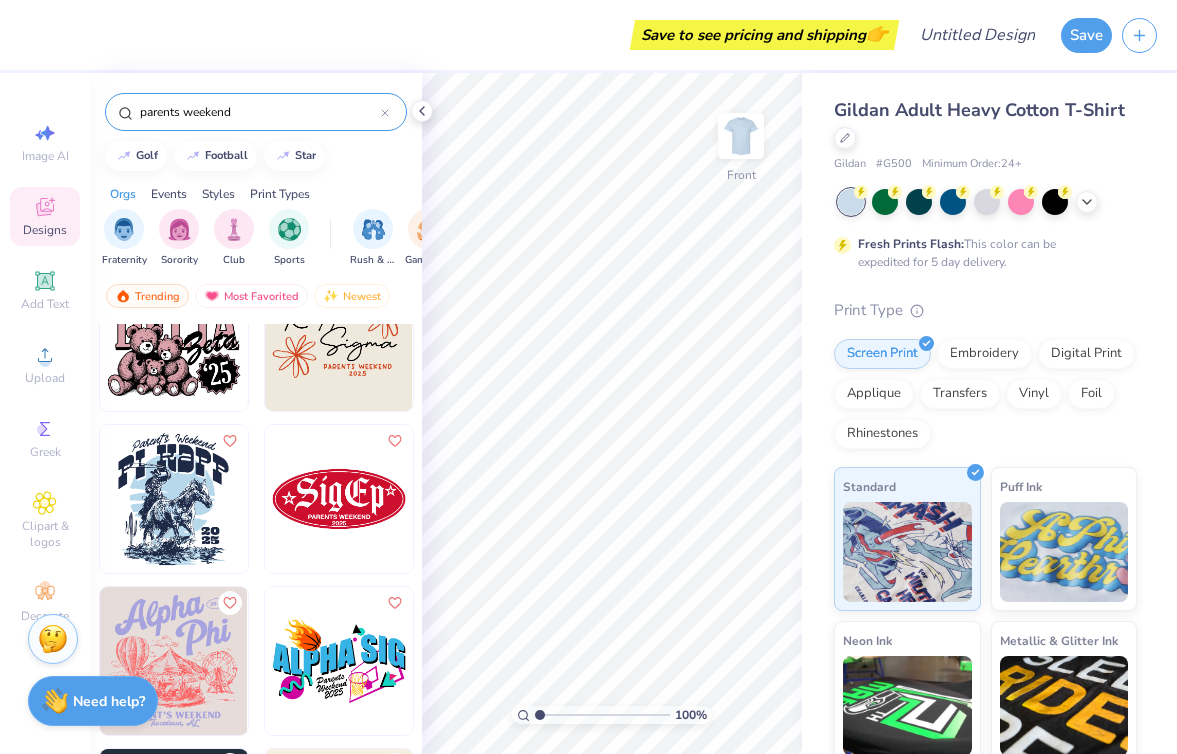 click on "parents weekend" at bounding box center (256, 107) 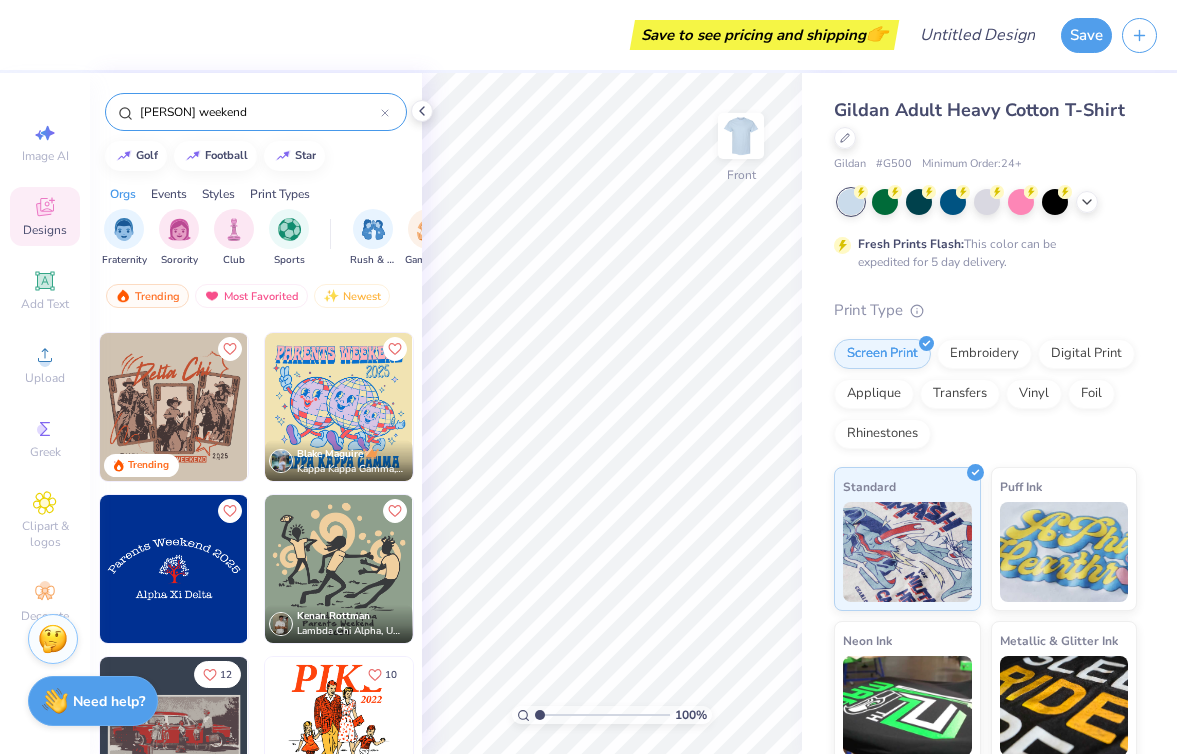 scroll, scrollTop: 1115, scrollLeft: 0, axis: vertical 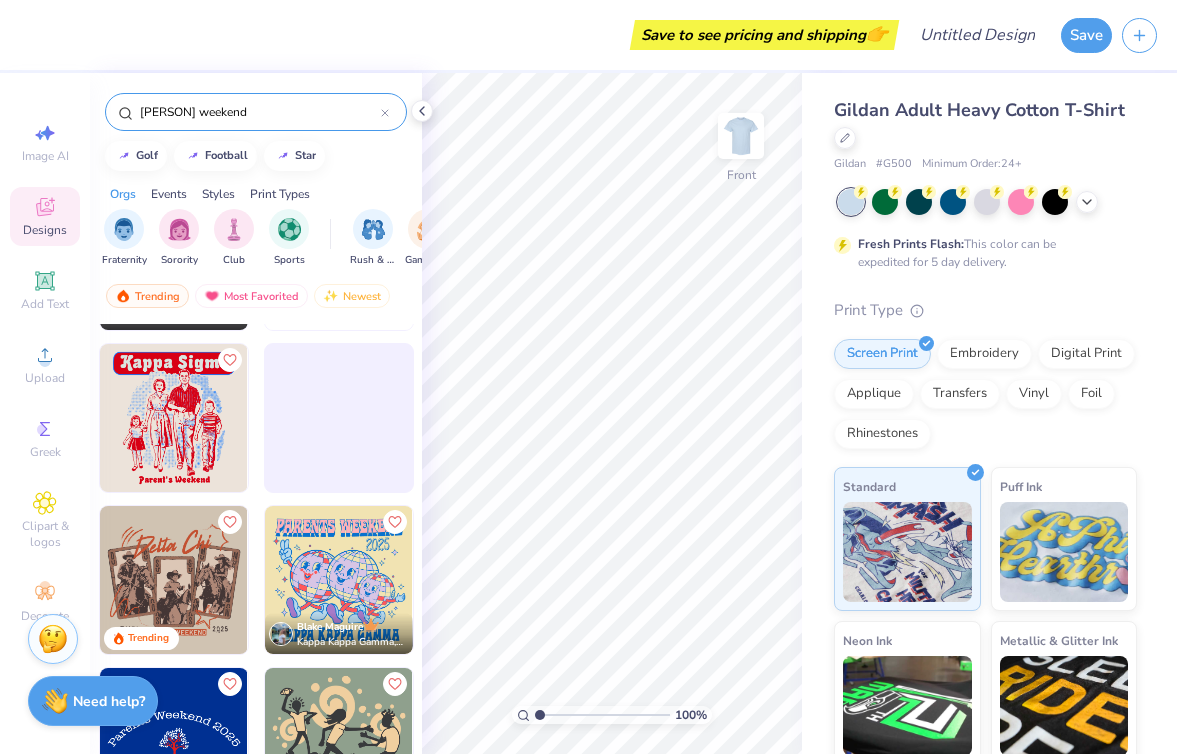 drag, startPoint x: 302, startPoint y: 106, endPoint x: 173, endPoint y: 114, distance: 129.24782 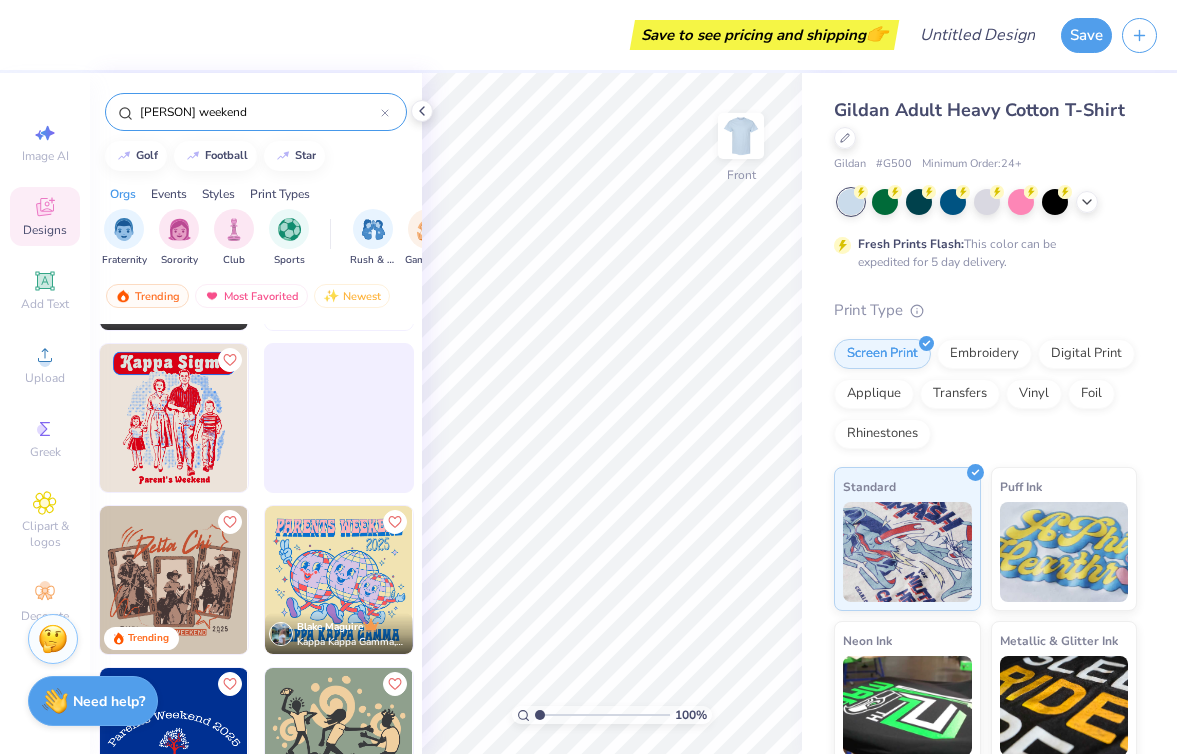 click on "[PERSON] weekend" at bounding box center [259, 112] 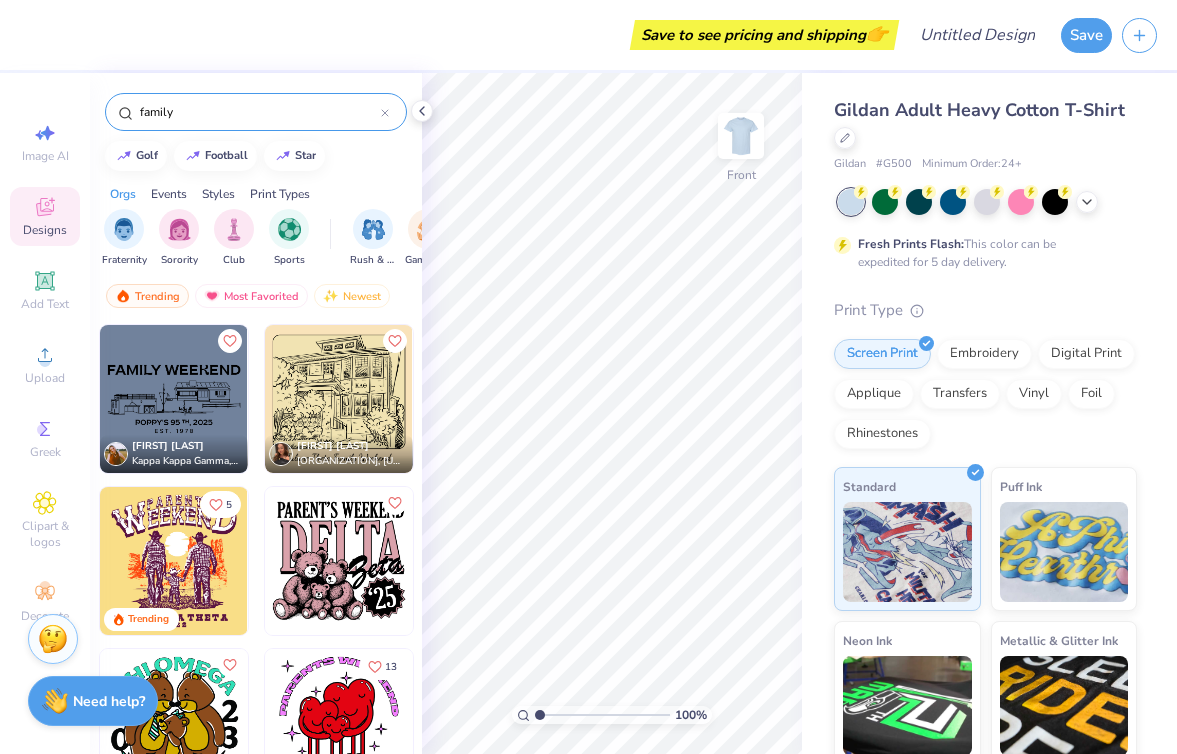 type on "family" 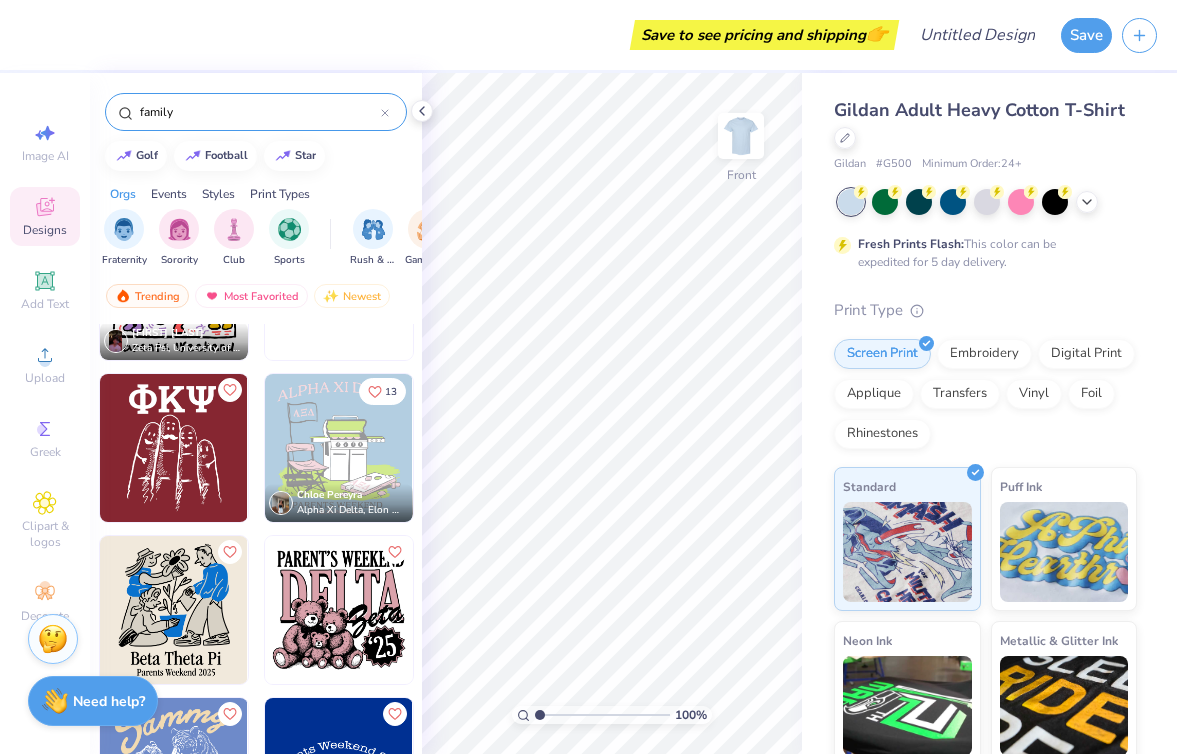 scroll, scrollTop: 603, scrollLeft: 0, axis: vertical 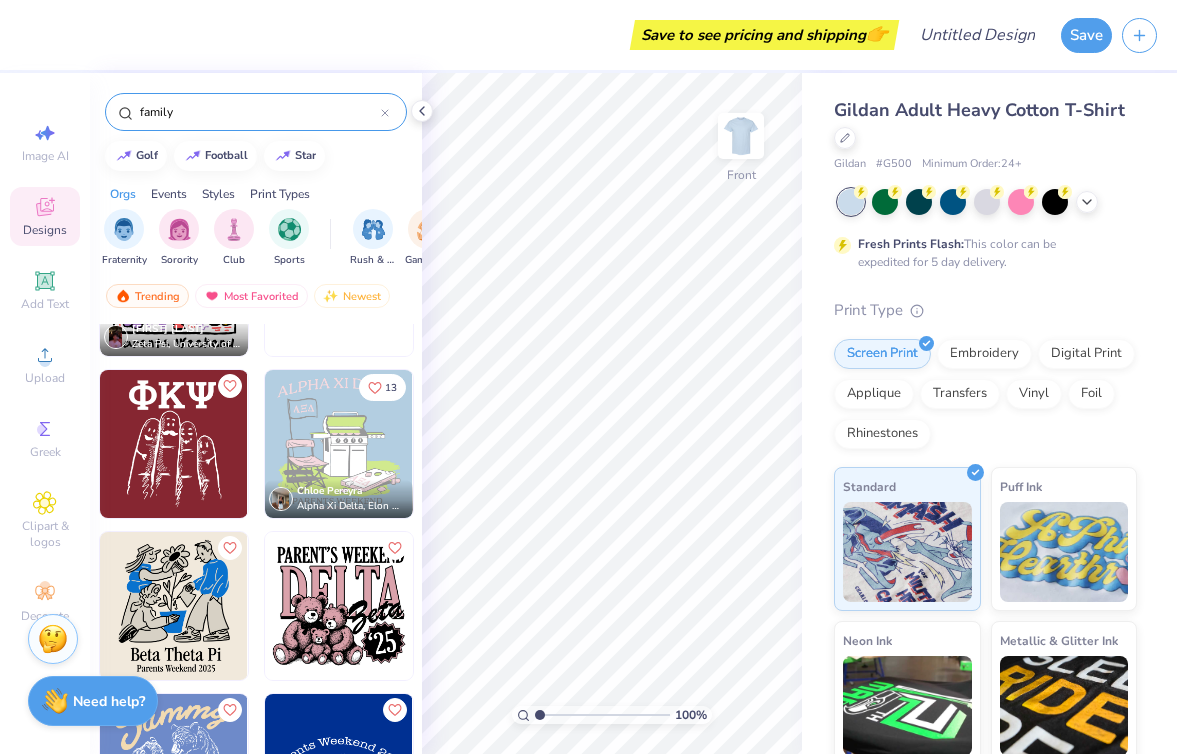 click at bounding box center (339, 444) 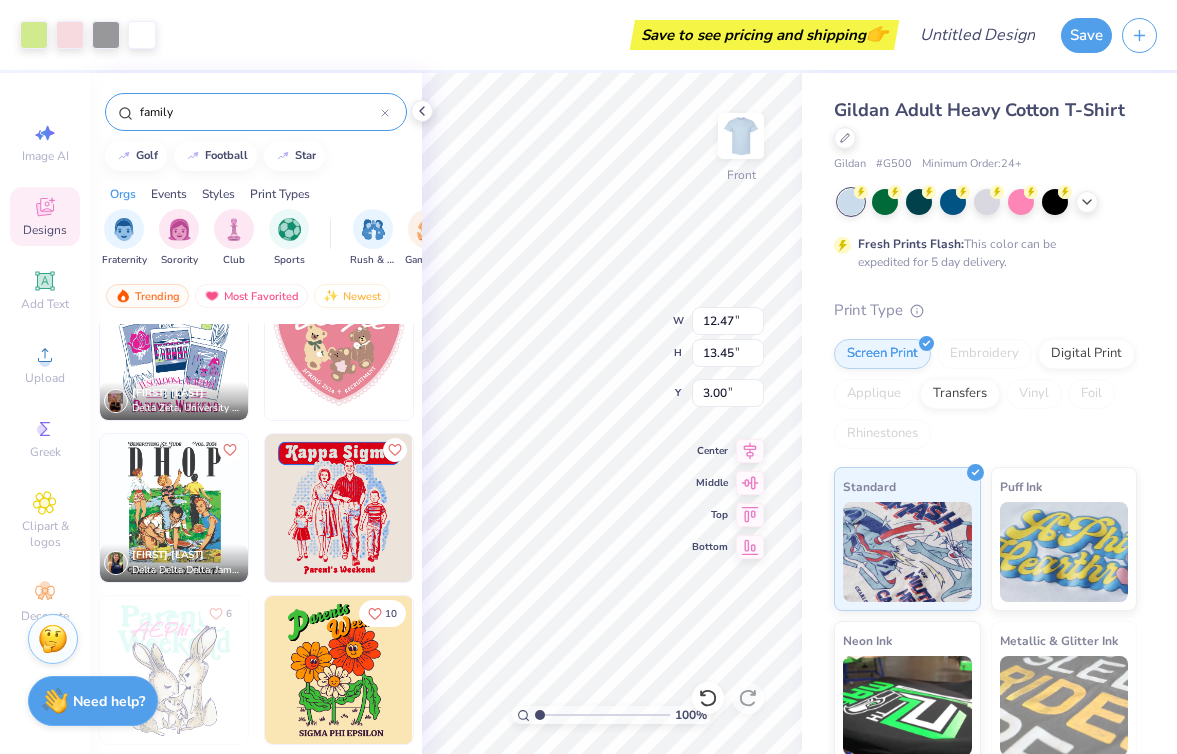 scroll, scrollTop: 2735, scrollLeft: 0, axis: vertical 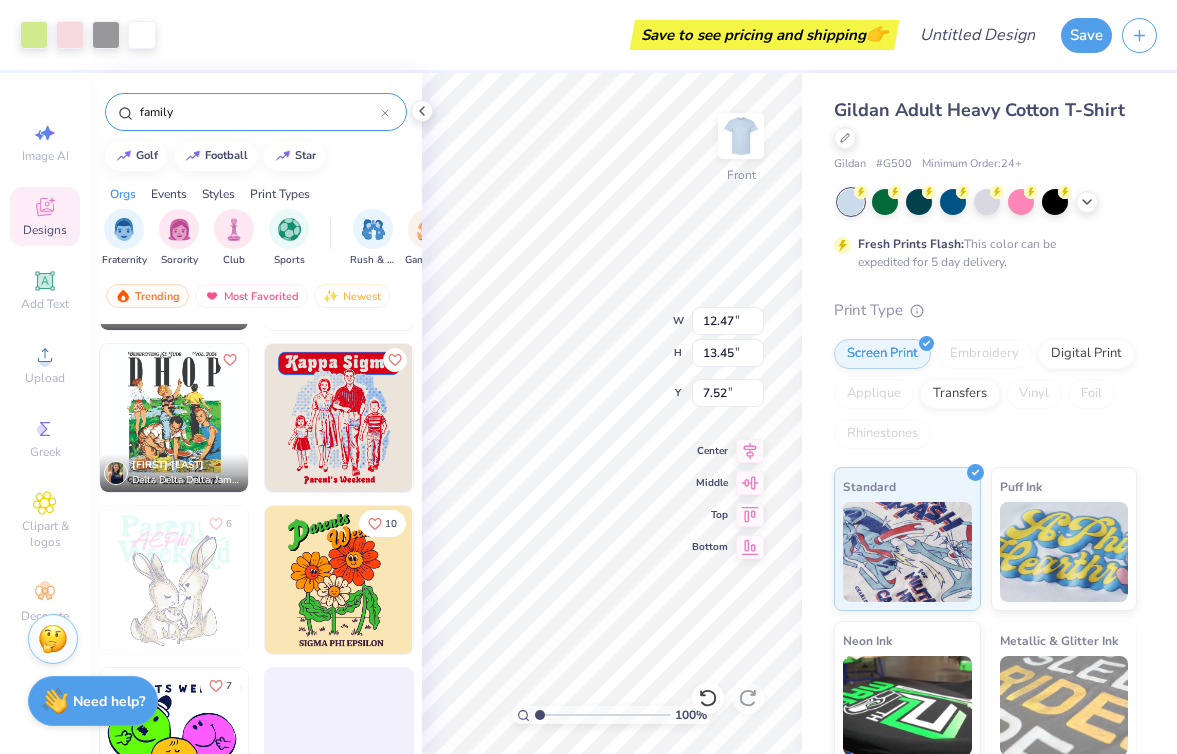 type on "7.52" 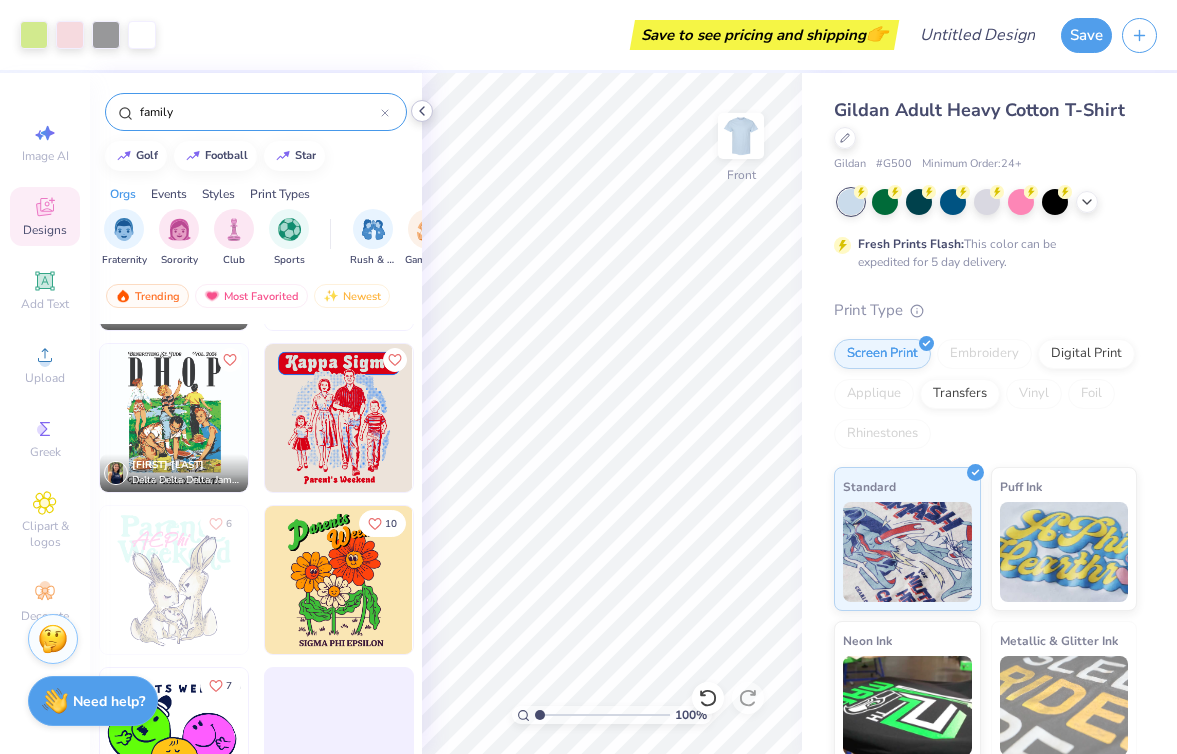 click 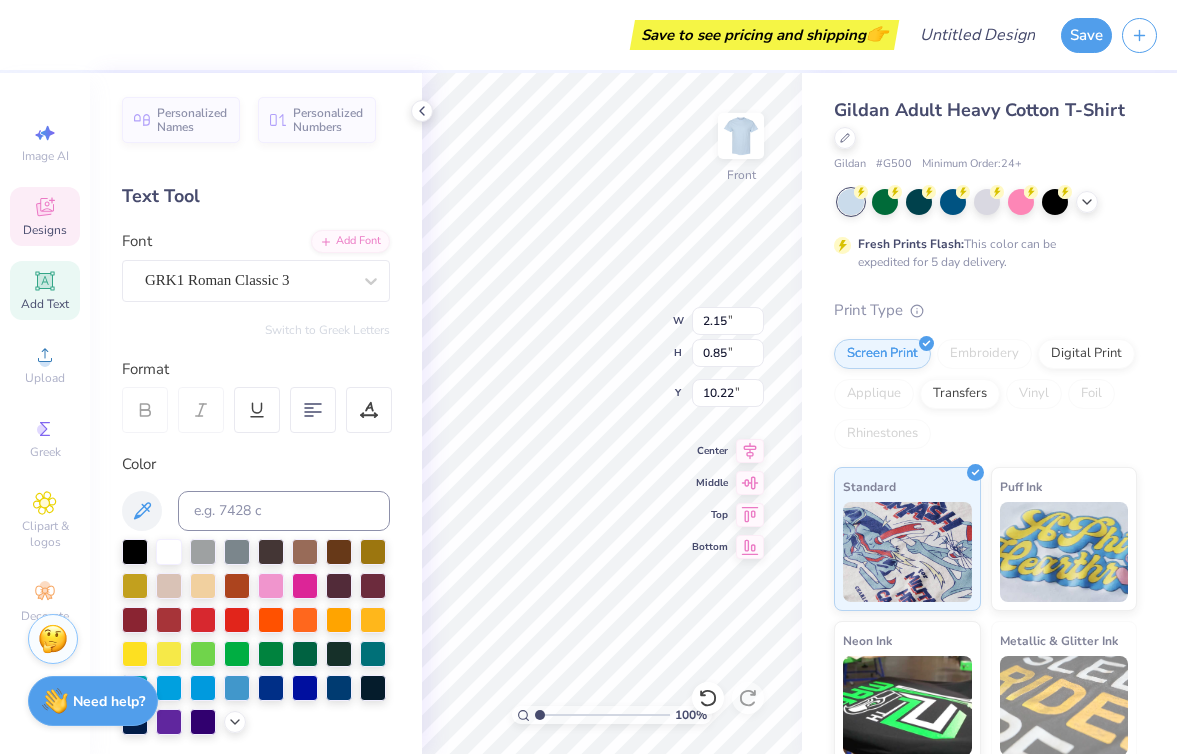 type on "[ORGANIZATION]" 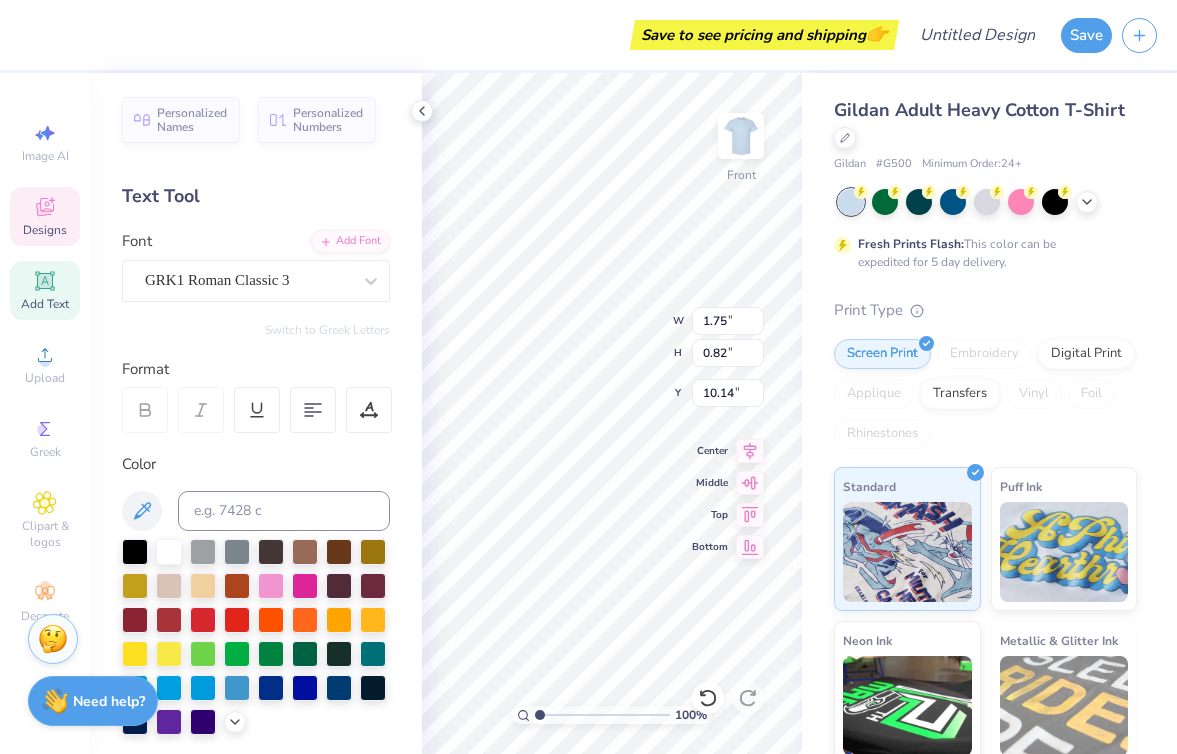 type on "2.54" 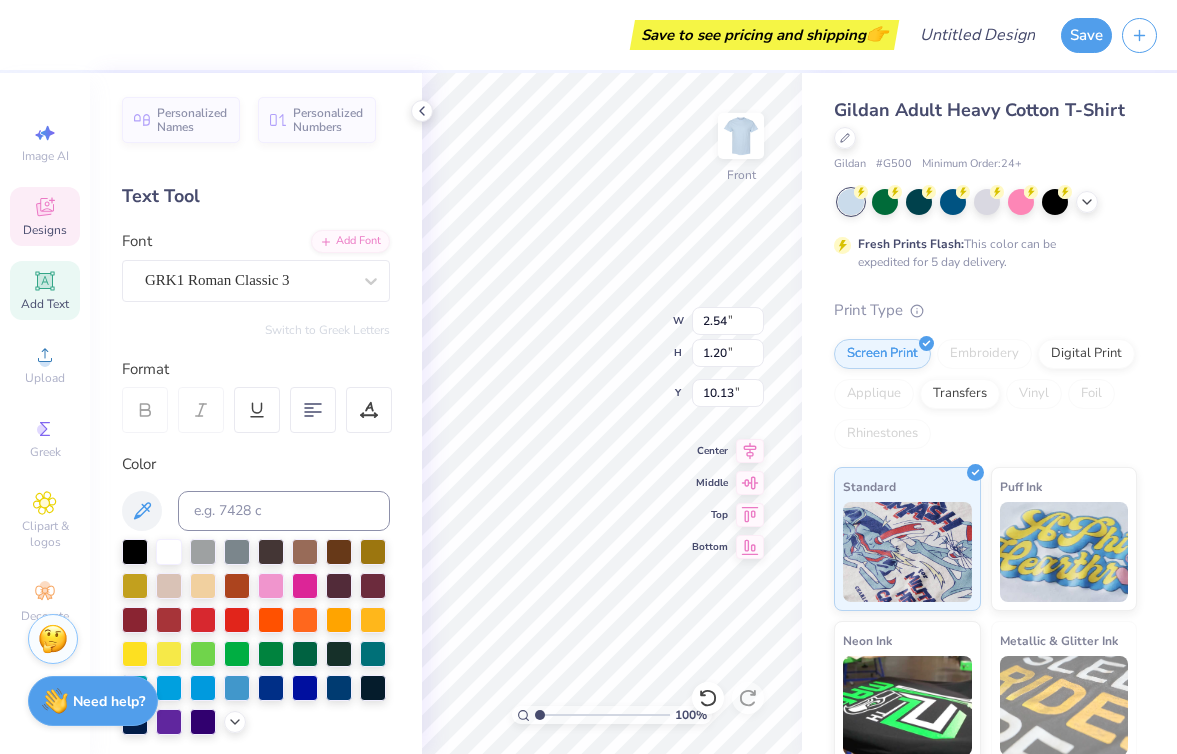 type on "10.03" 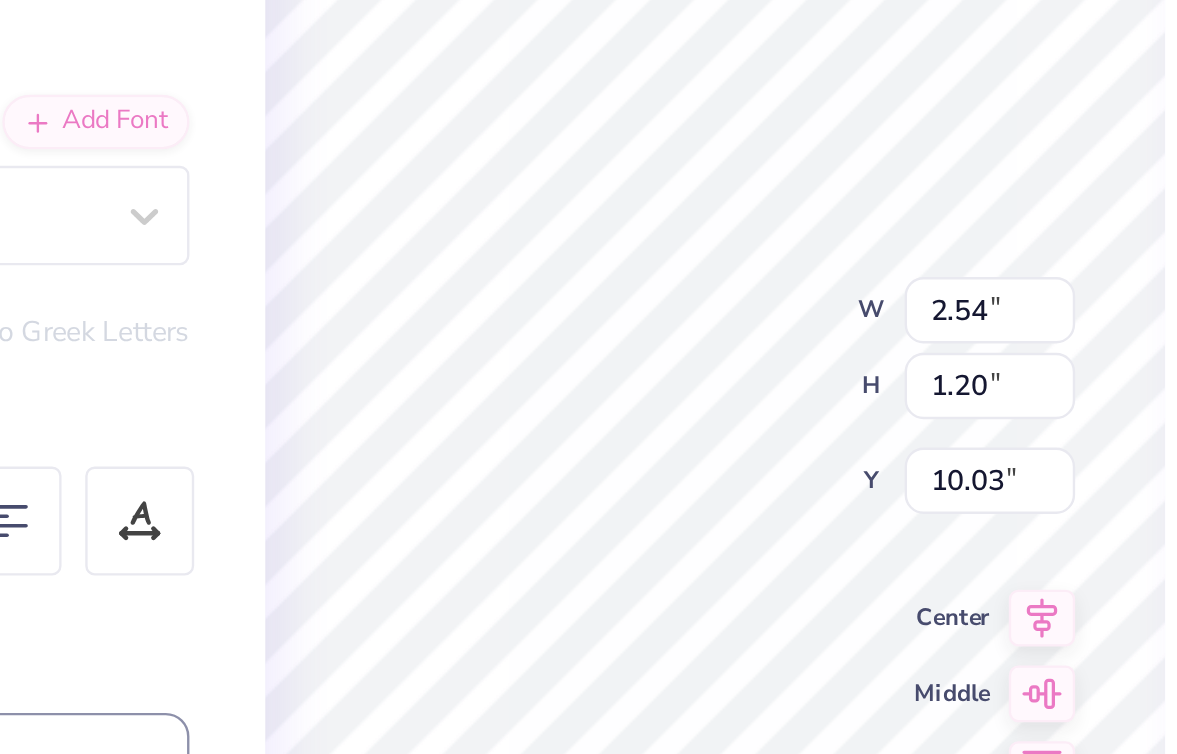 type on "10.00" 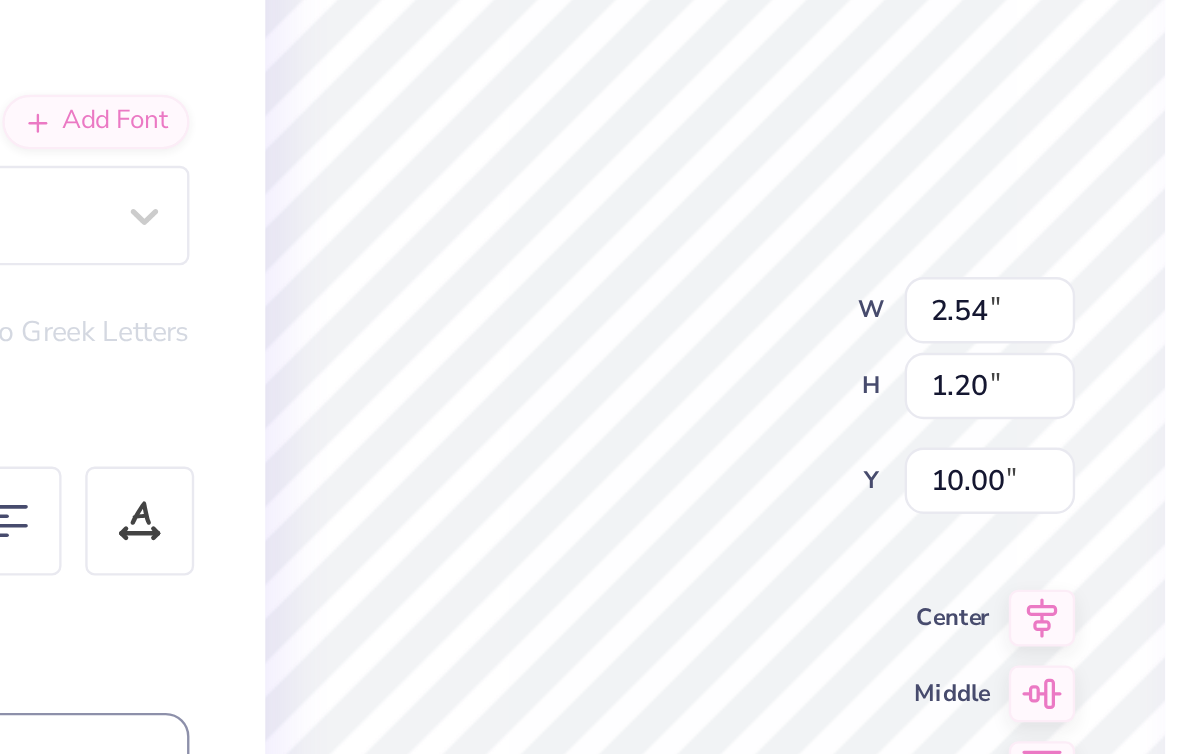 type on "2.31" 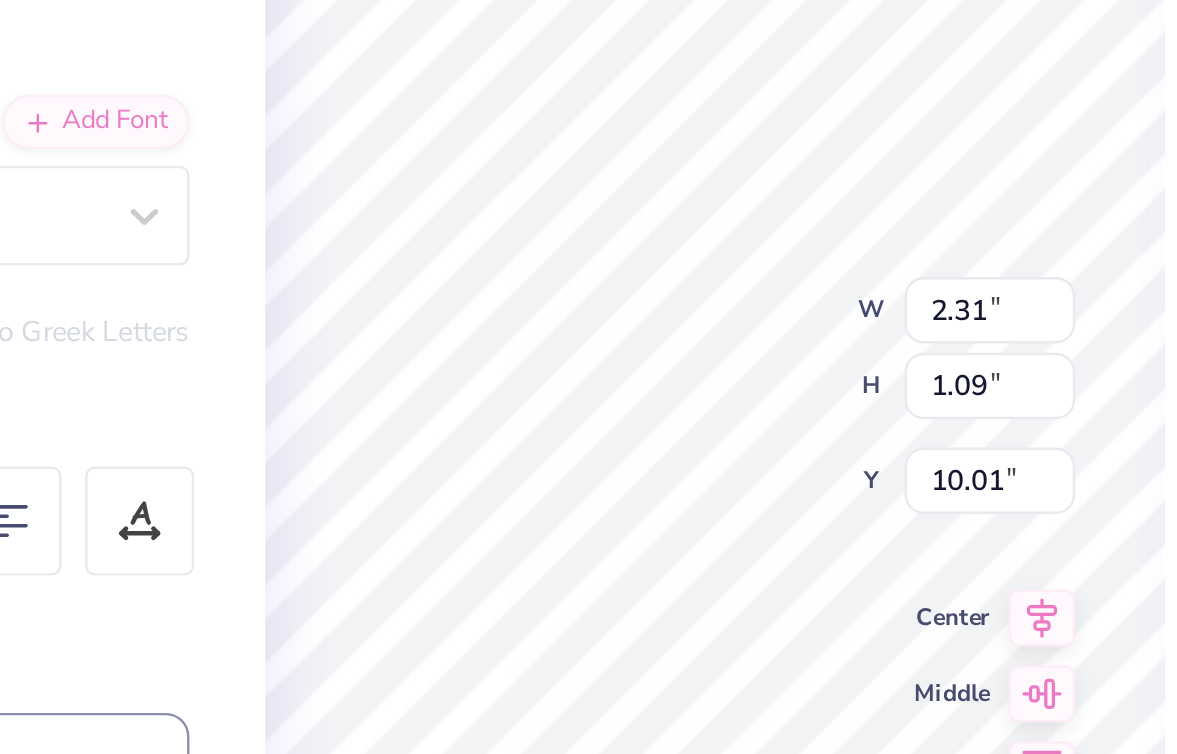 type on "12.47" 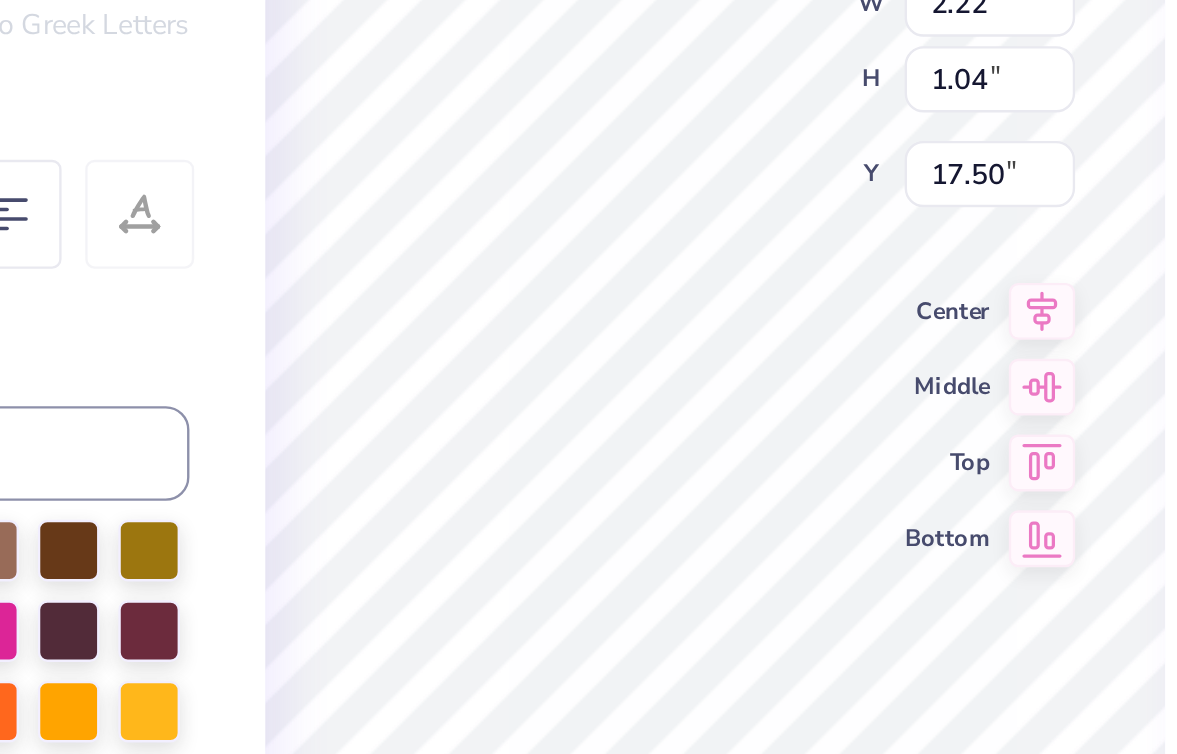type on "A" 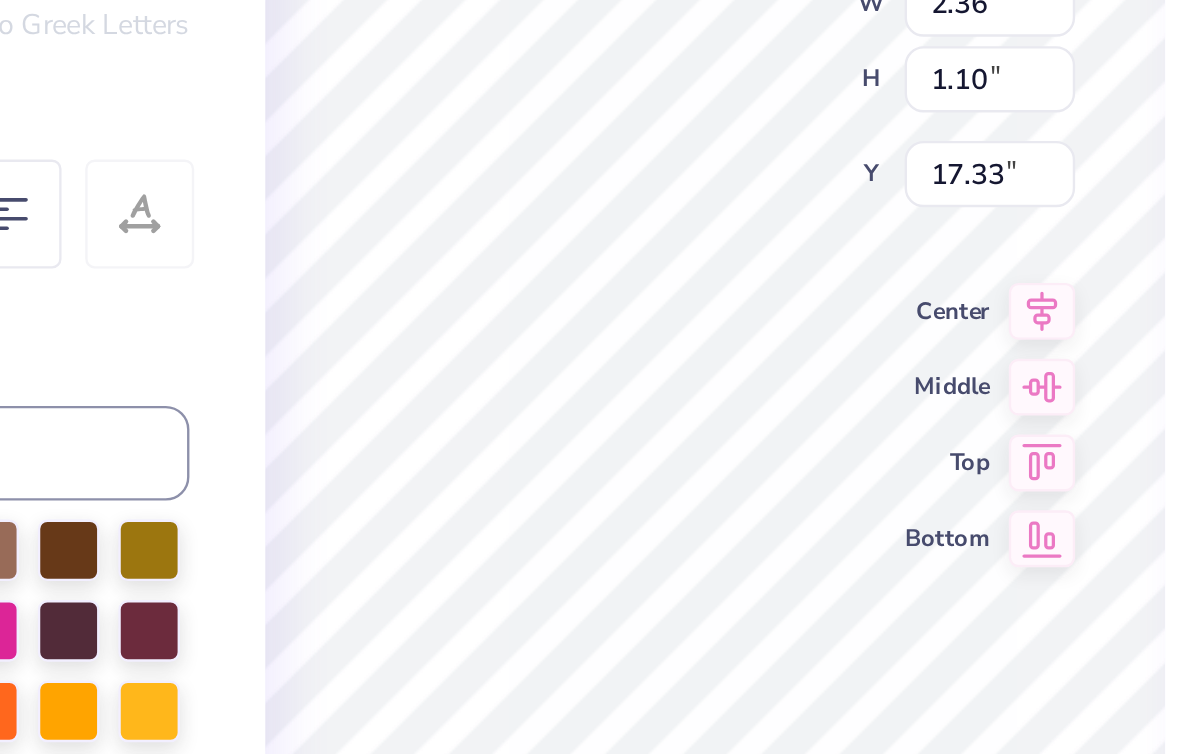 type on "17.17" 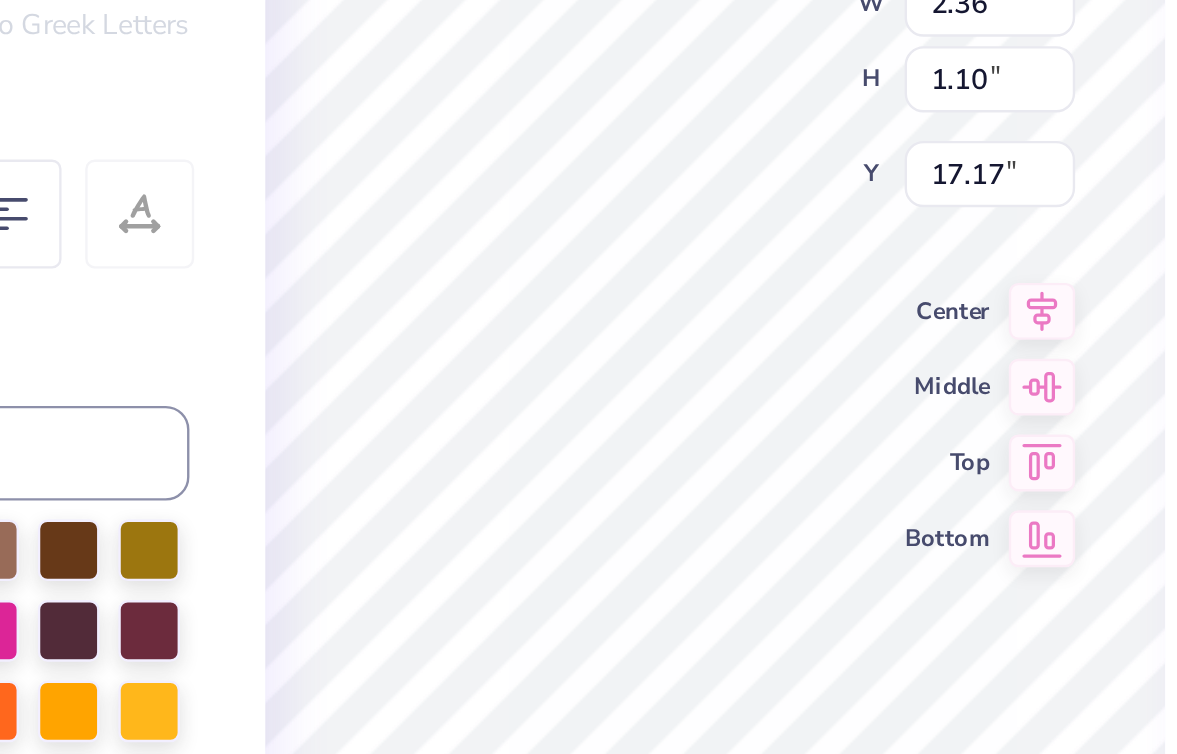 type on "7.22" 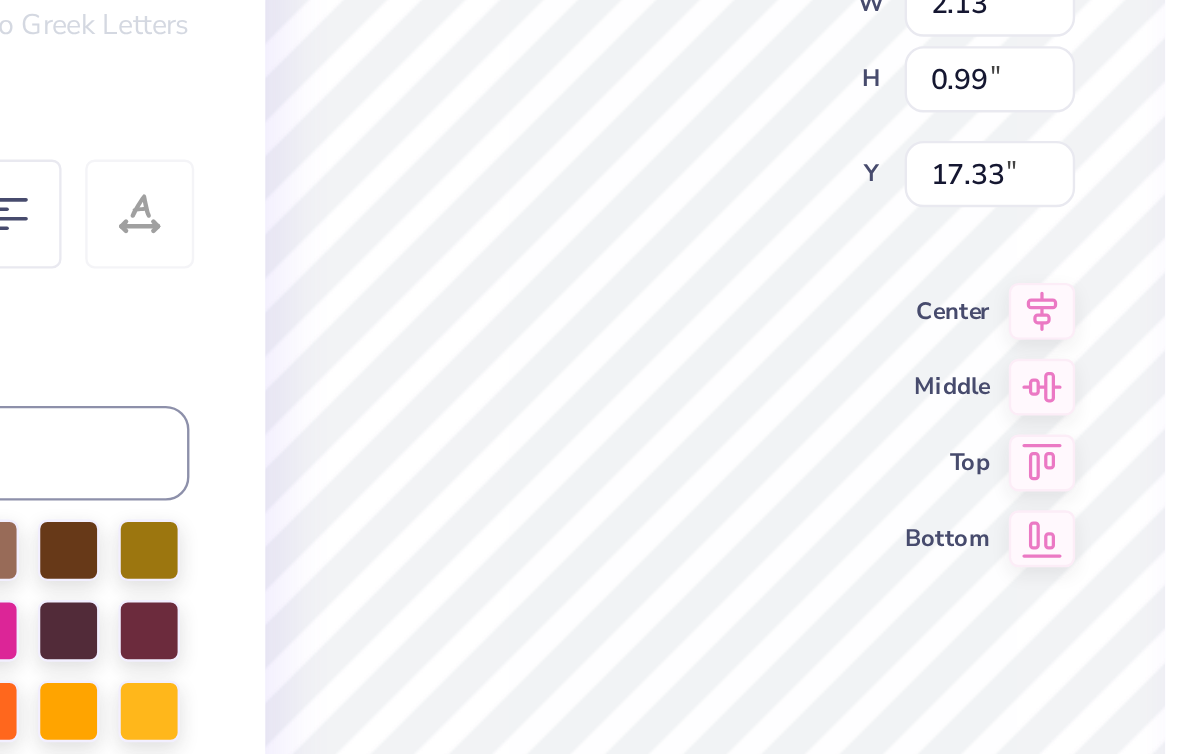 type on "17.52" 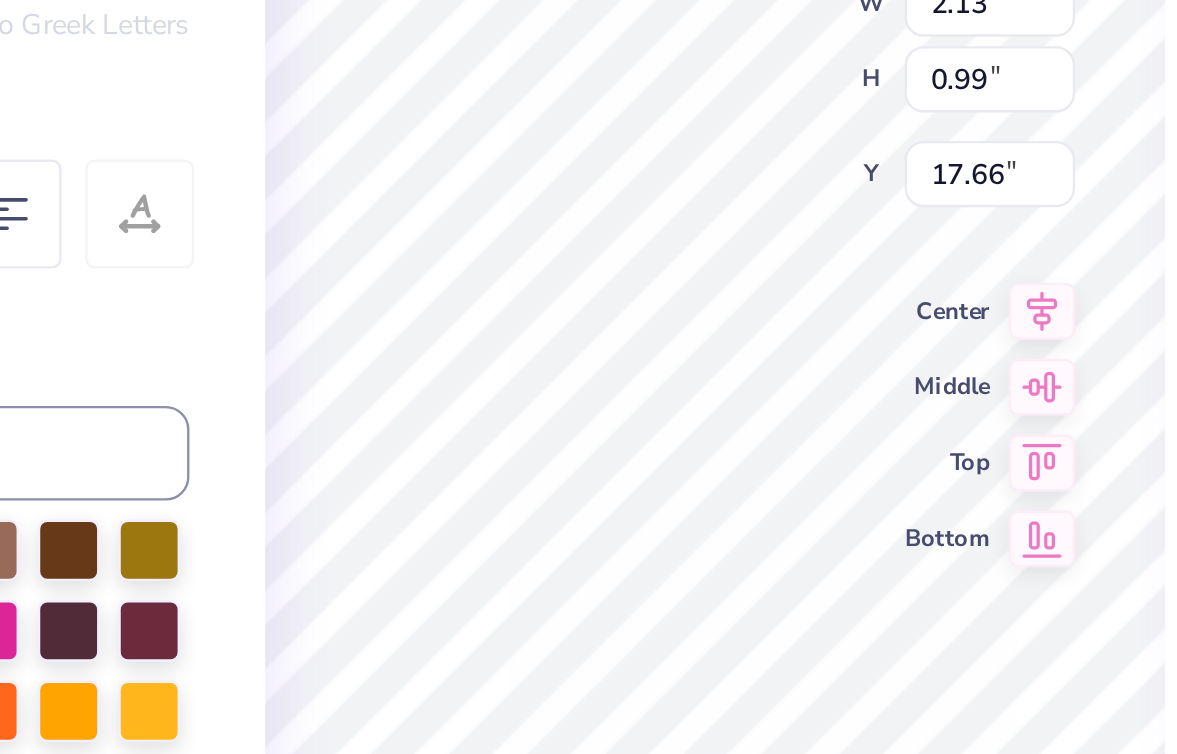 type on "2.24" 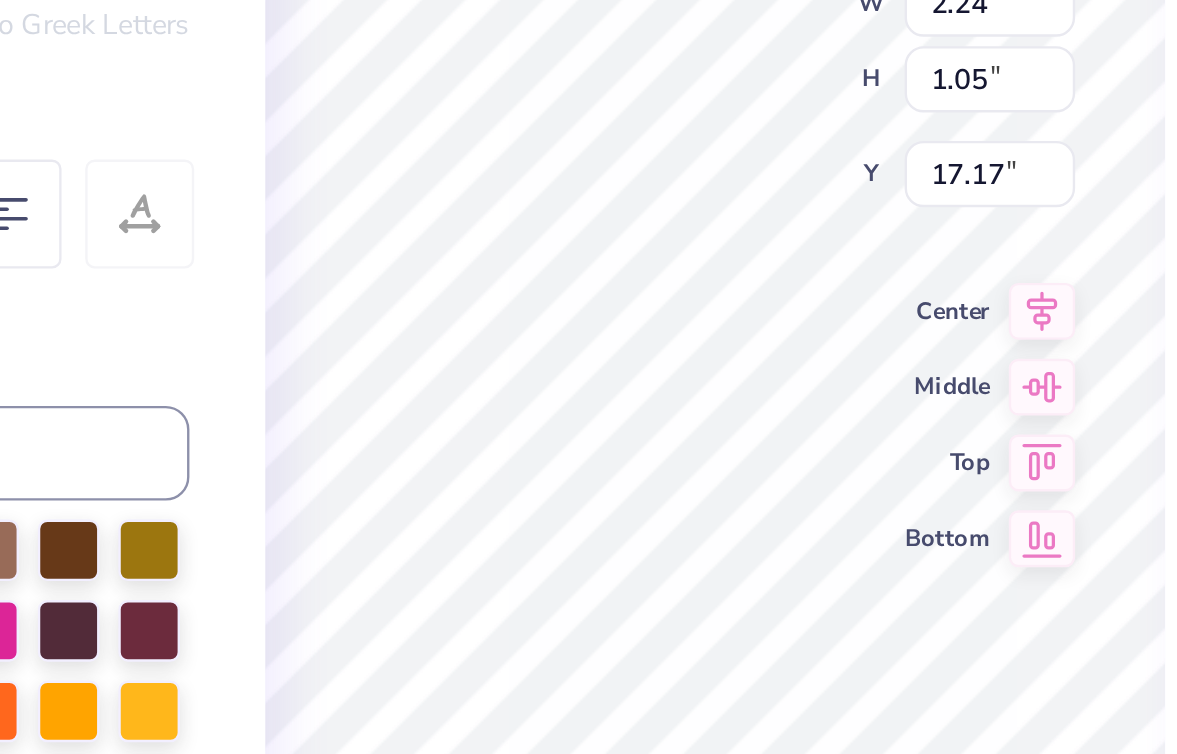 type on "17.17" 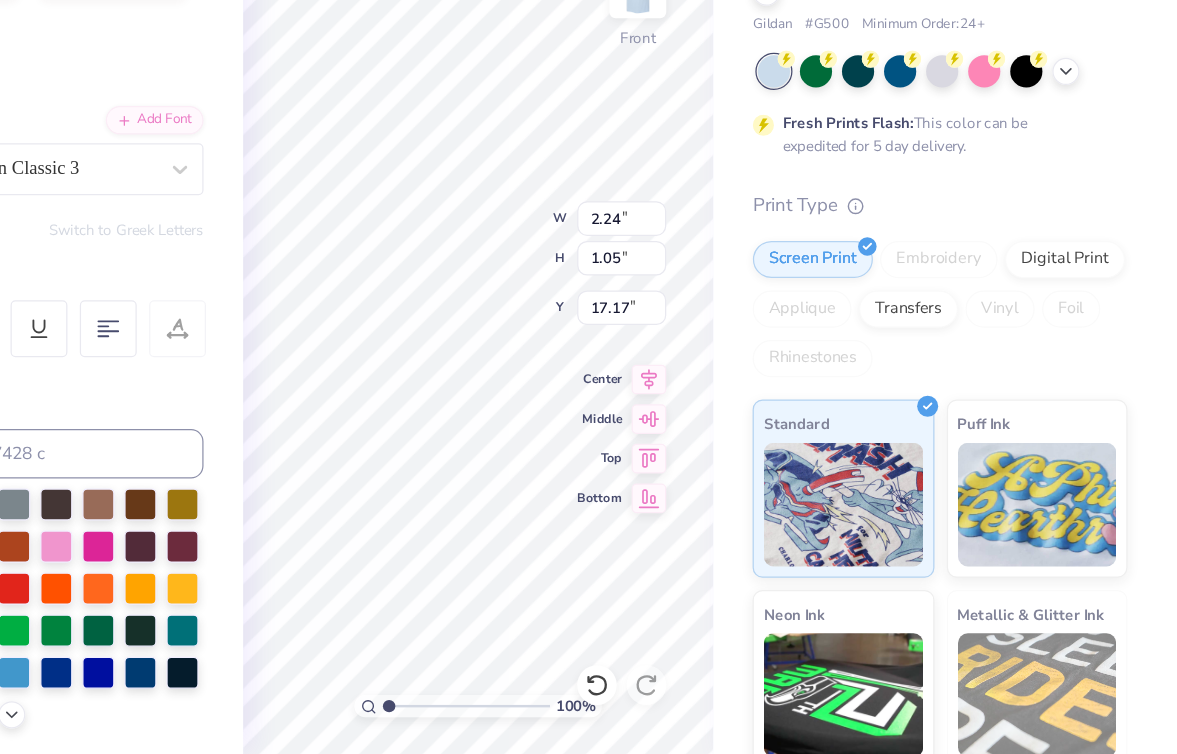 scroll, scrollTop: 0, scrollLeft: 0, axis: both 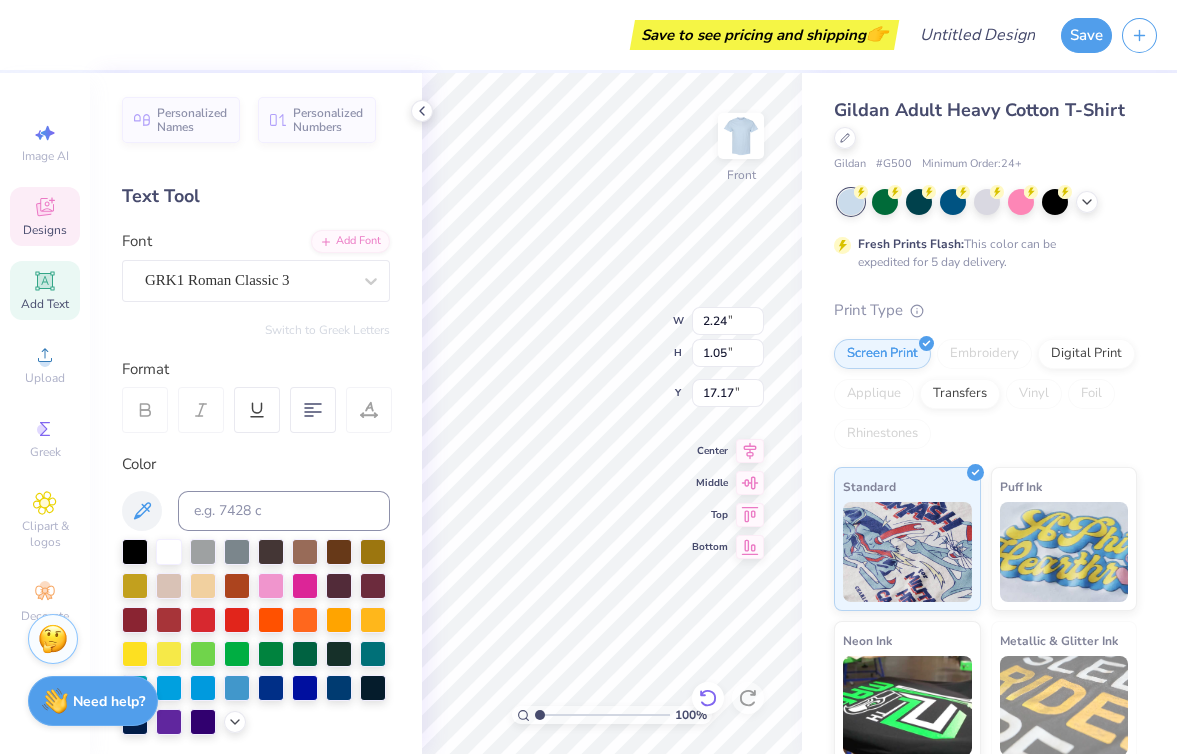 click 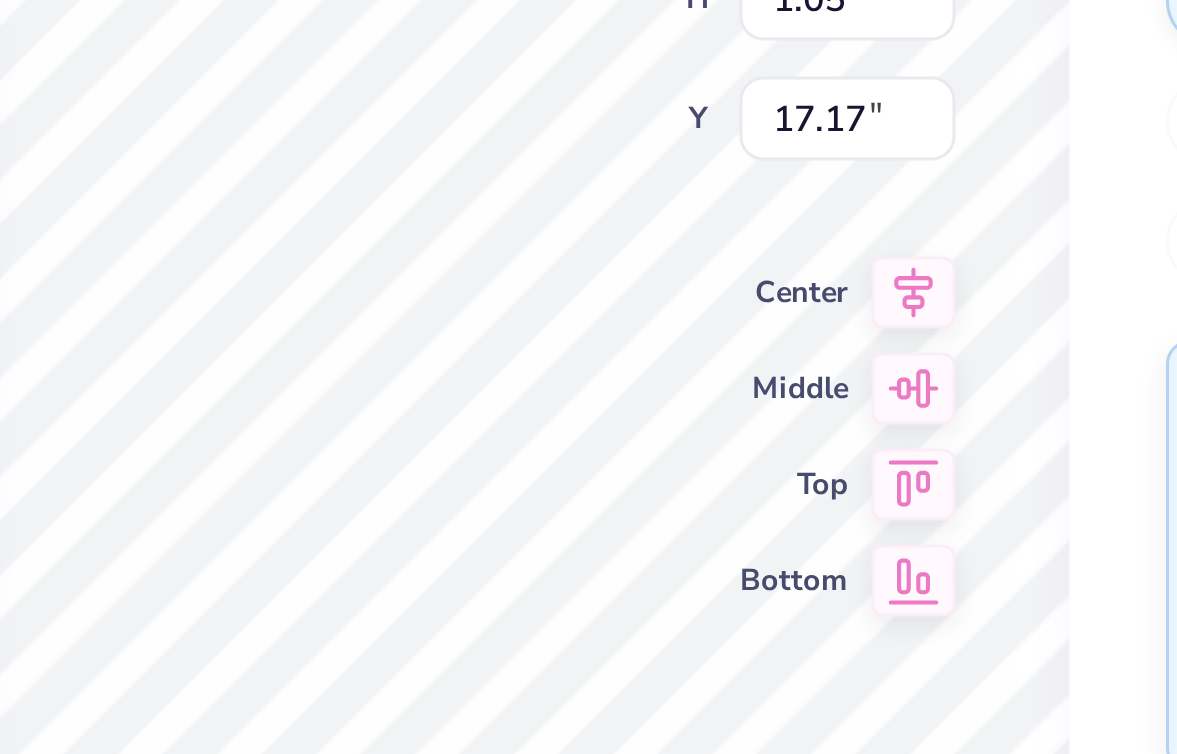 click on "Gildan Adult Heavy Cotton T-Shirt Gildan # G500 Minimum Order:  24 +   Fresh Prints Flash:  This color can be expedited for 5 day delivery. Print Type Screen Print Embroidery Digital Print Applique Transfers Vinyl Foil Rhinestones Standard Puff Ink Neon Ink Metallic  Glitter Ink Glow in the Dark Ink Water based Ink" at bounding box center (989, 496) 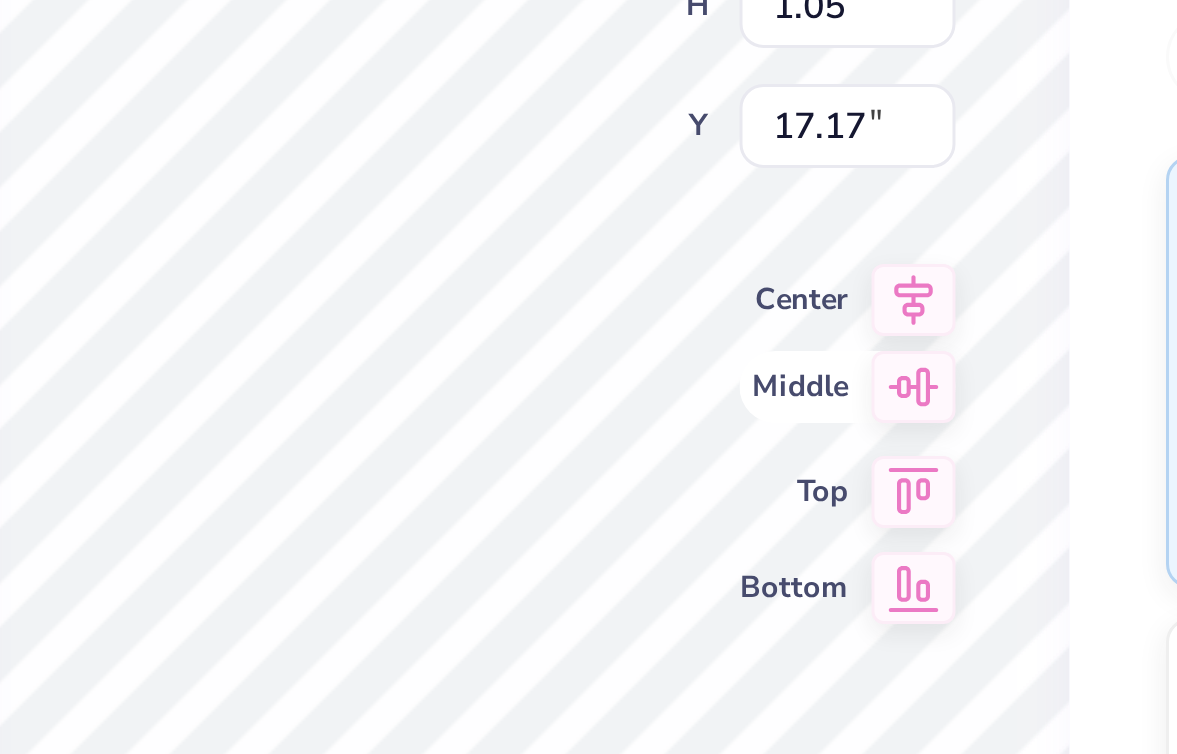 scroll, scrollTop: 65, scrollLeft: 0, axis: vertical 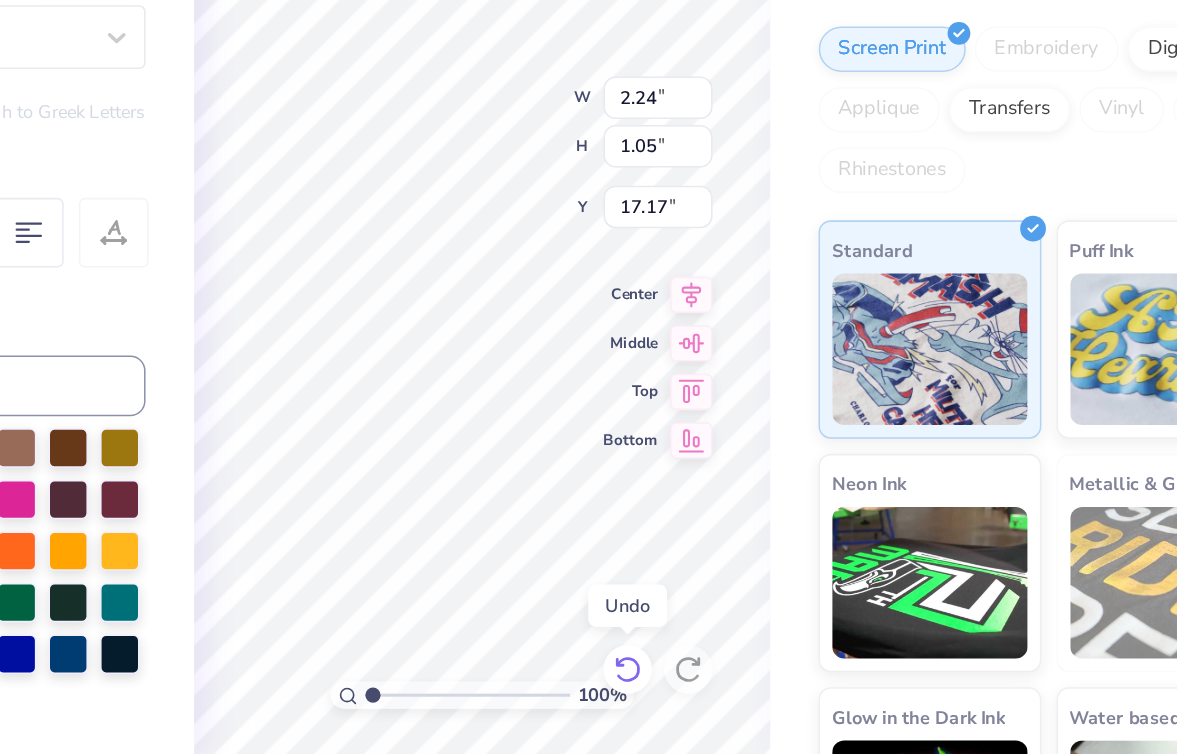 click 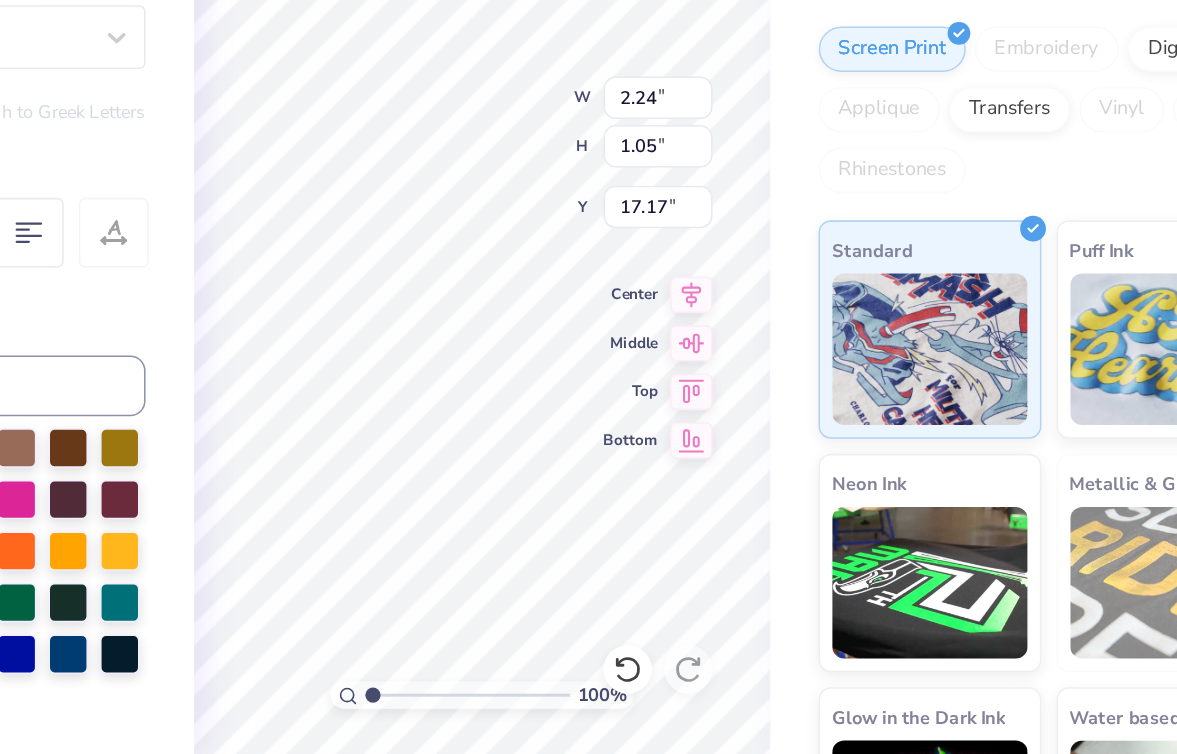 type on "17.63" 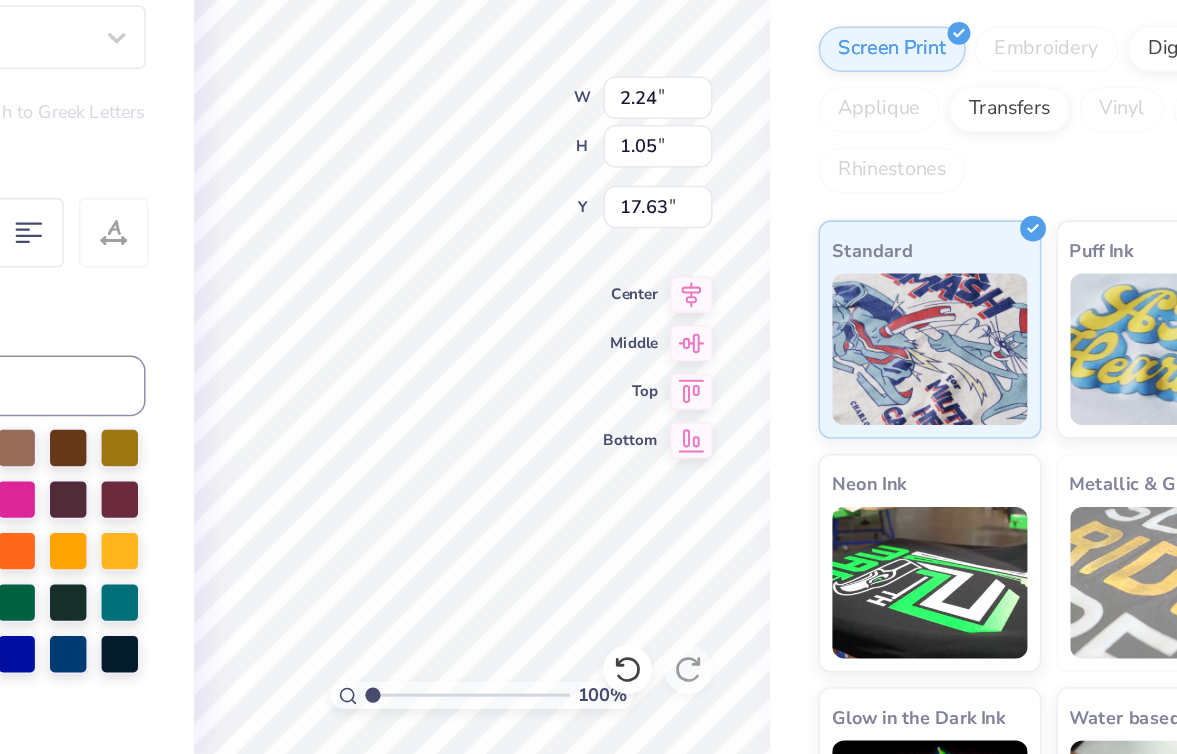 click on "Gildan Adult Heavy Cotton T-Shirt Gildan # G500 Minimum Order:  24 +   Fresh Prints Flash:  This color can be expedited for 5 day delivery. Print Type Screen Print Embroidery Digital Print Applique Transfers Vinyl Foil Rhinestones Standard Puff Ink Neon Ink Metallic  Glitter Ink Glow in the Dark Ink Water based Ink" at bounding box center (989, 431) 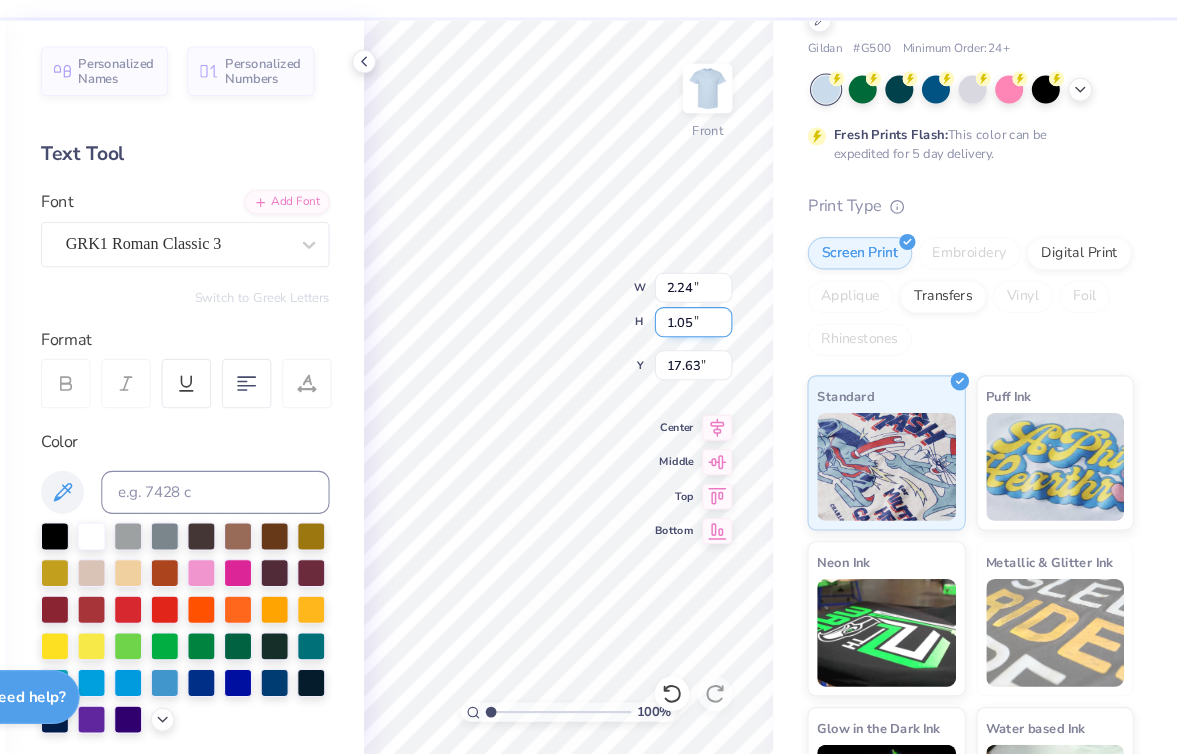 scroll, scrollTop: 0, scrollLeft: 0, axis: both 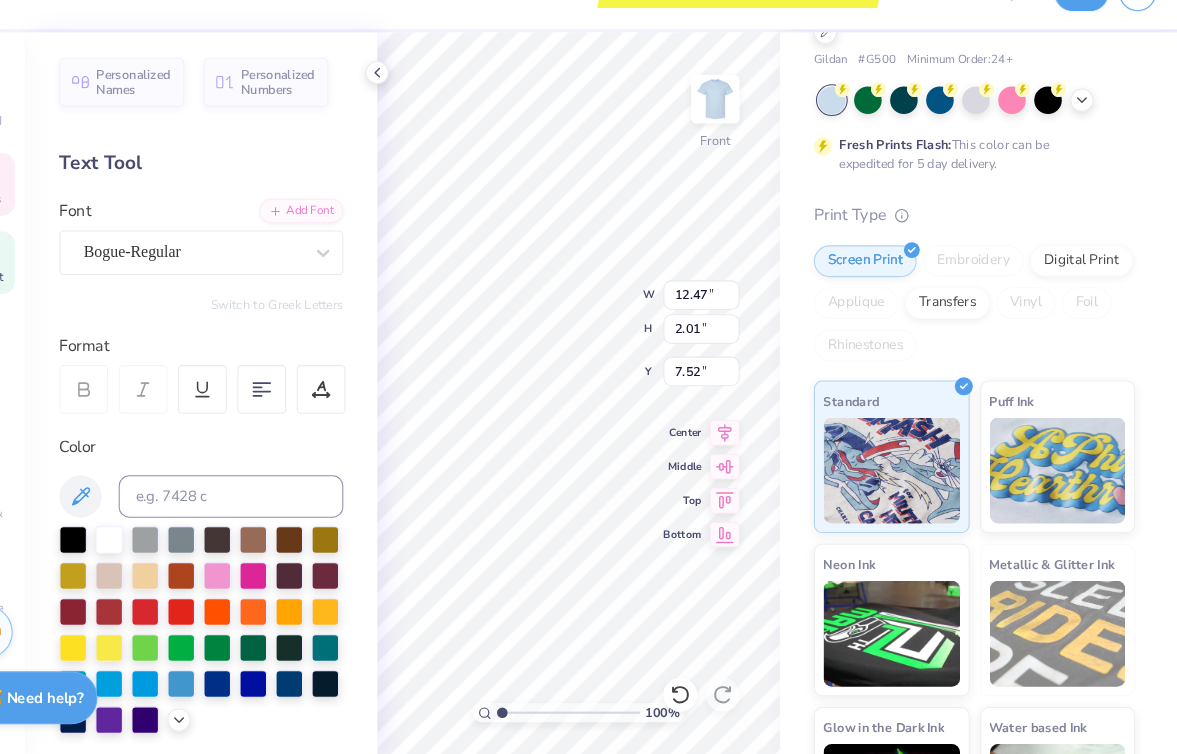 type on "[ORGANIZATION]" 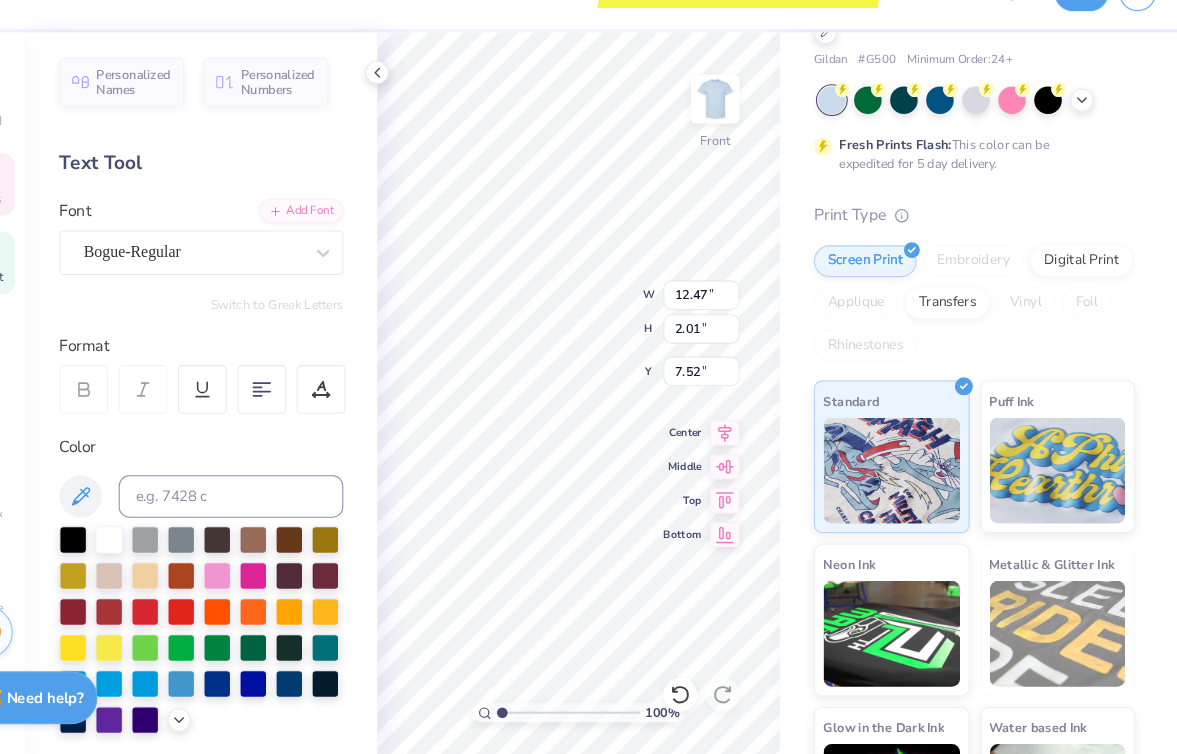 scroll, scrollTop: 0, scrollLeft: 6, axis: horizontal 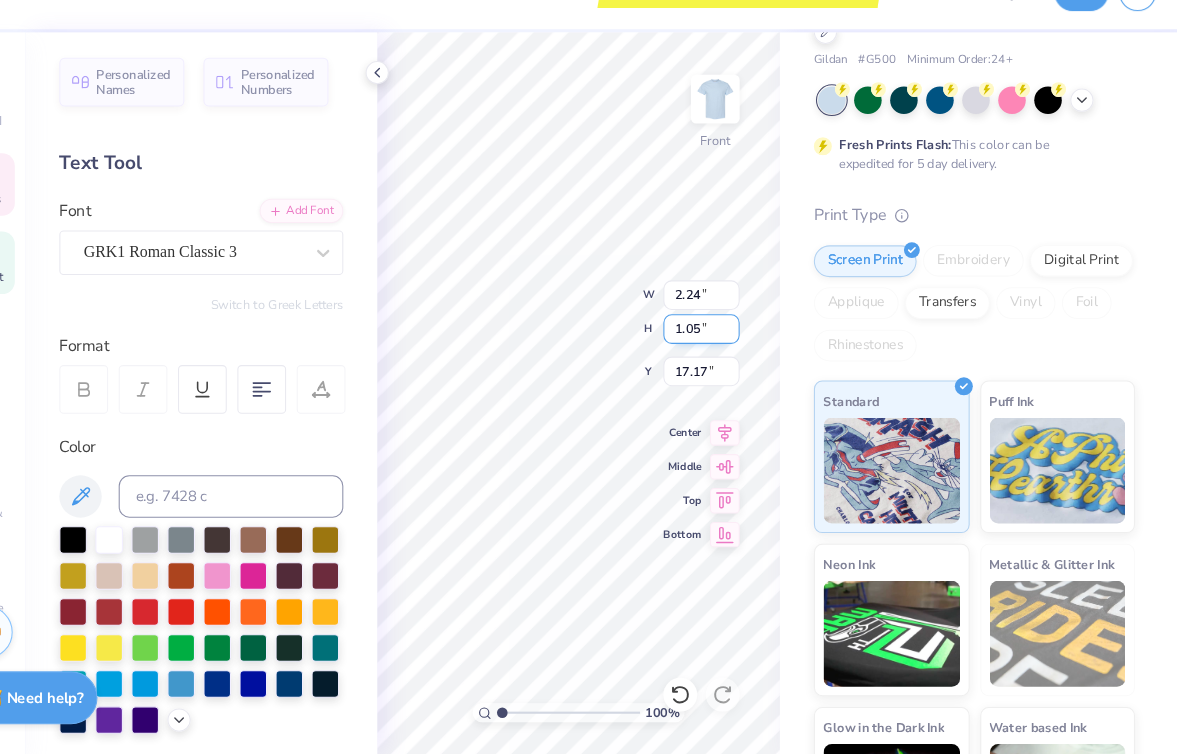 type on "17.17" 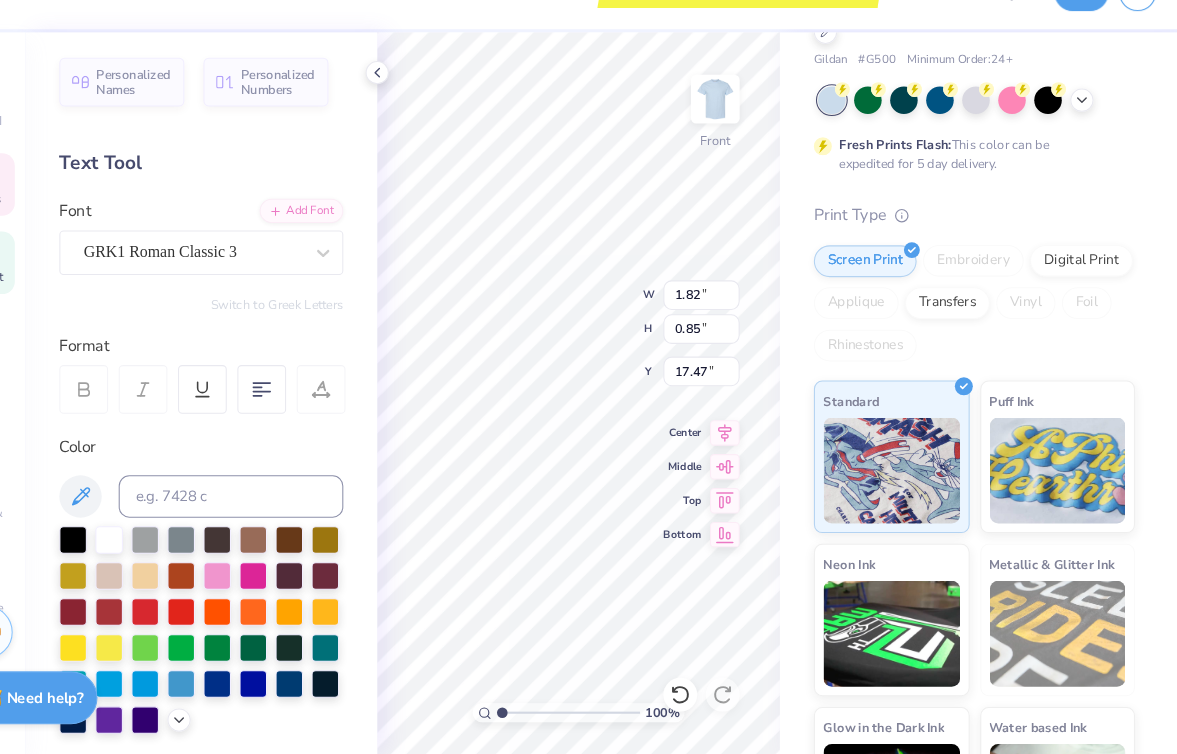 type on "1.82" 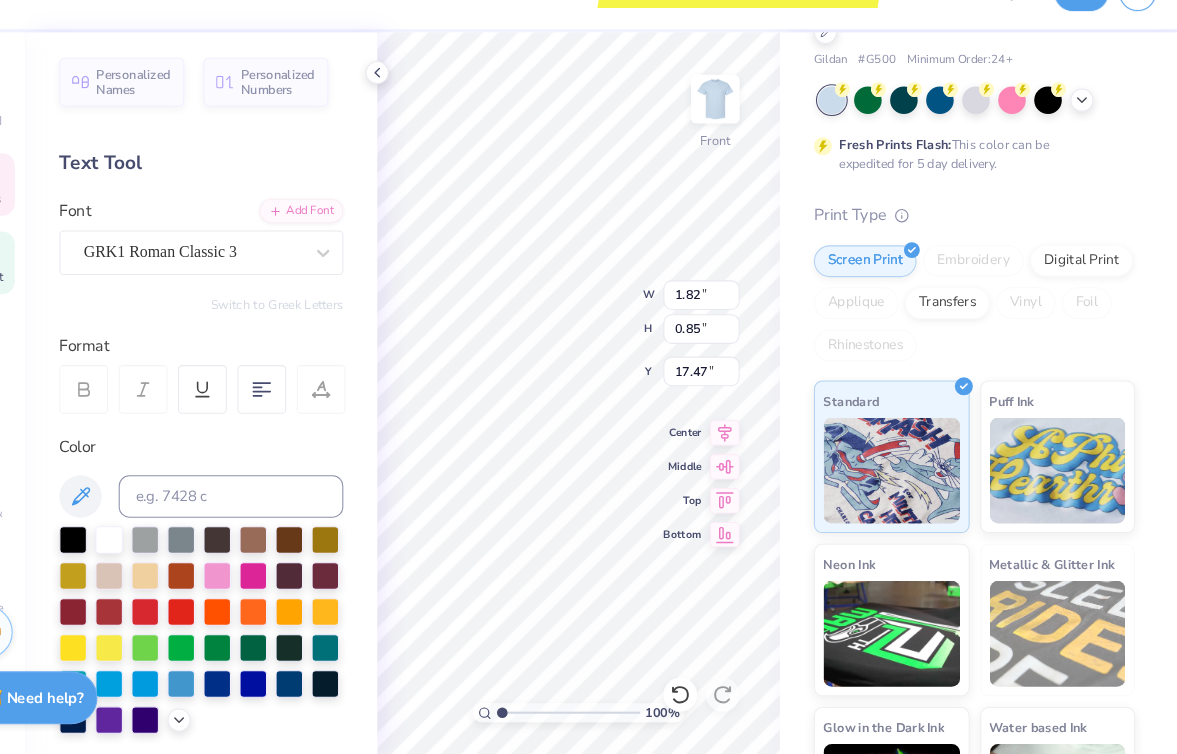 type on "0.85" 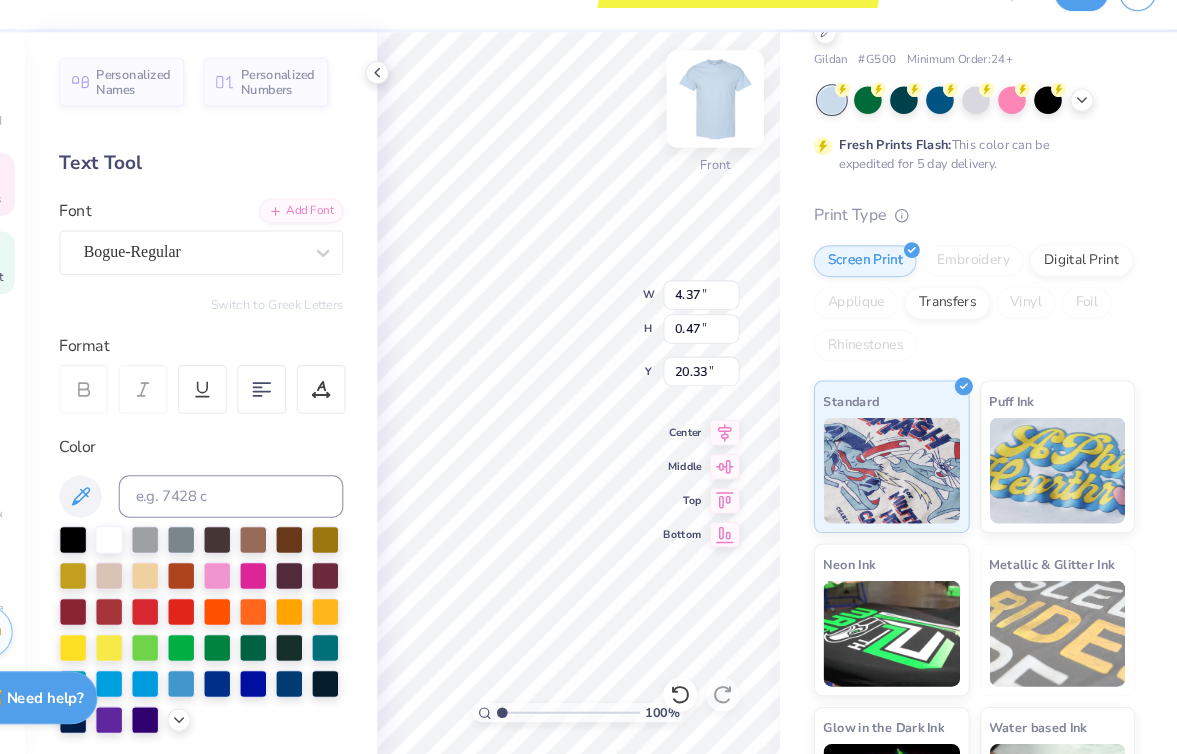 type on "20.33" 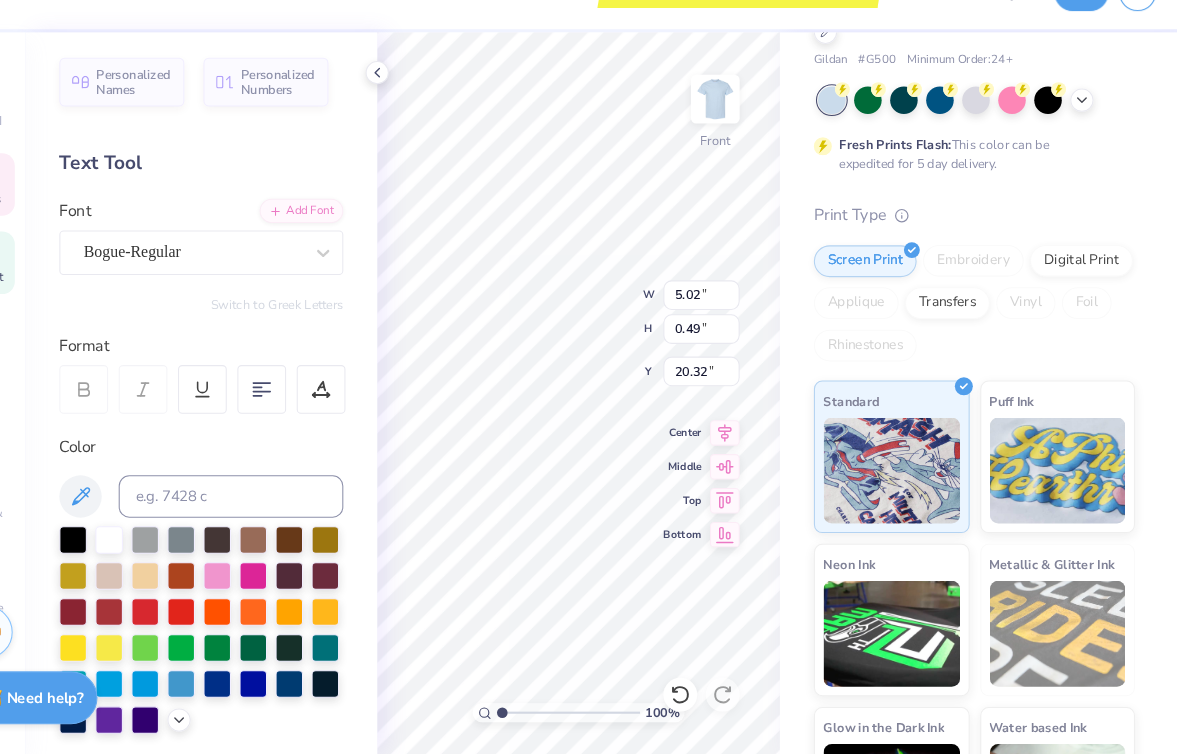 type on "20.33" 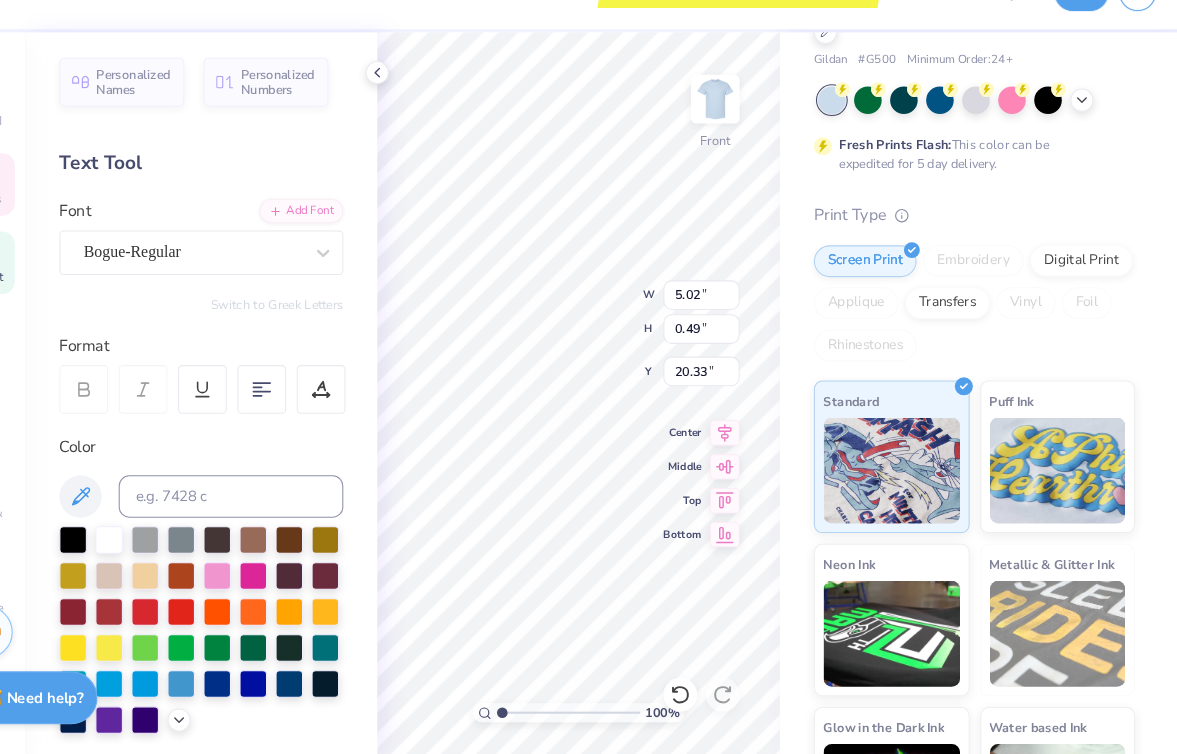 click on "Gildan Adult Heavy Cotton T-Shirt Gildan # G500 Minimum Order:  24 +   Fresh Prints Flash:  This color can be expedited for 5 day delivery. Print Type Screen Print Embroidery Digital Print Applique Transfers Vinyl Foil Rhinestones Standard Puff Ink Neon Ink Metallic  Glitter Ink Glow in the Dark Ink Water based Ink" at bounding box center [989, 431] 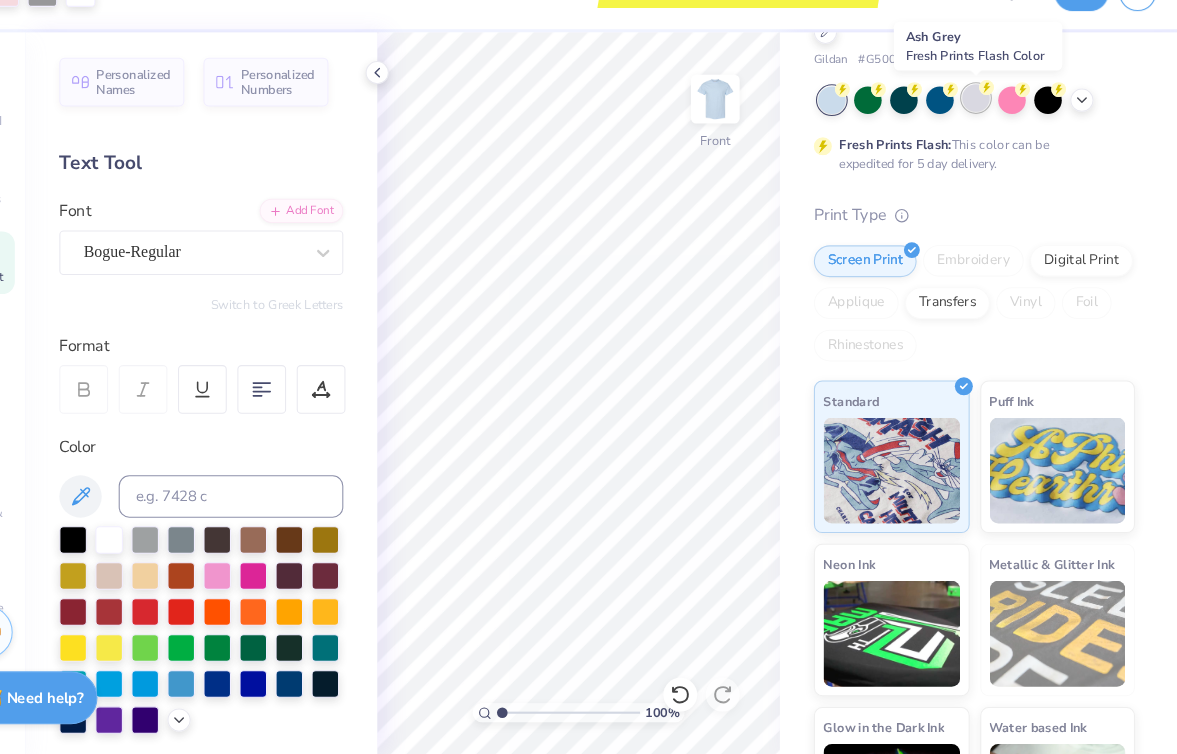 click at bounding box center (987, 135) 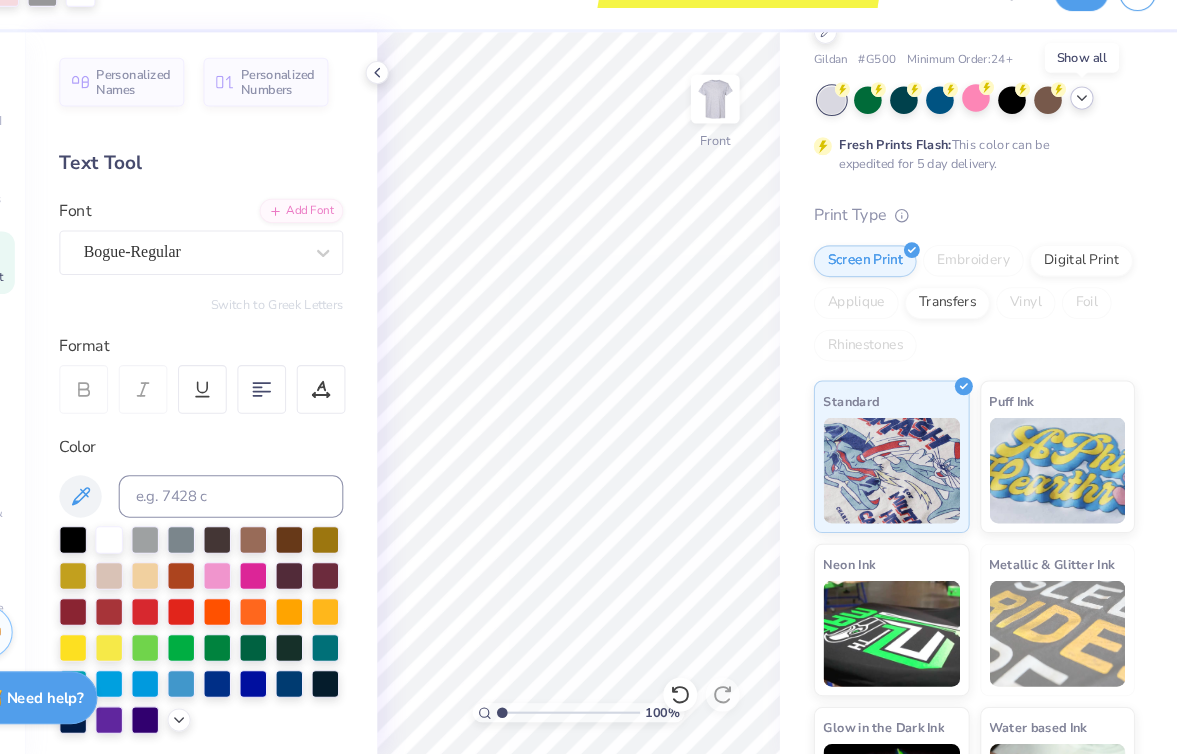 click 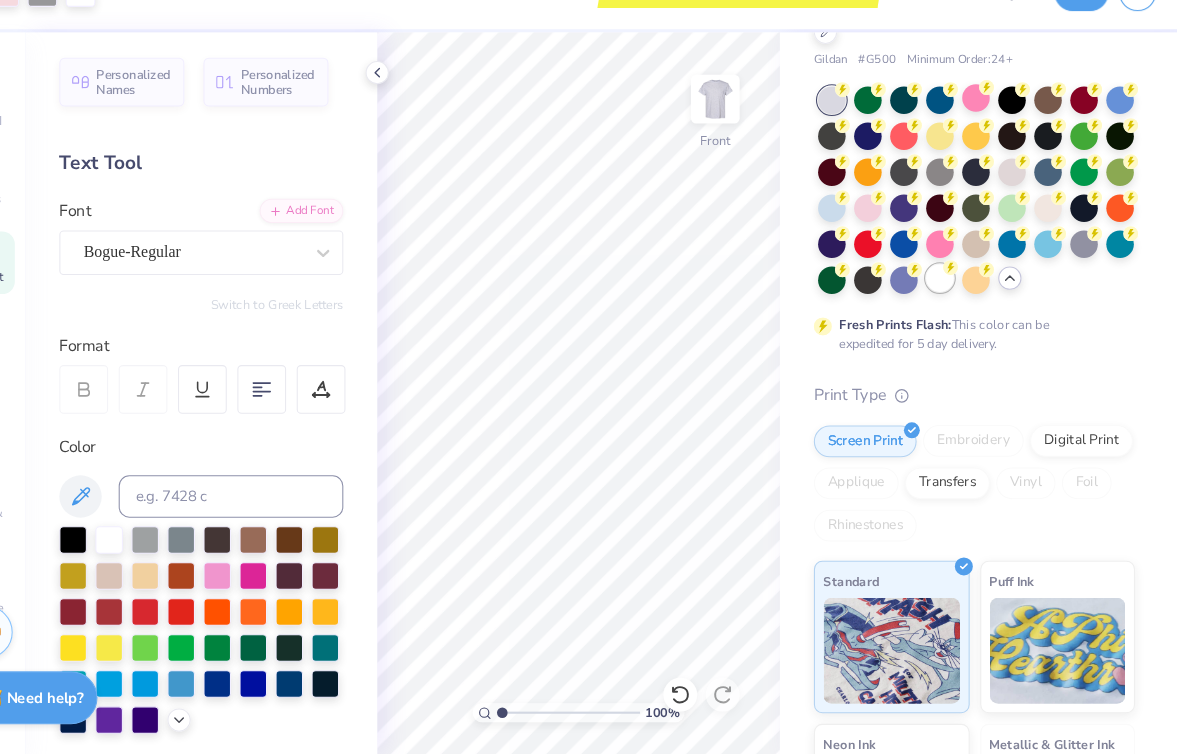 click at bounding box center (953, 305) 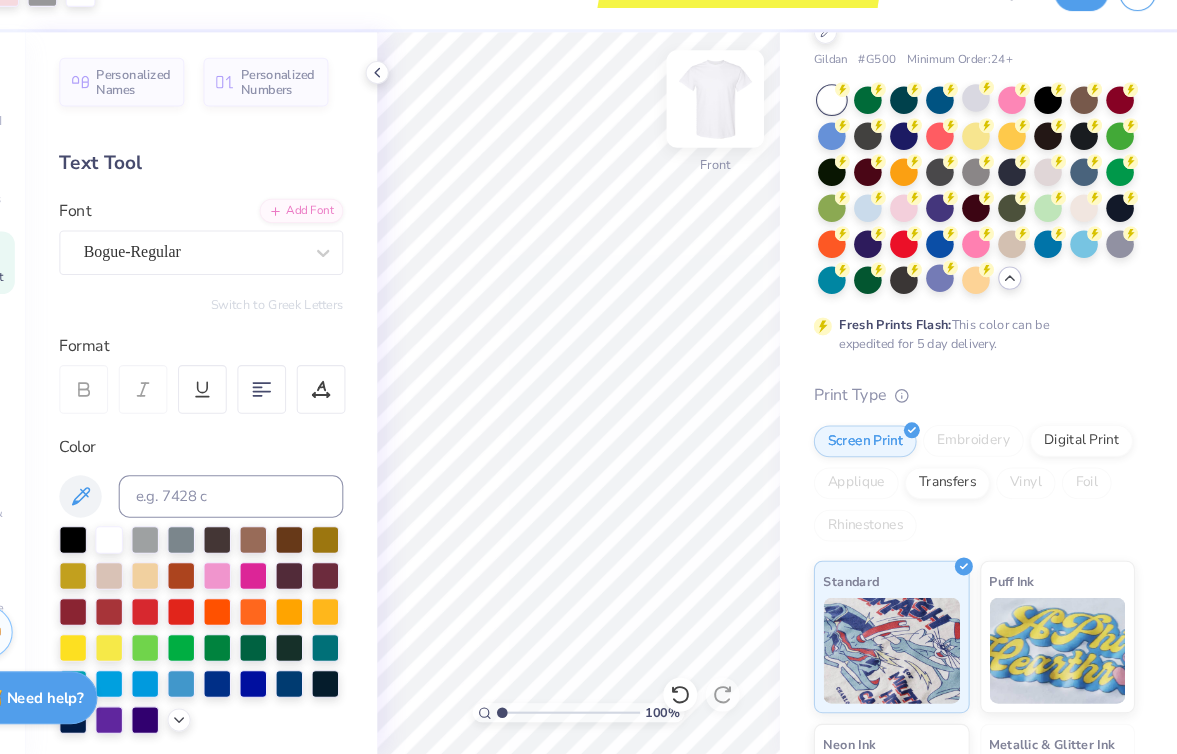 click at bounding box center (741, 136) 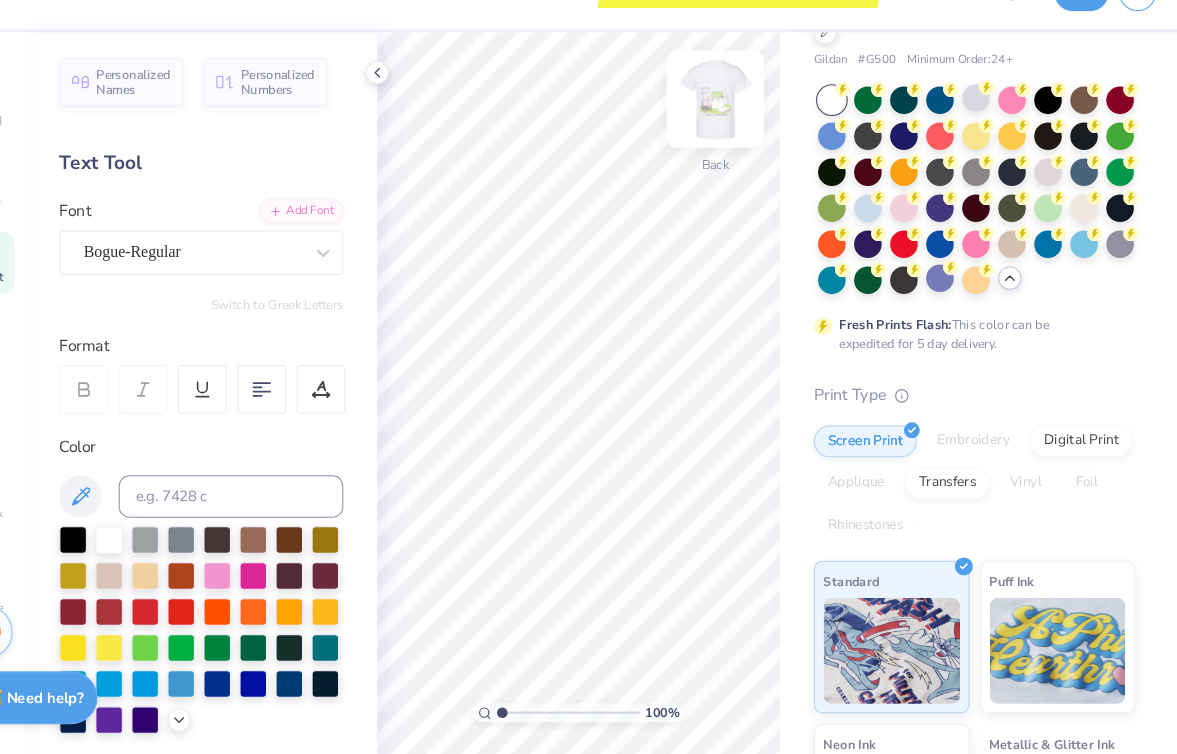click at bounding box center [741, 136] 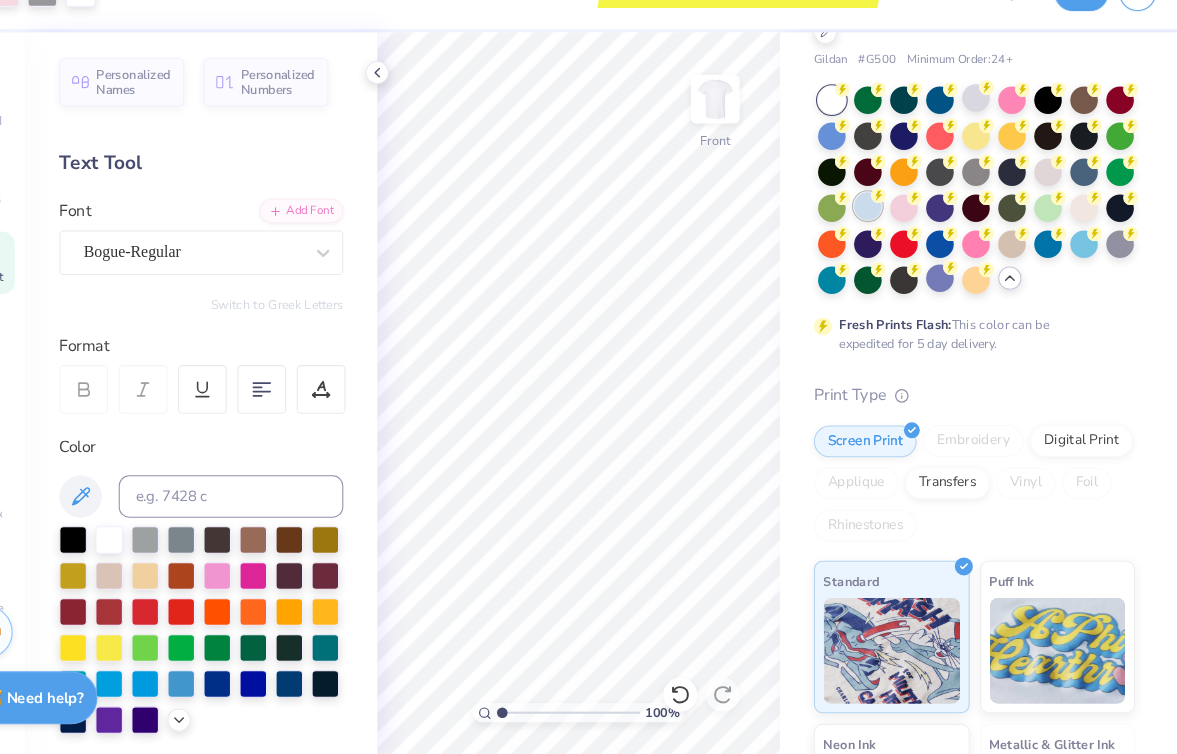 click at bounding box center [885, 237] 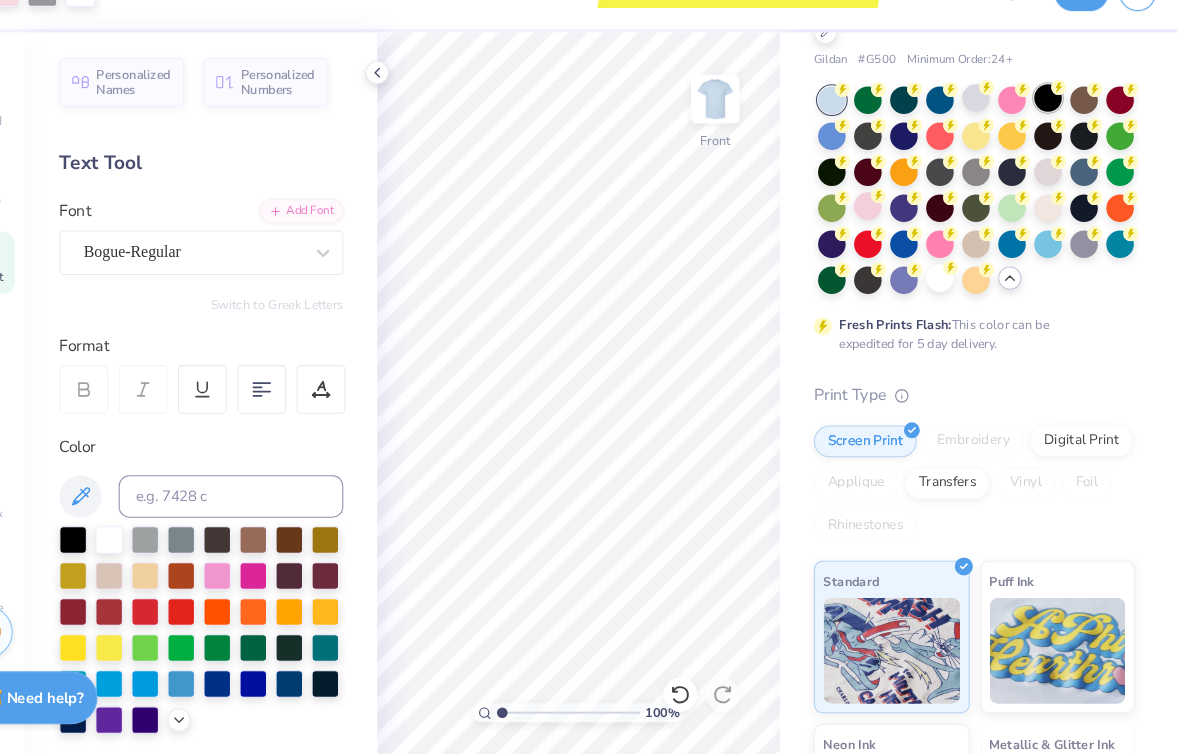 scroll, scrollTop: 0, scrollLeft: 0, axis: both 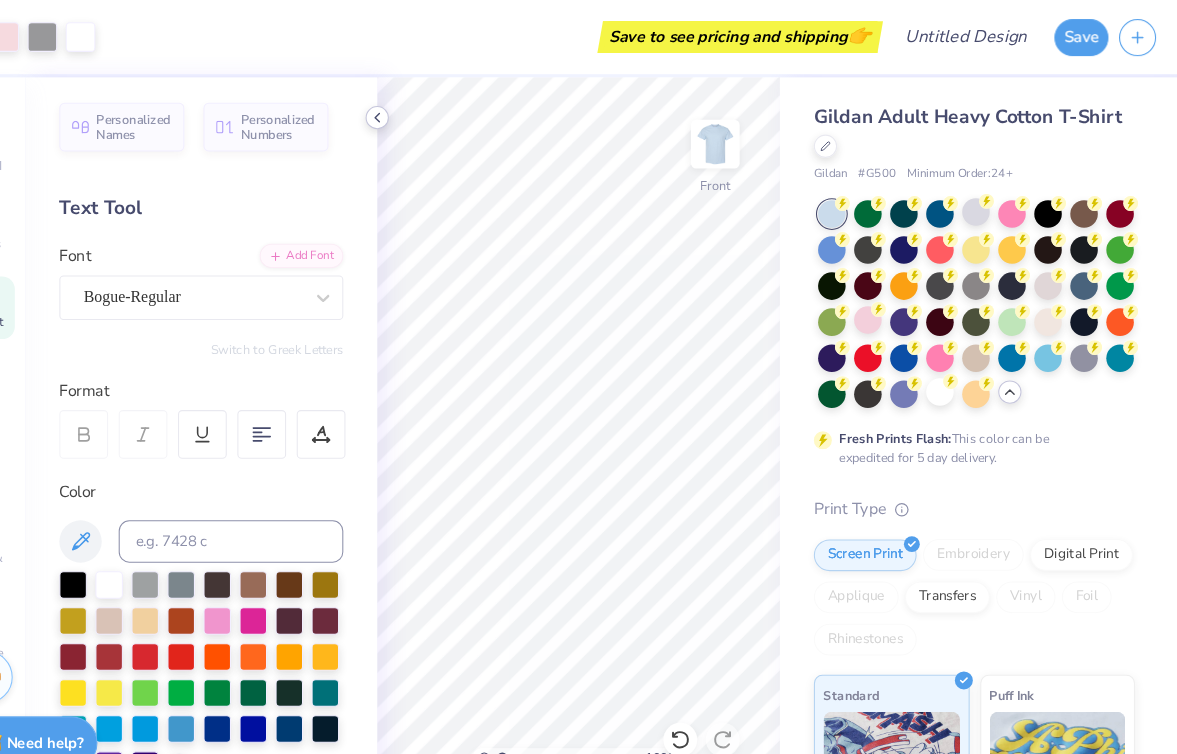 click 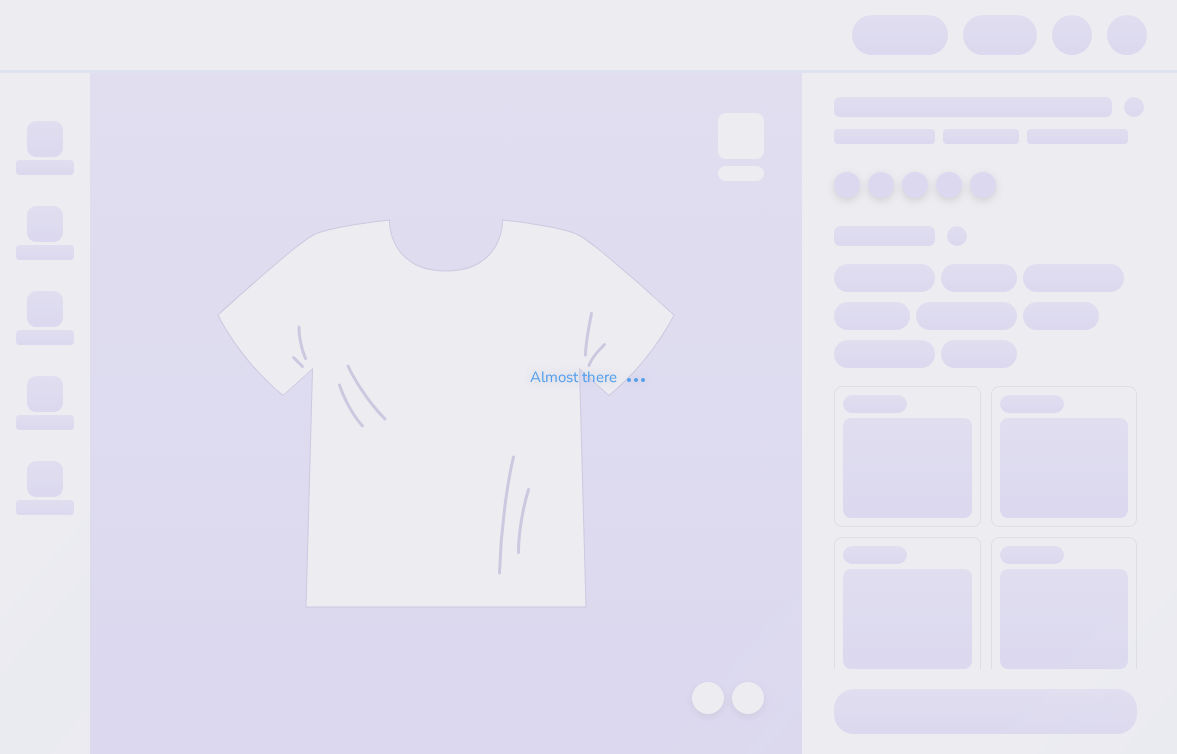 scroll, scrollTop: 0, scrollLeft: 0, axis: both 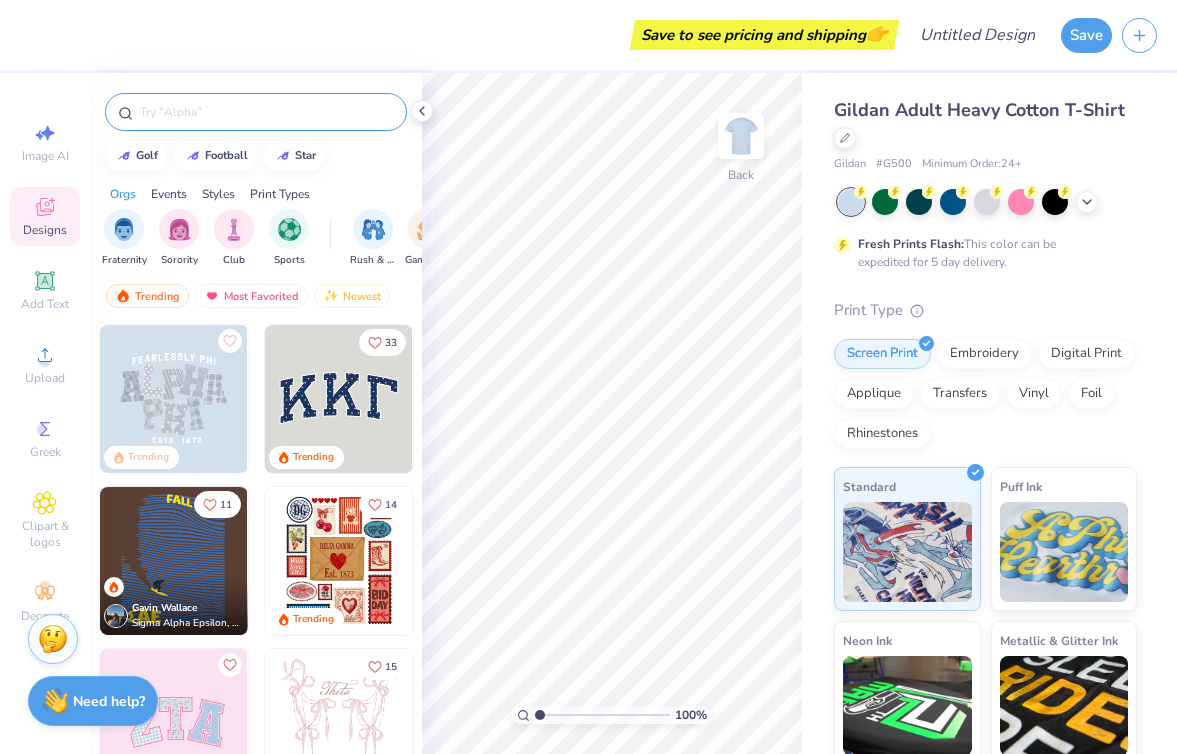 click at bounding box center [256, 112] 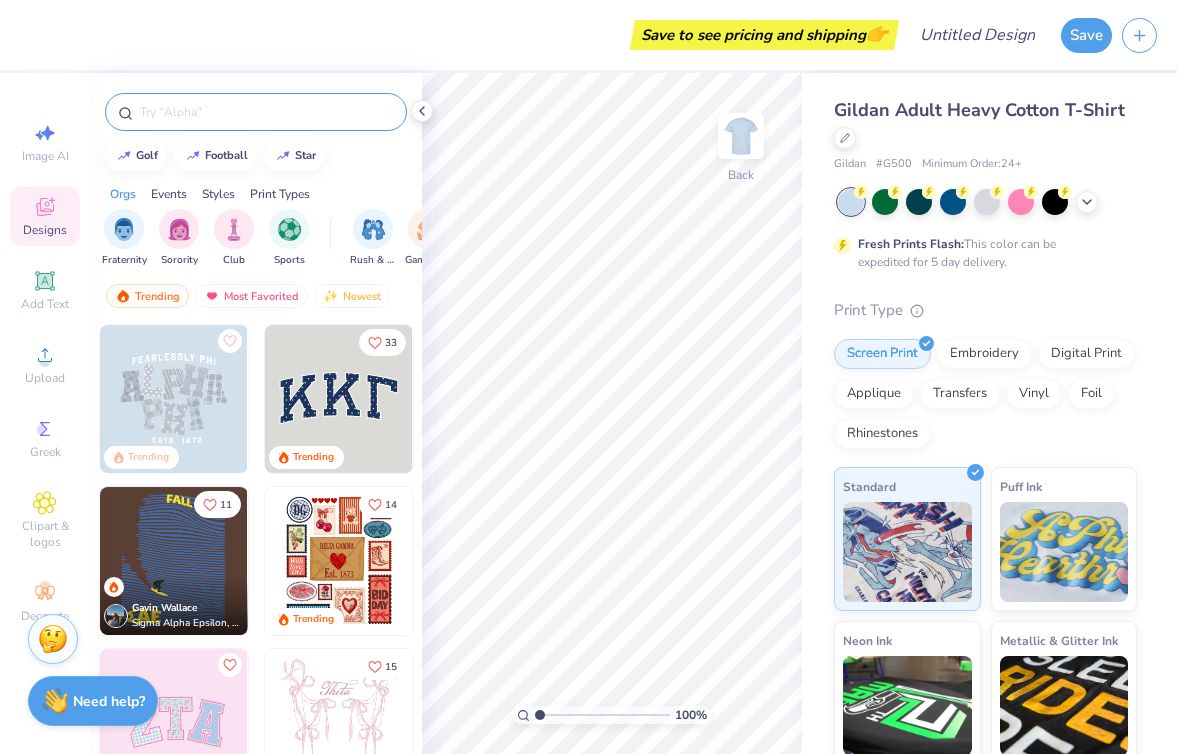 click at bounding box center (266, 112) 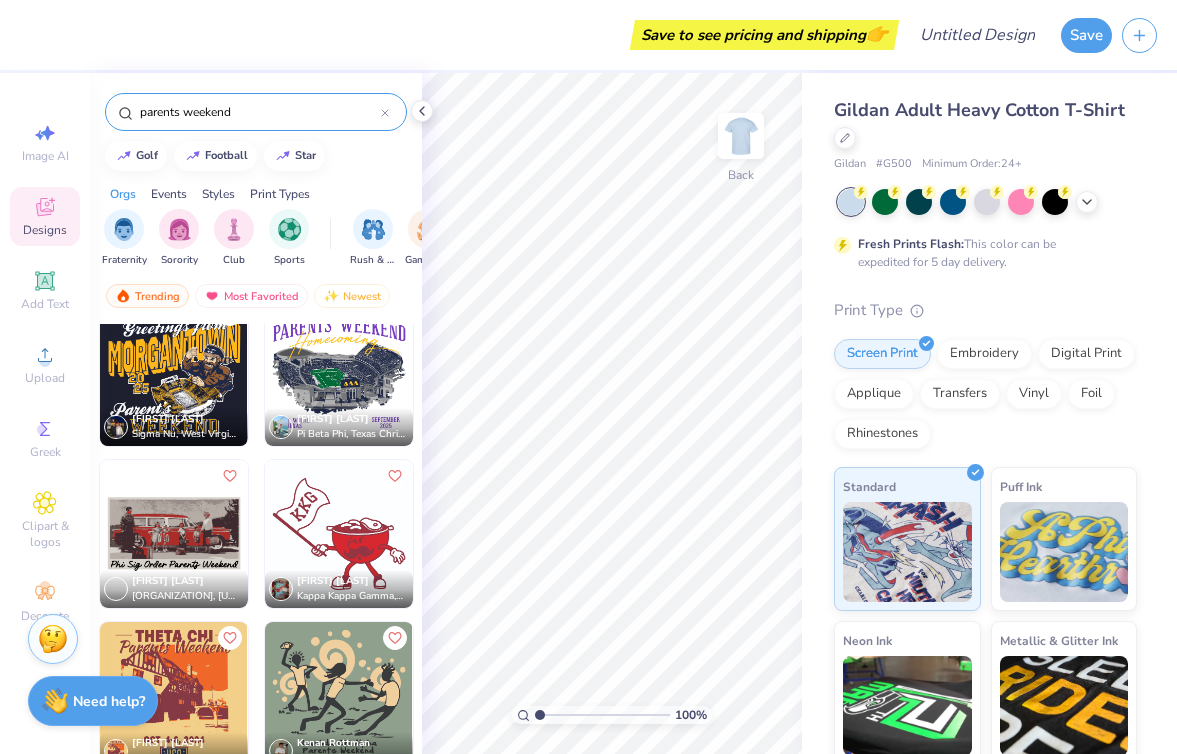 scroll, scrollTop: 11865, scrollLeft: 0, axis: vertical 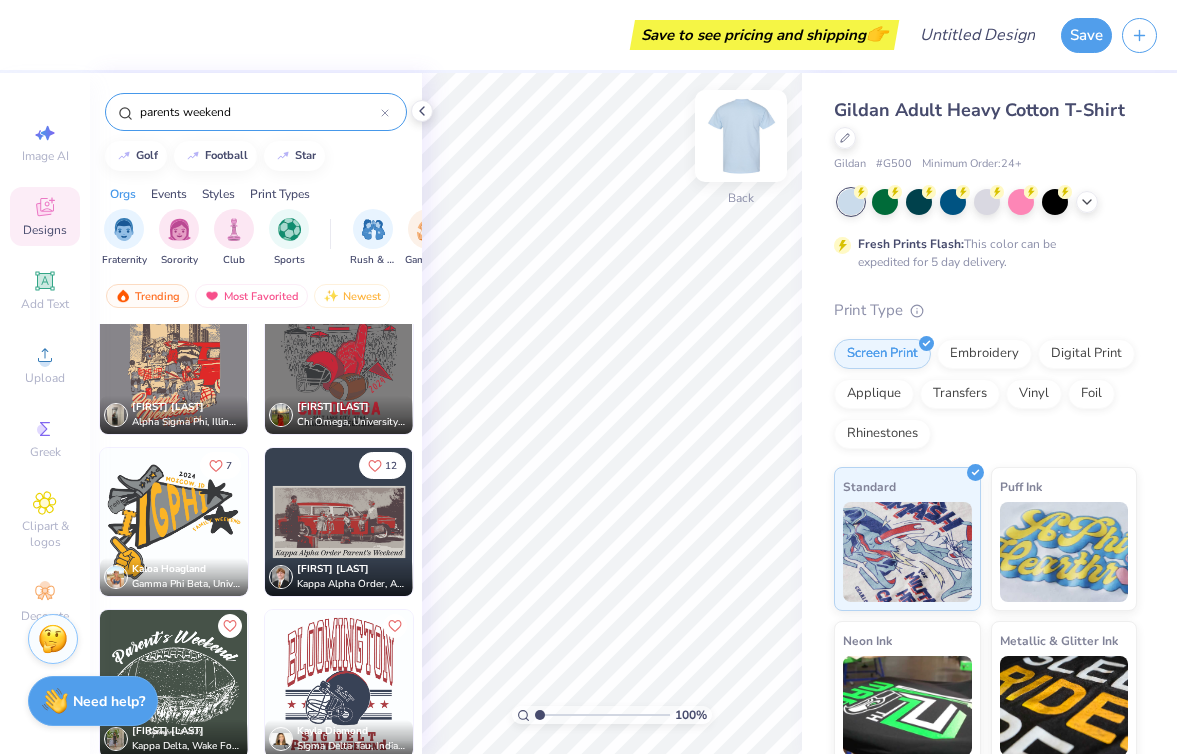 click at bounding box center (741, 136) 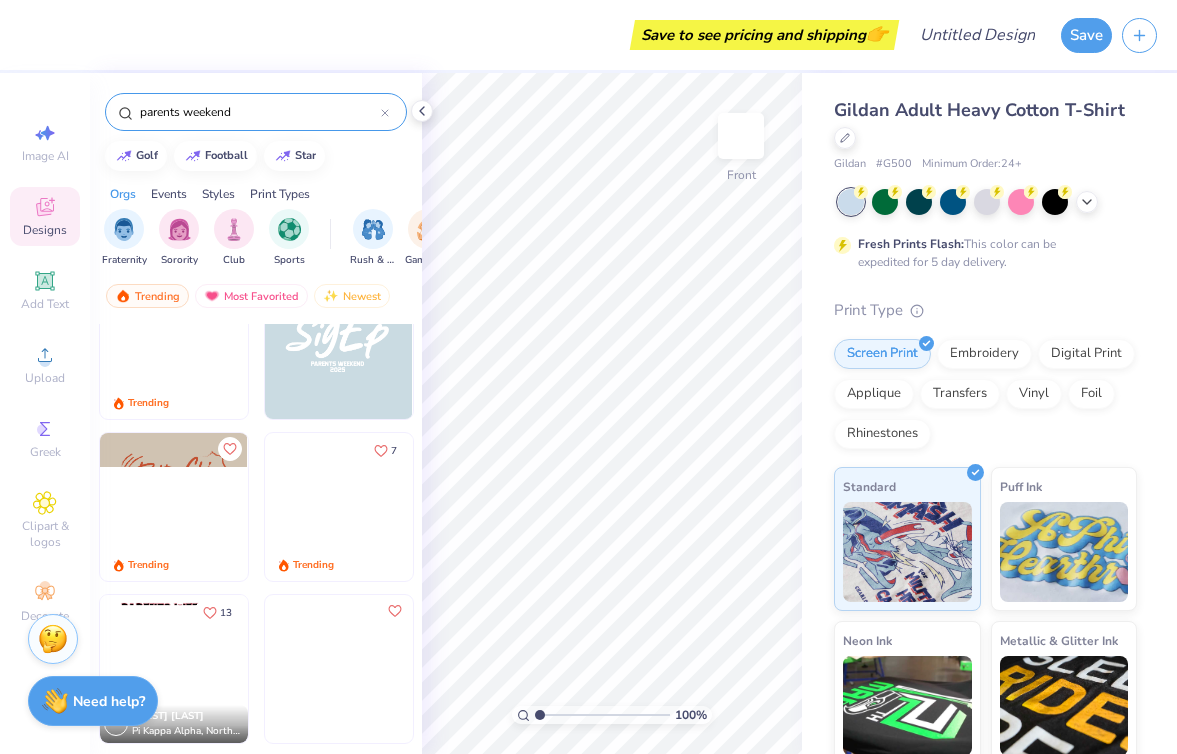 scroll, scrollTop: 0, scrollLeft: 0, axis: both 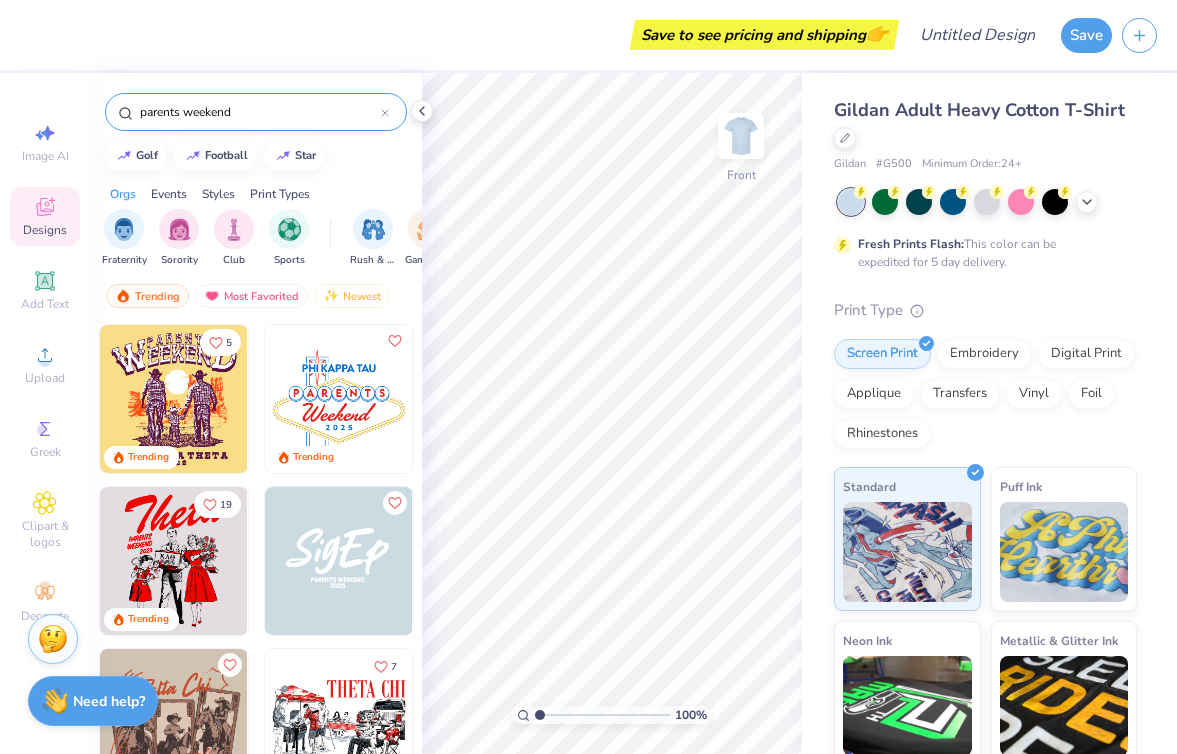 click on "parents weekend" at bounding box center (256, 112) 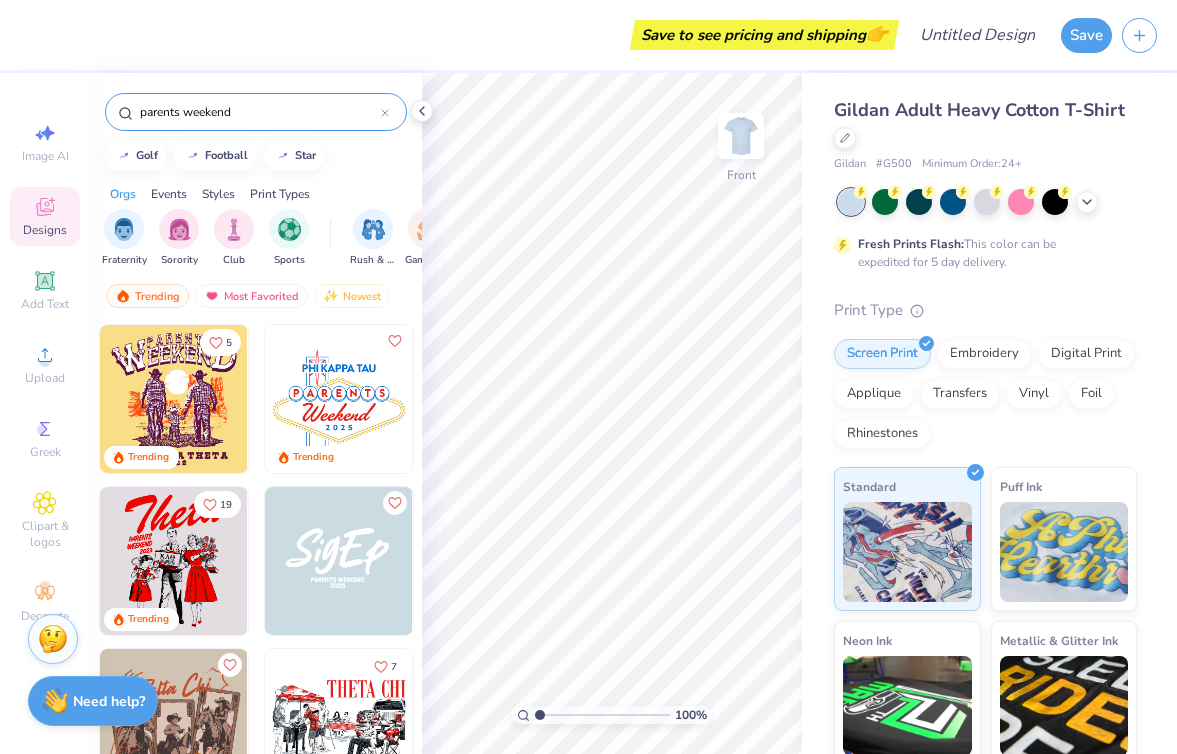 click on "parents weekend" at bounding box center [259, 112] 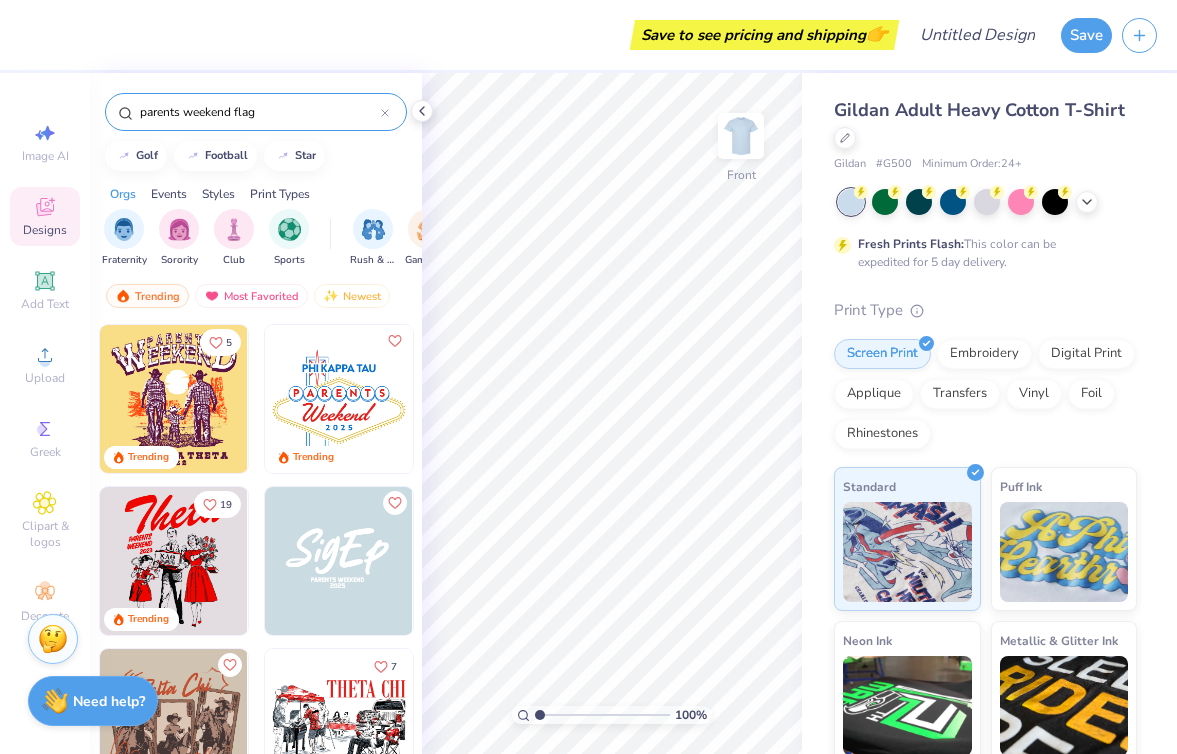 type on "parents weekend flag" 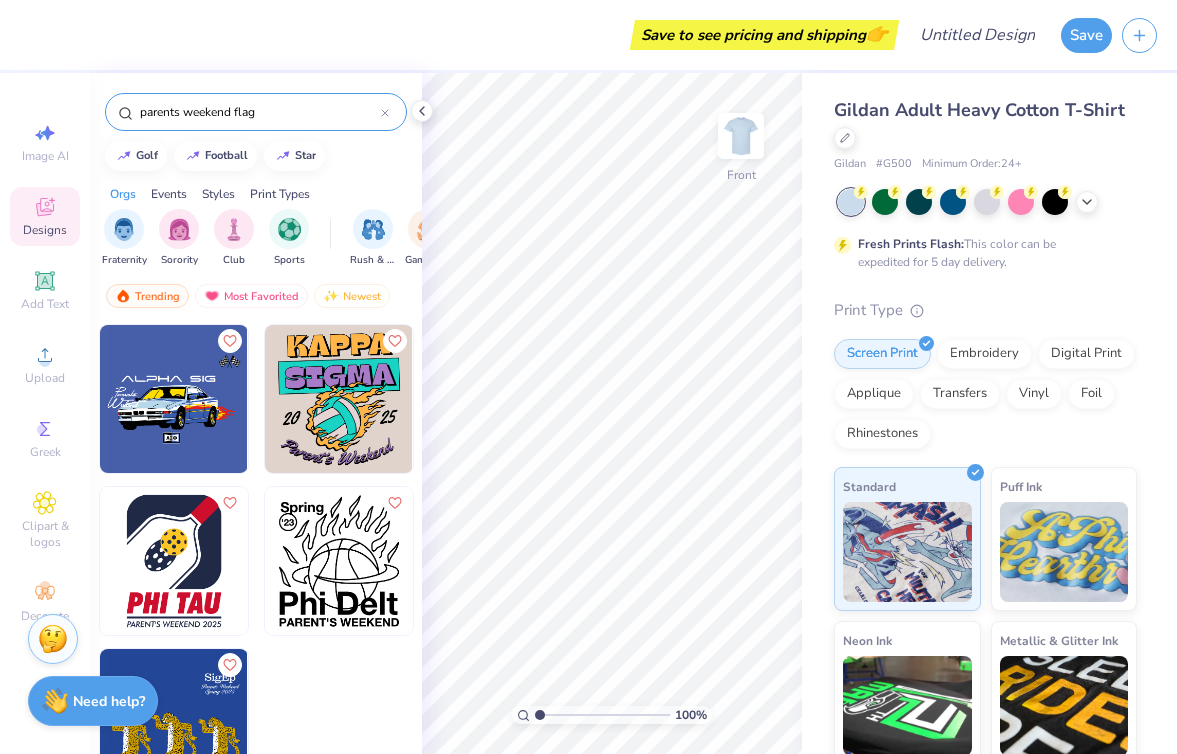 click 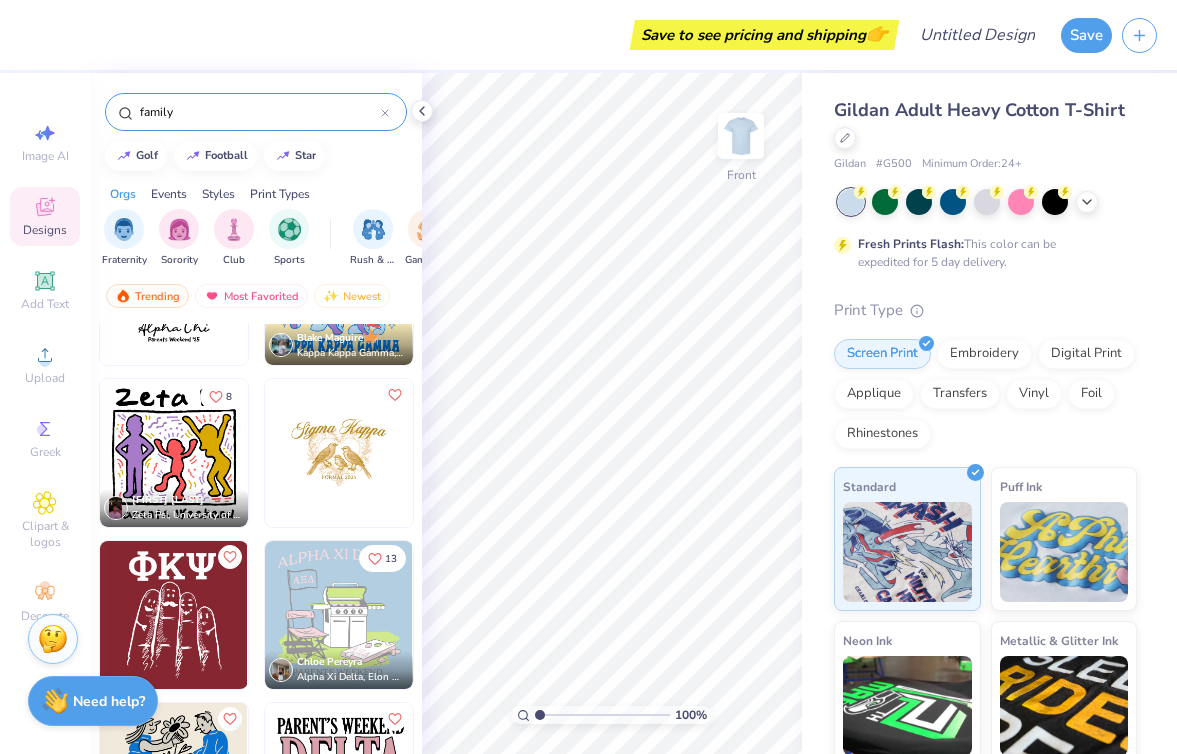 scroll, scrollTop: 449, scrollLeft: 0, axis: vertical 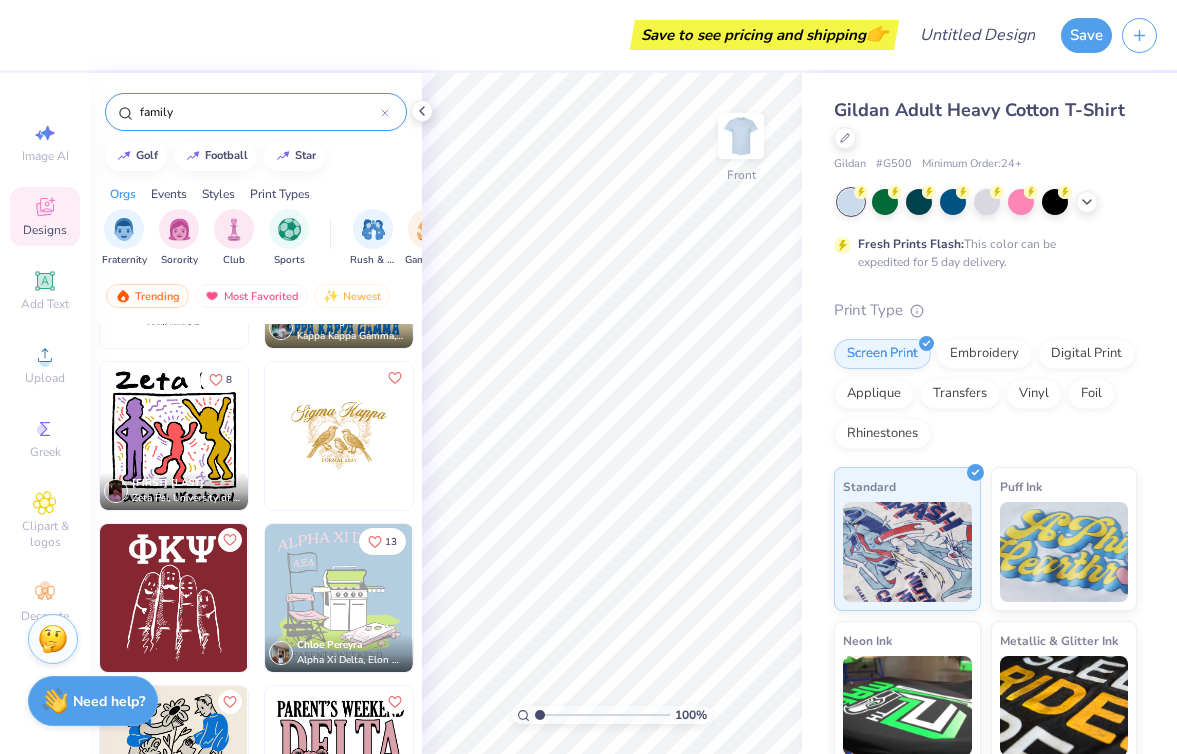 type on "family" 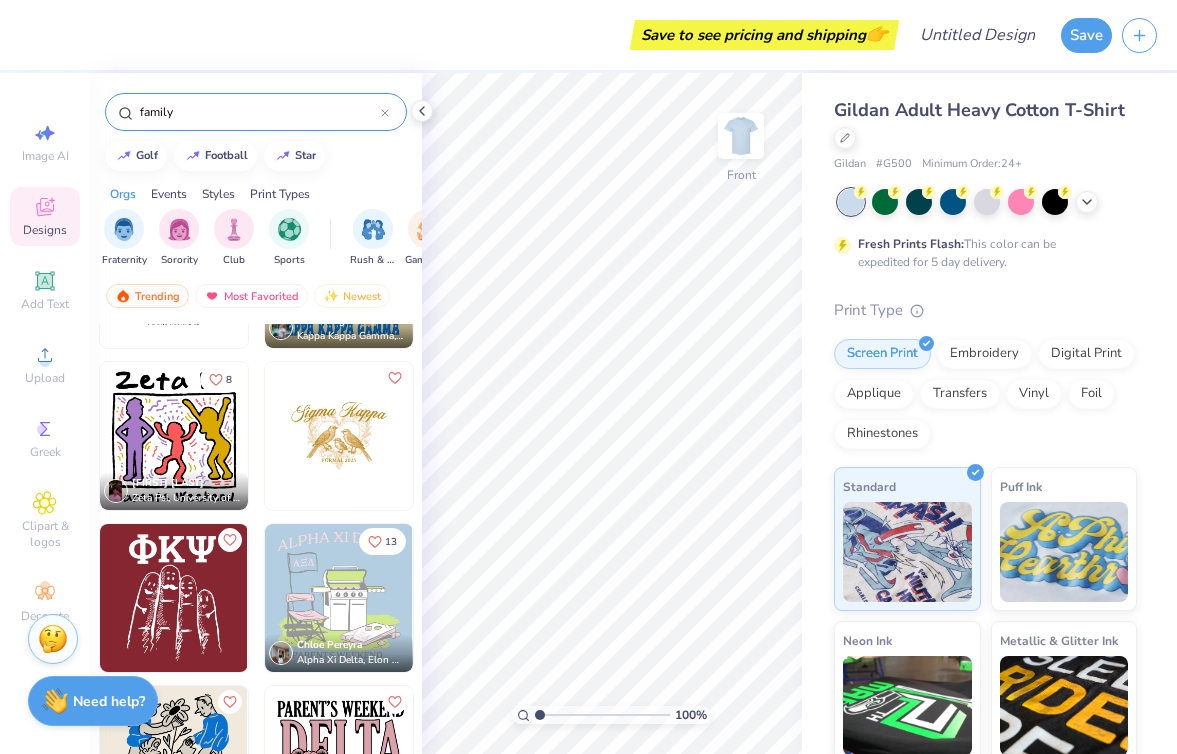 click at bounding box center [339, 598] 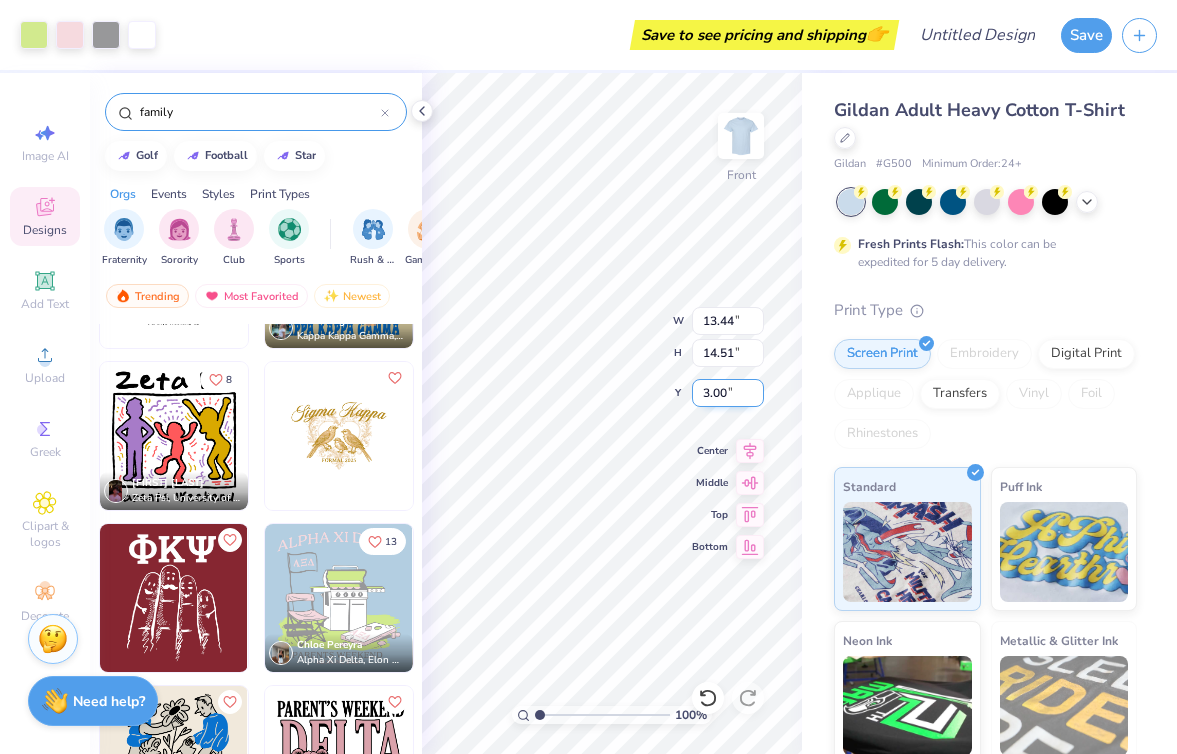 type on "13.44" 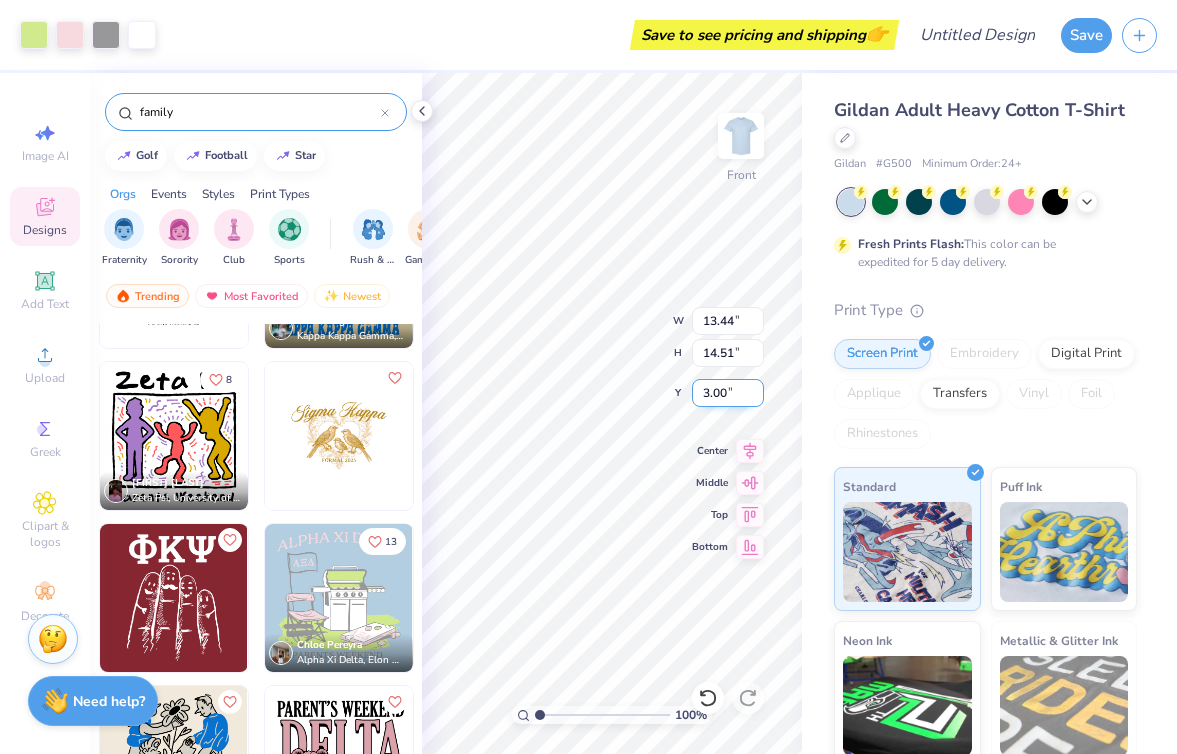 type on "14.51" 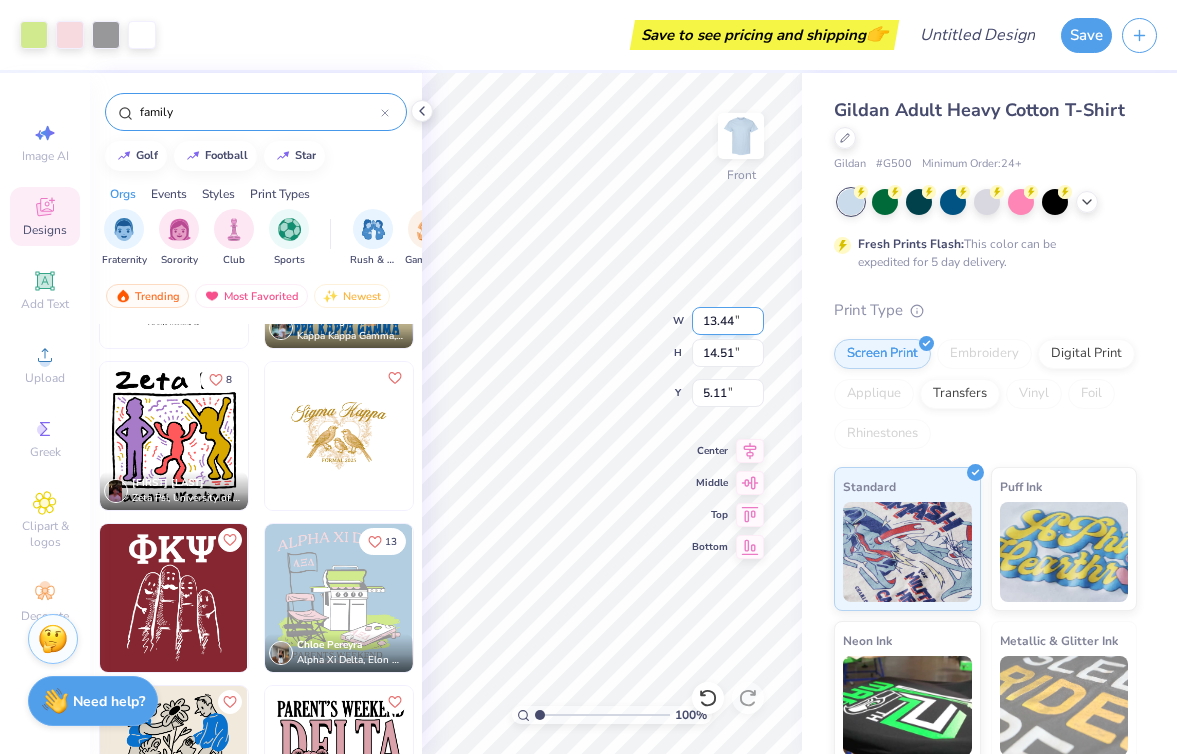 type on "5.11" 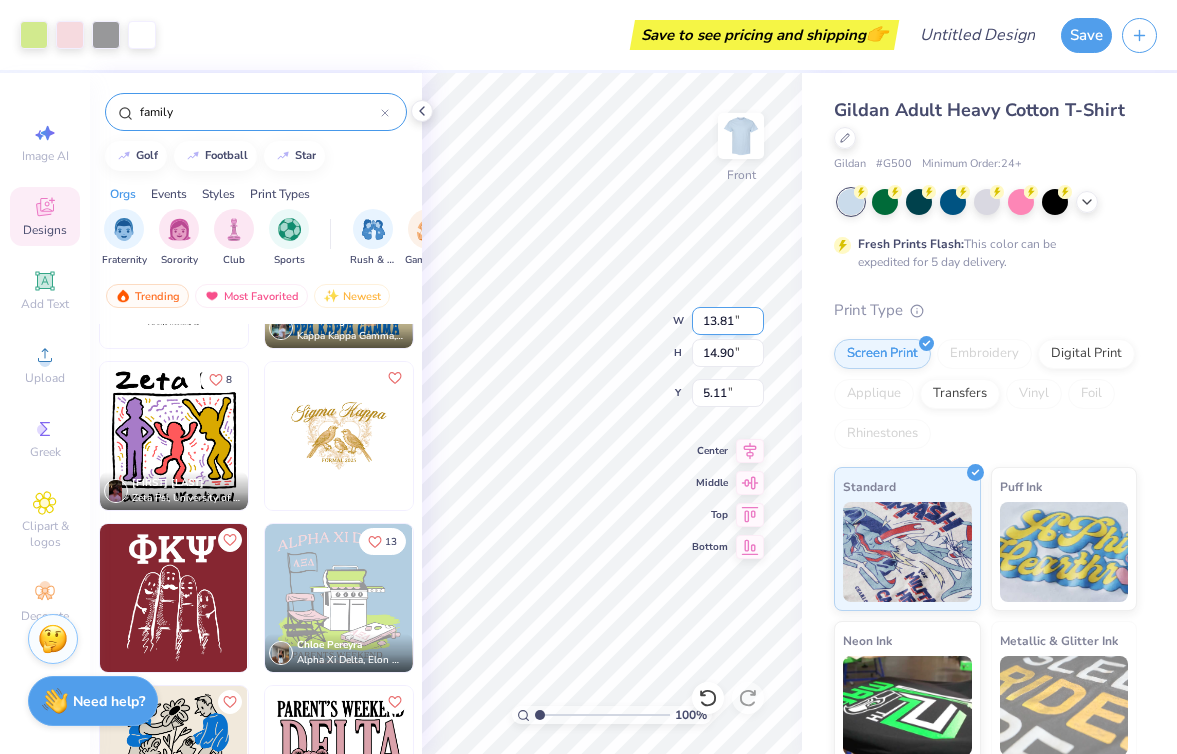 type on "13.81" 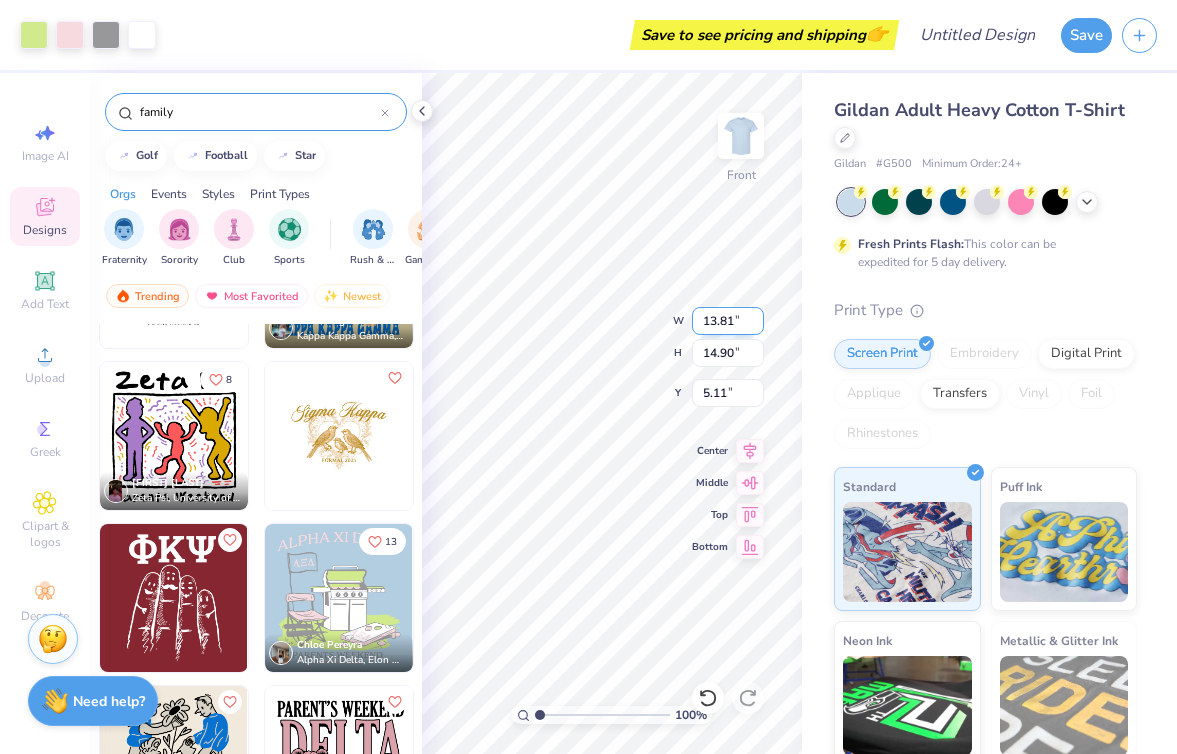 type on "14.90" 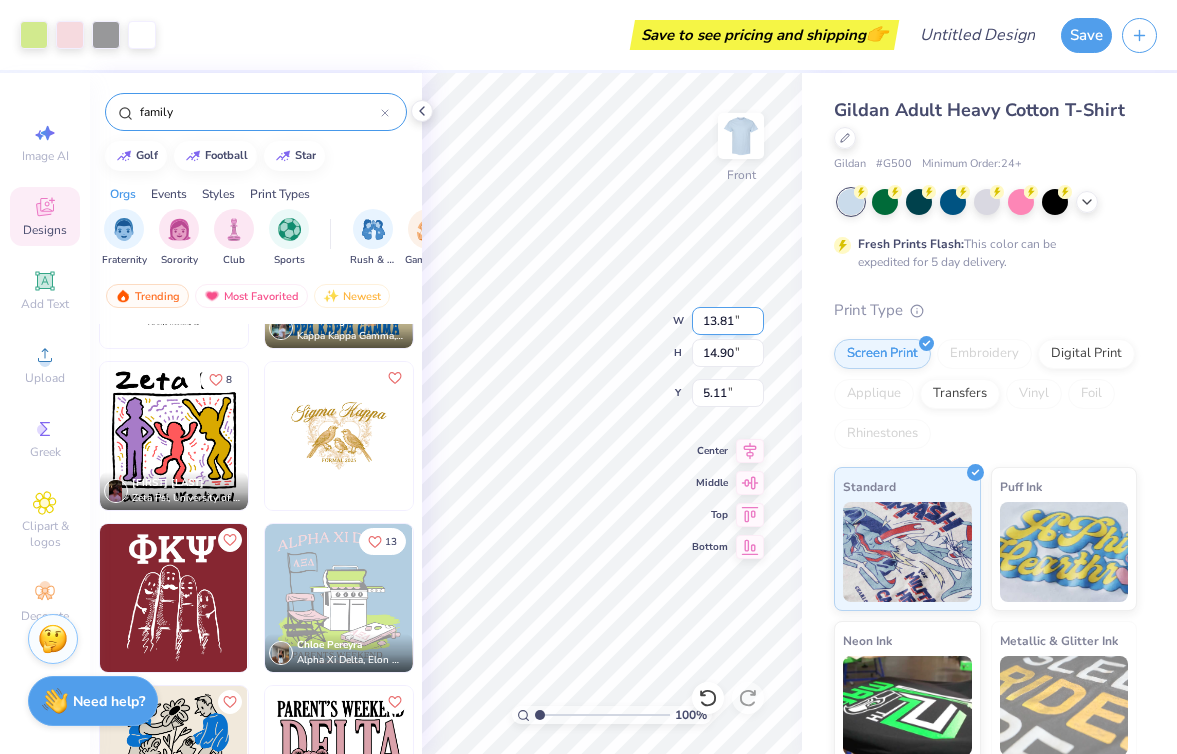 type on "2.71" 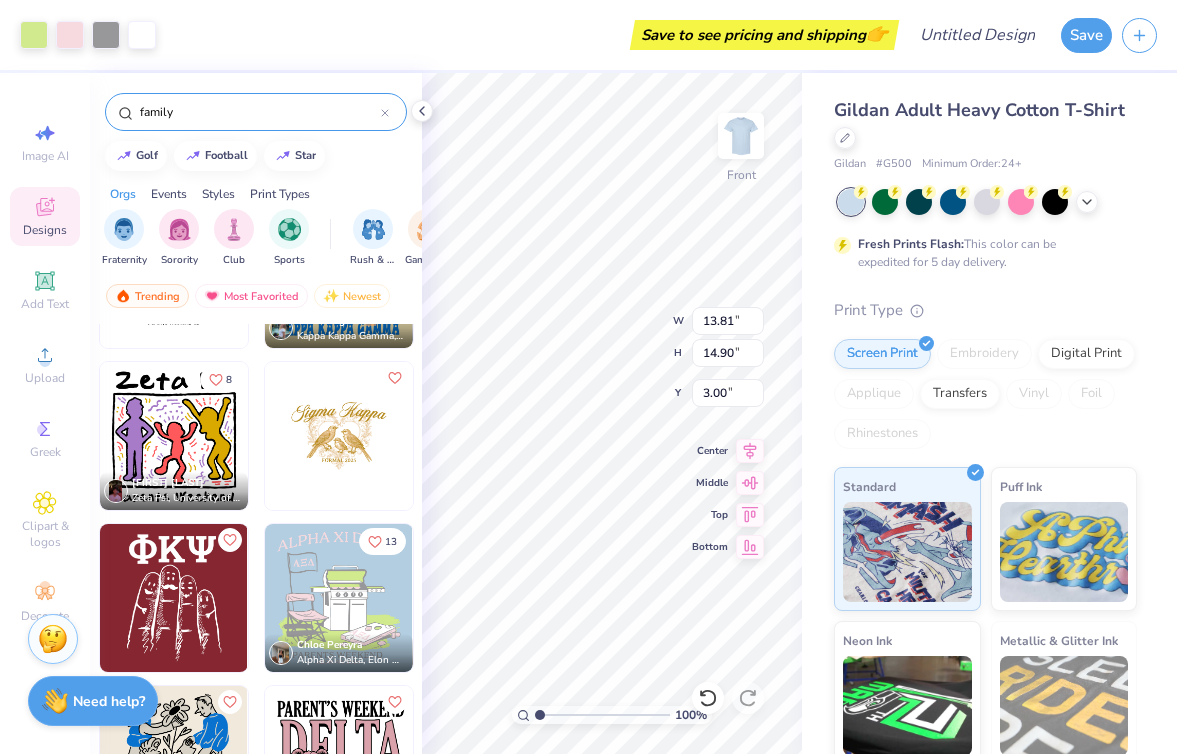 type on "3.00" 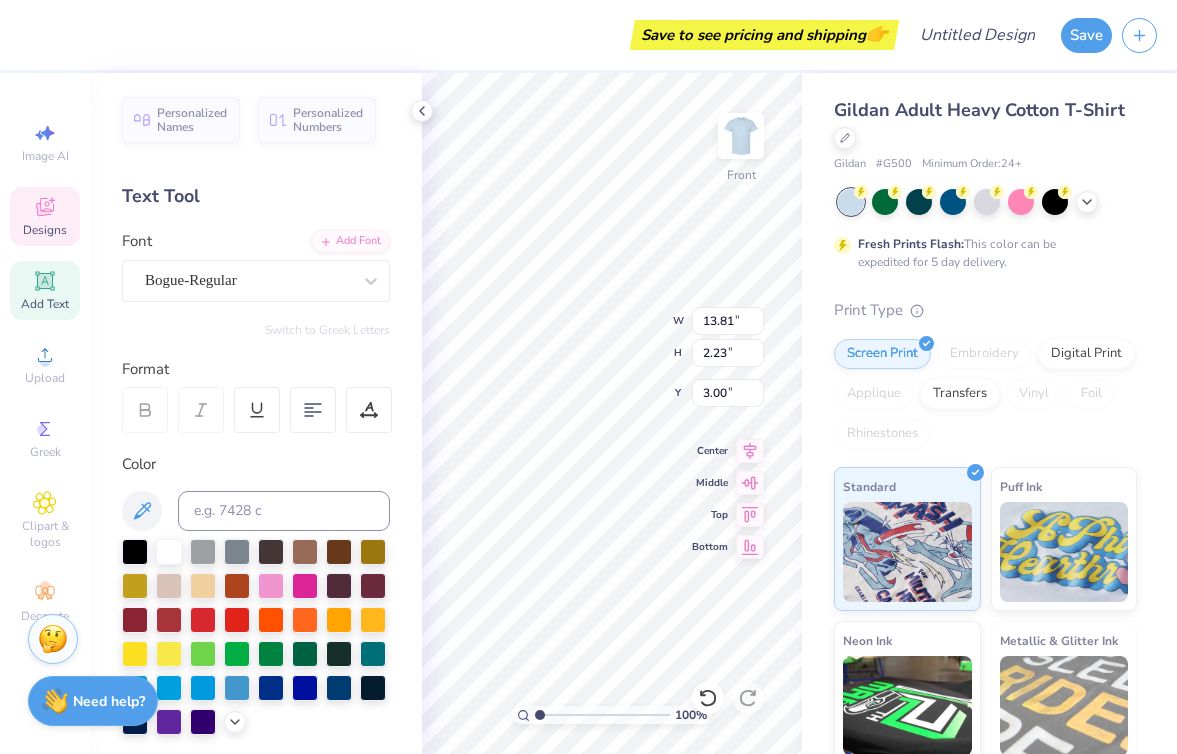 scroll, scrollTop: 0, scrollLeft: 6, axis: horizontal 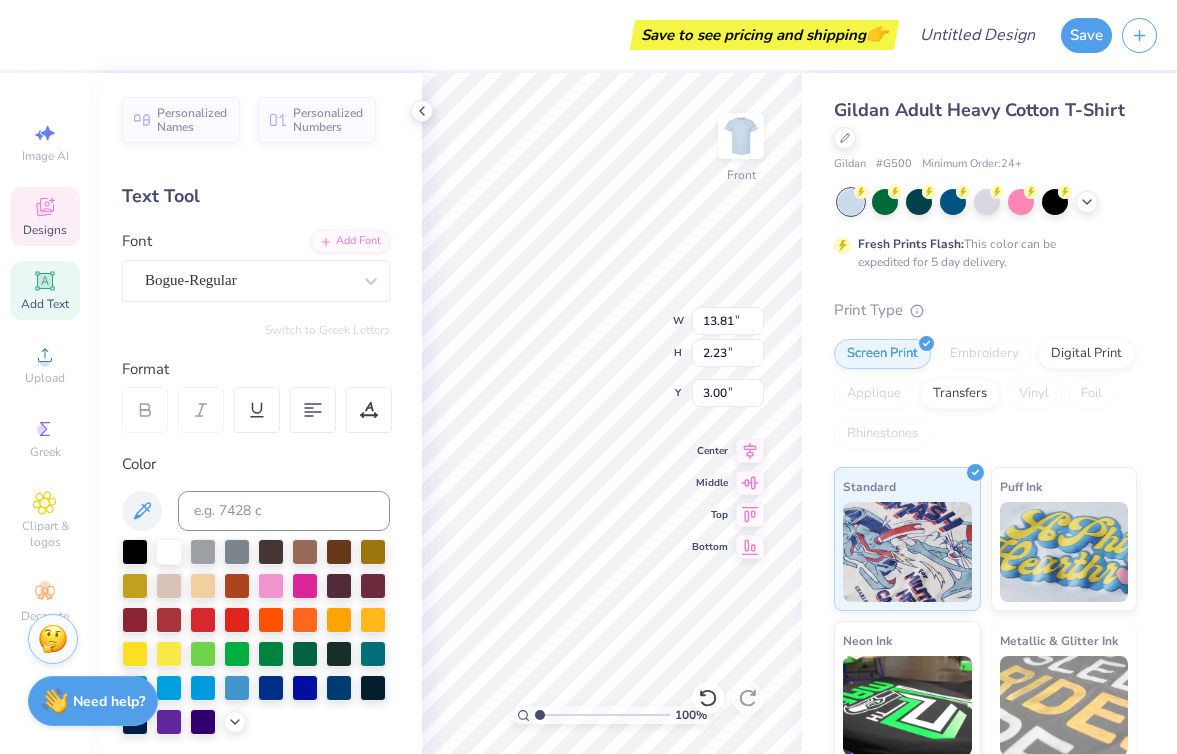 type on "[ORGANIZATION]" 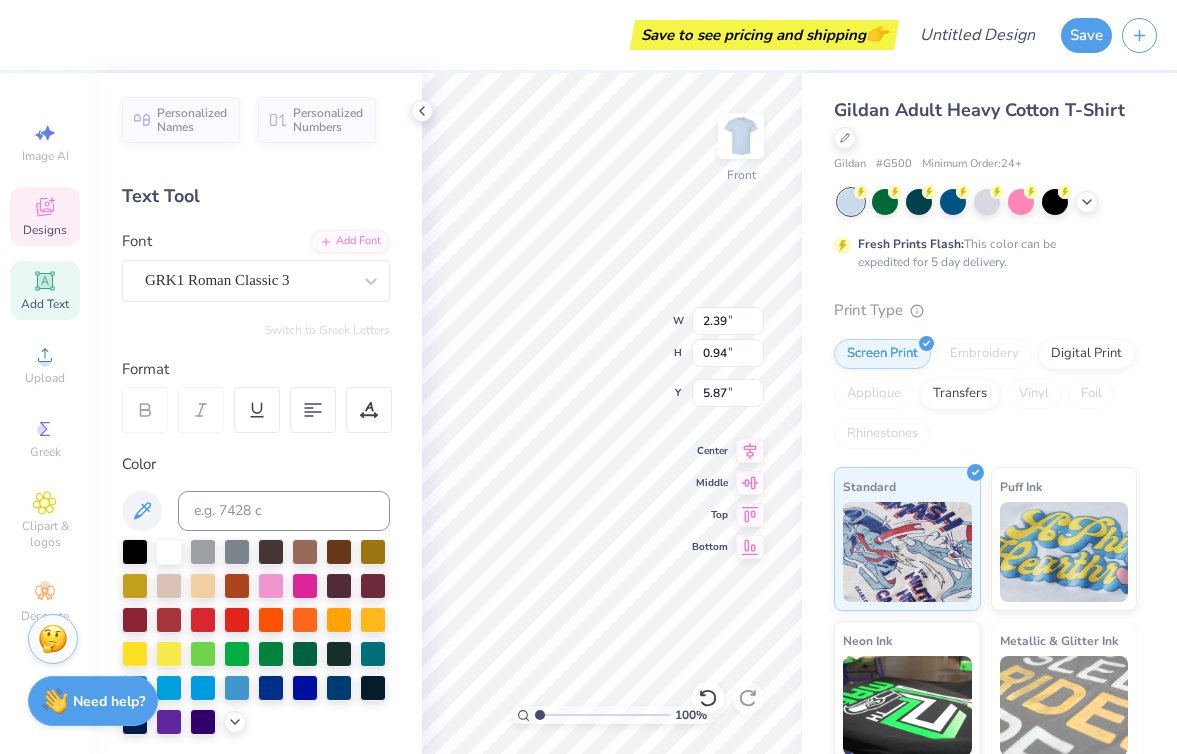 type on "[ORGANIZATION]" 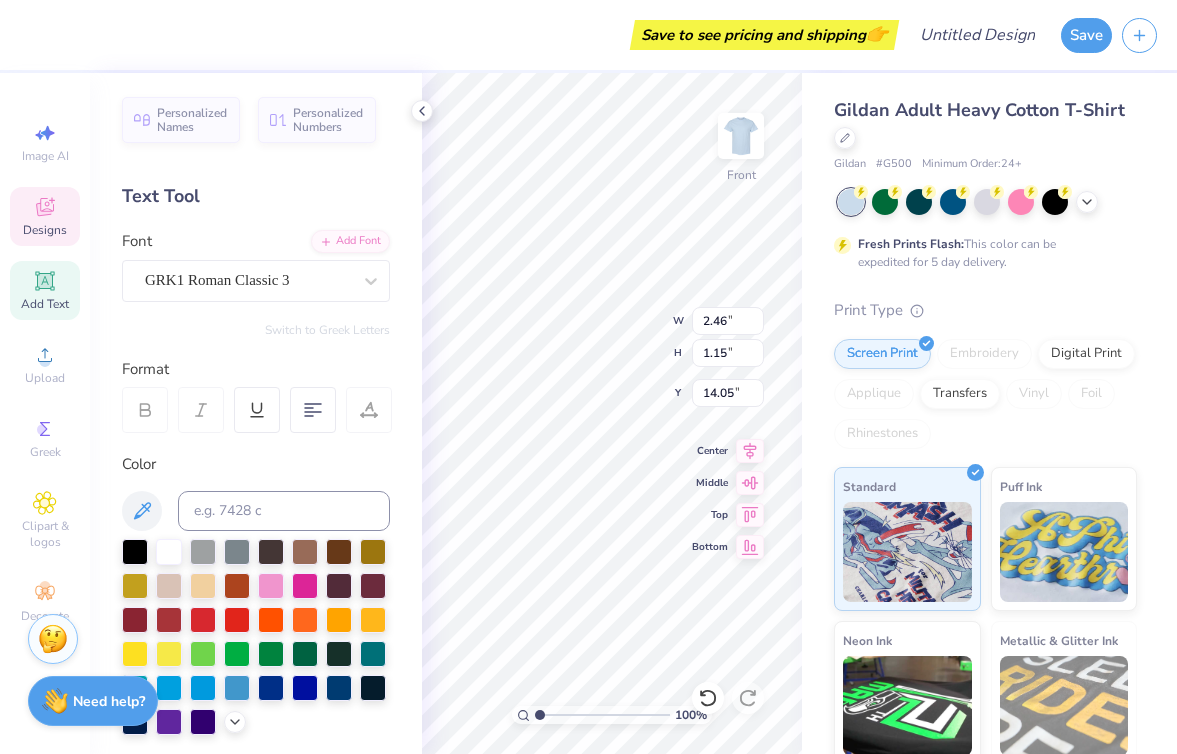 type on "2.46" 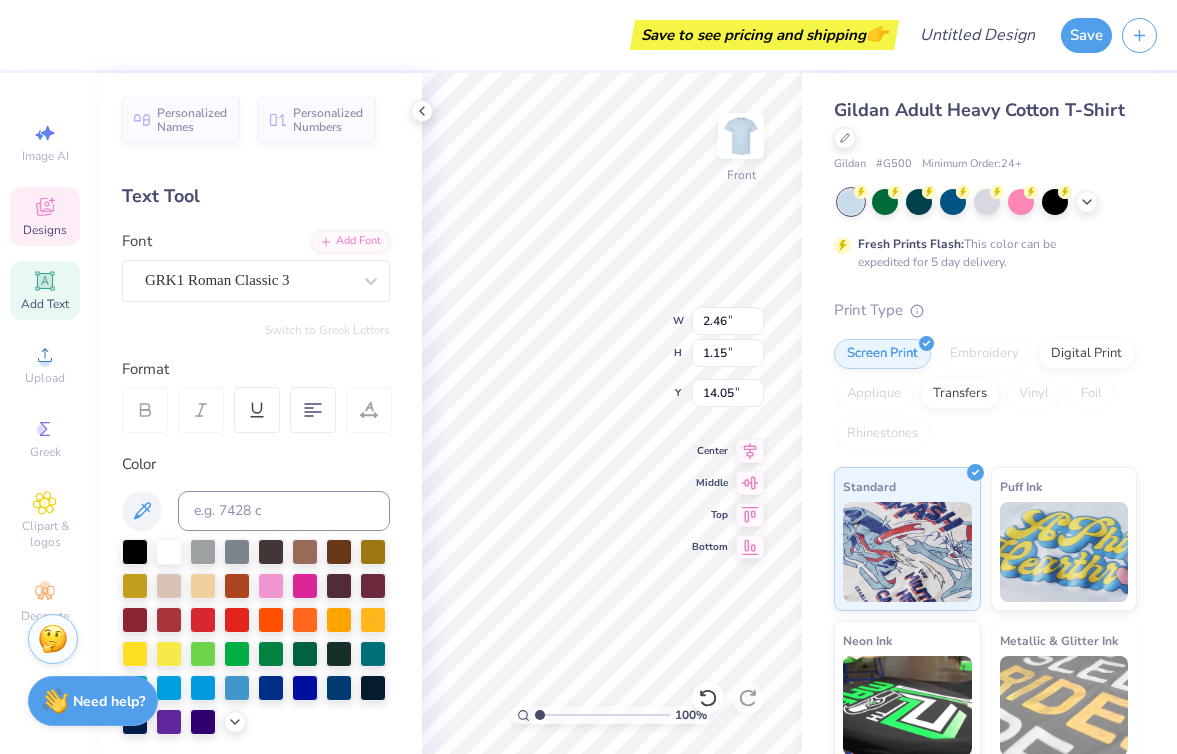 type on "[ORGANIZATION]" 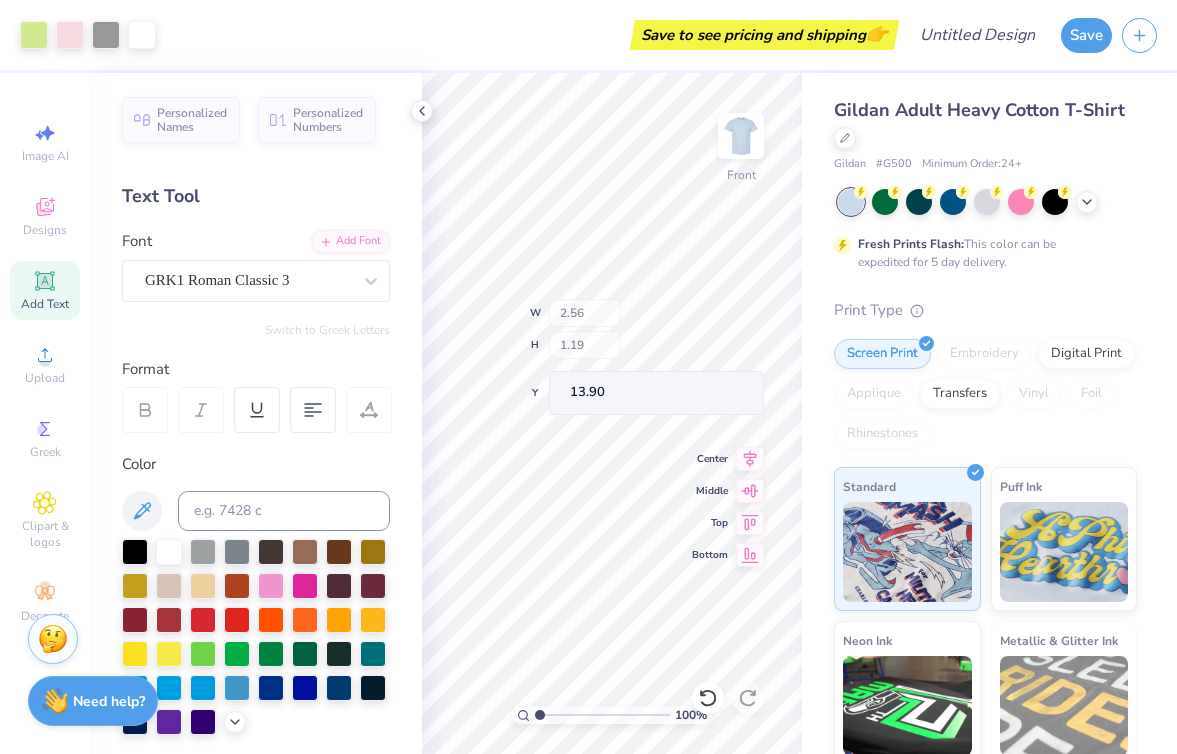 type on "2.56" 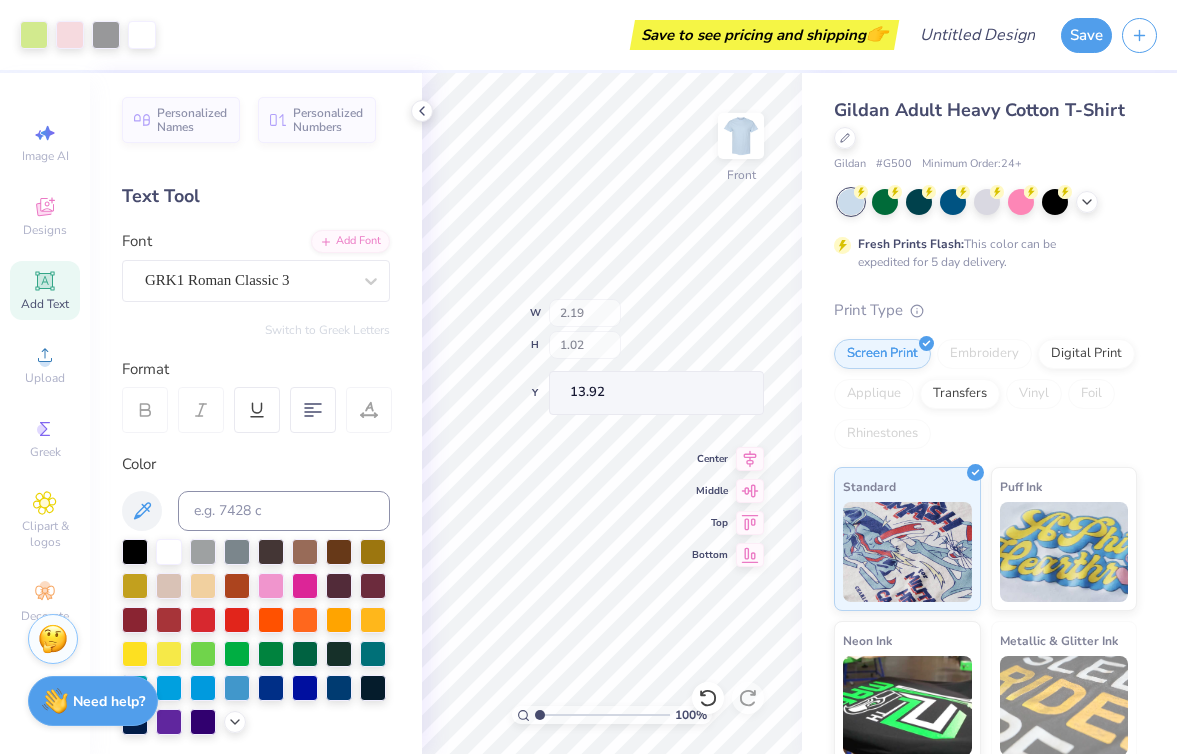 type on "2.19" 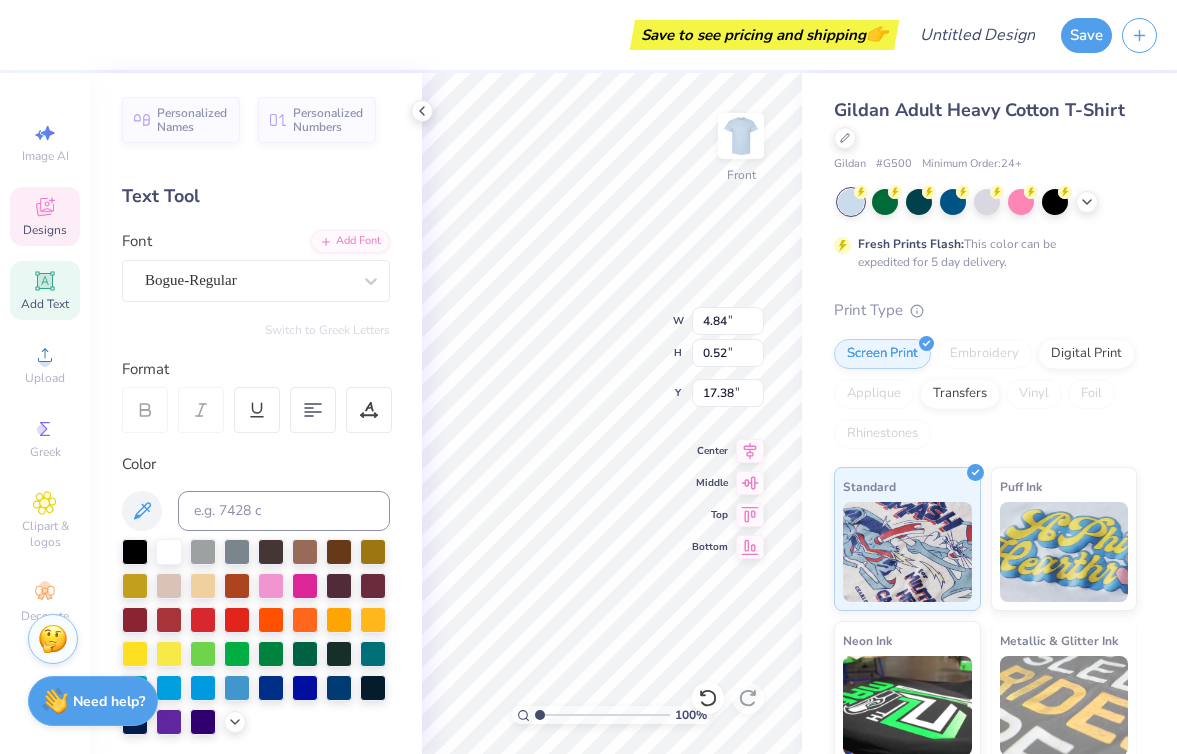 scroll, scrollTop: 0, scrollLeft: 3, axis: horizontal 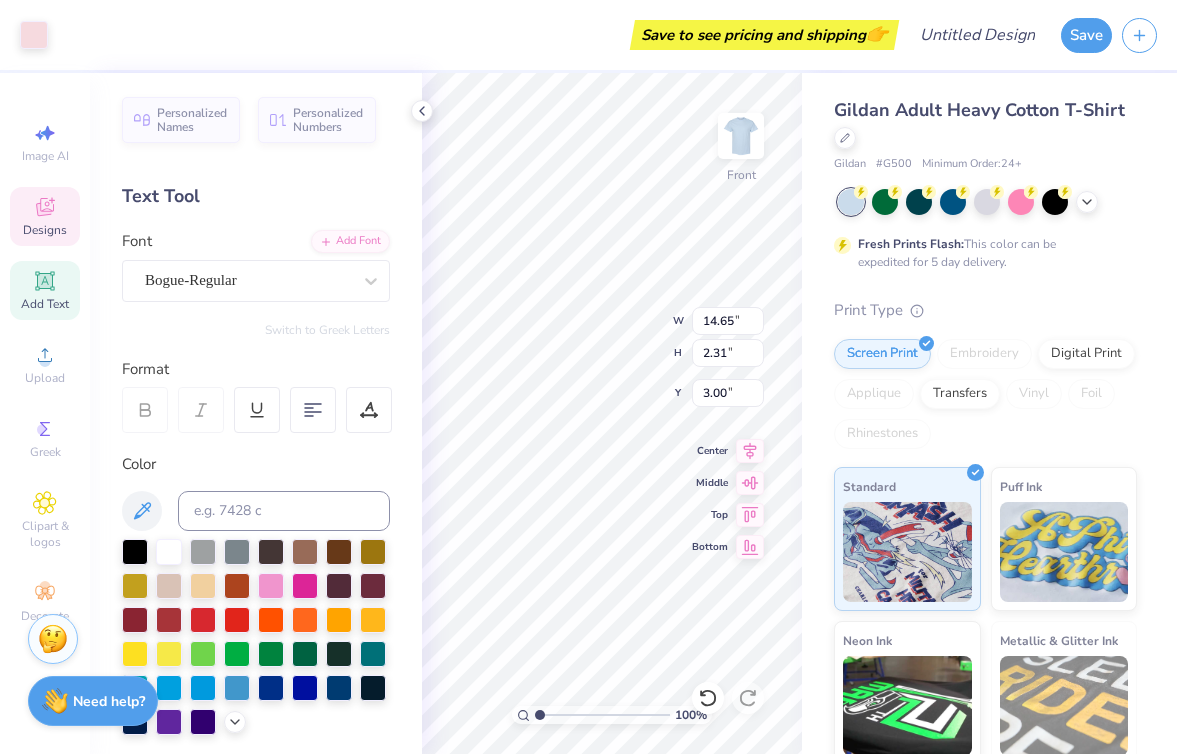 type on "14.65" 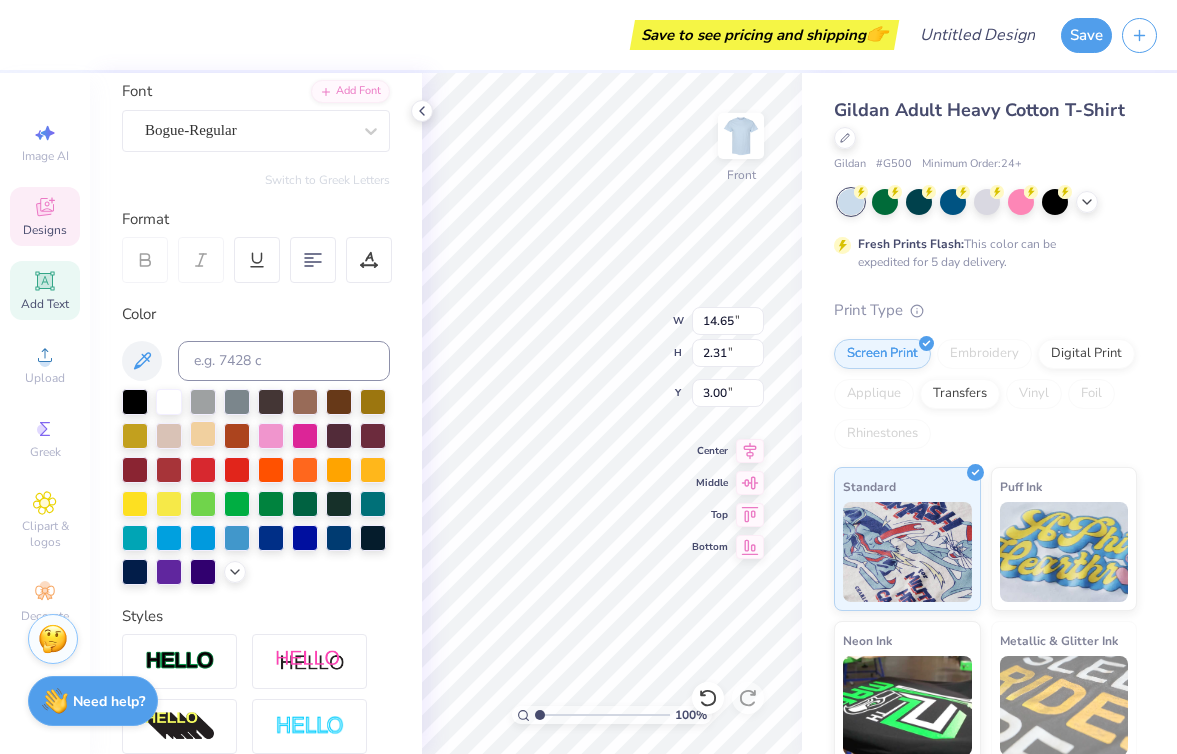 scroll, scrollTop: 408, scrollLeft: 0, axis: vertical 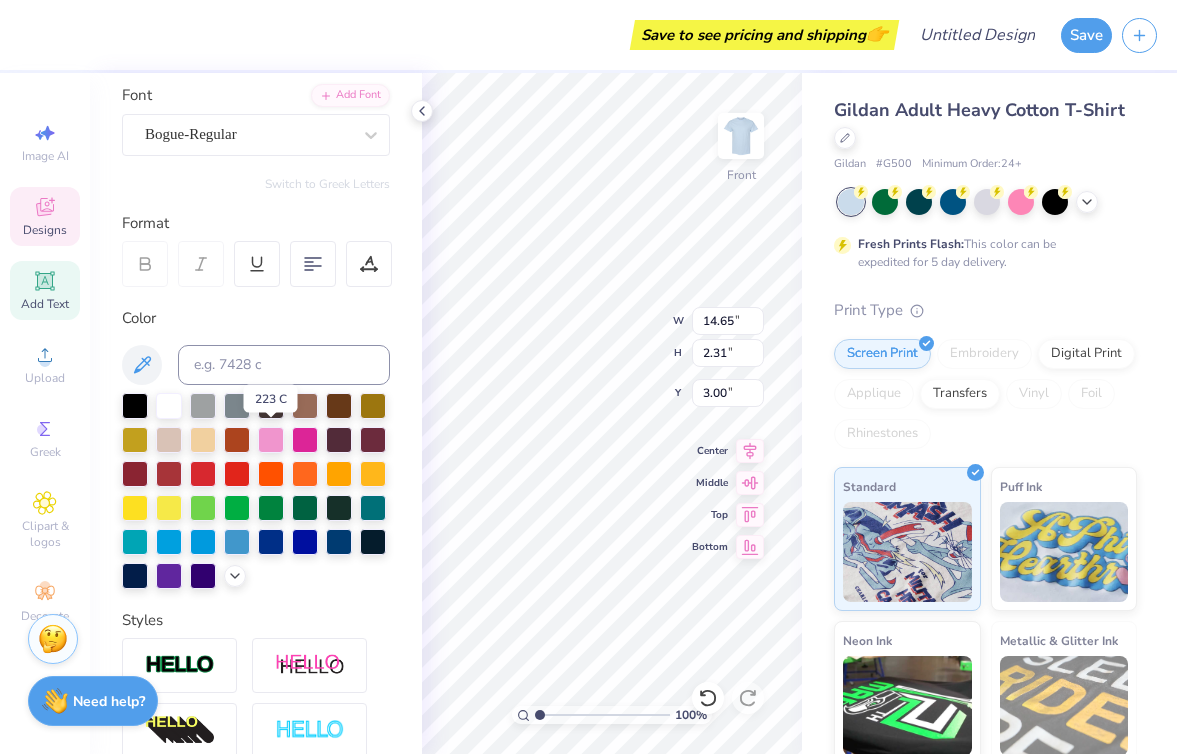click at bounding box center (271, 440) 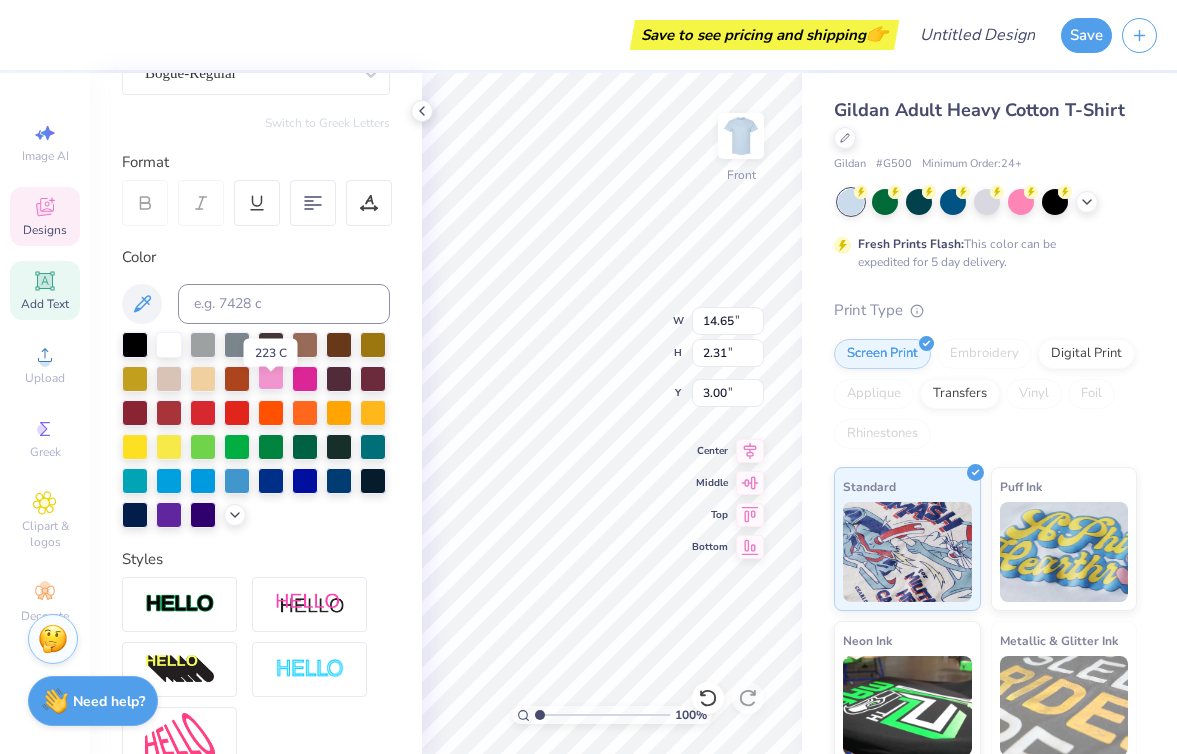 scroll, scrollTop: 246, scrollLeft: 0, axis: vertical 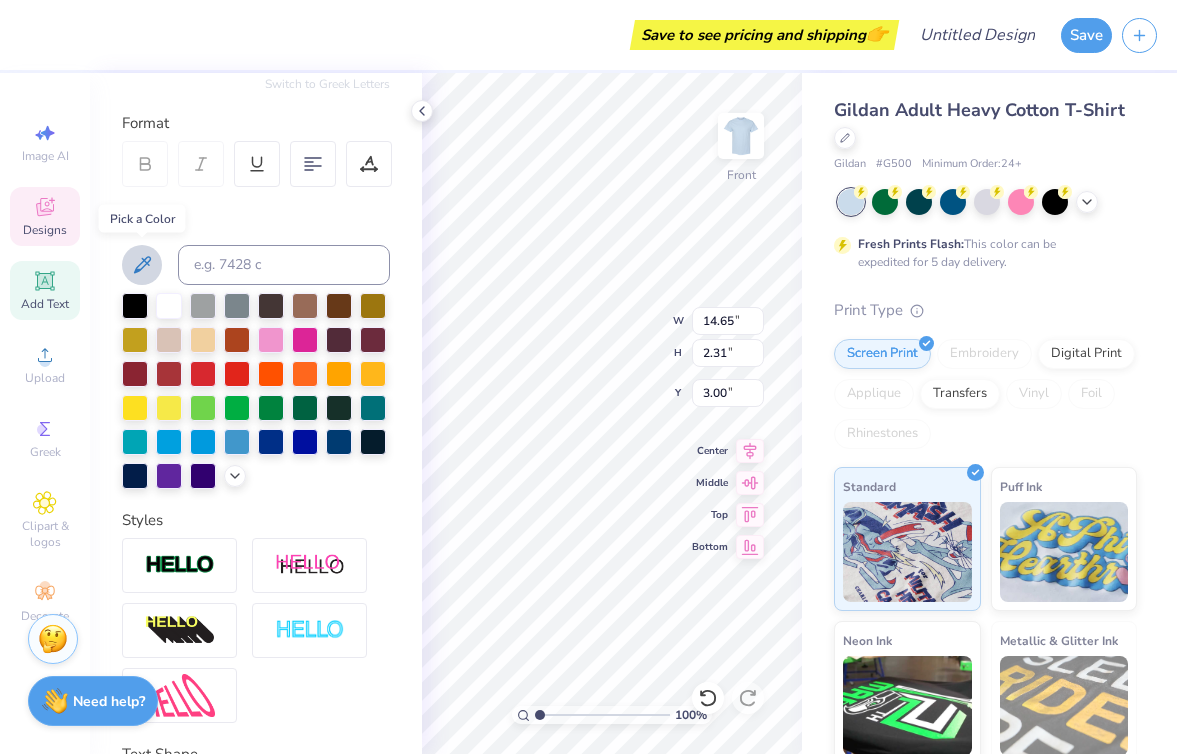 click 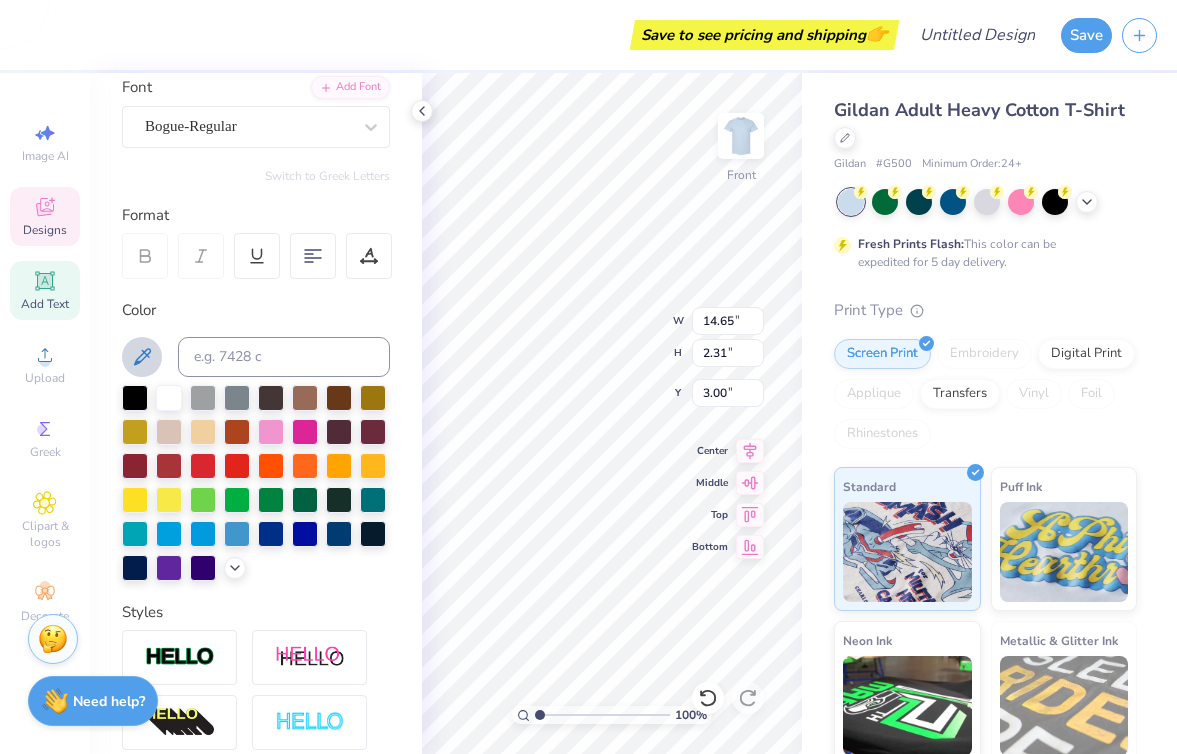 scroll, scrollTop: 143, scrollLeft: 0, axis: vertical 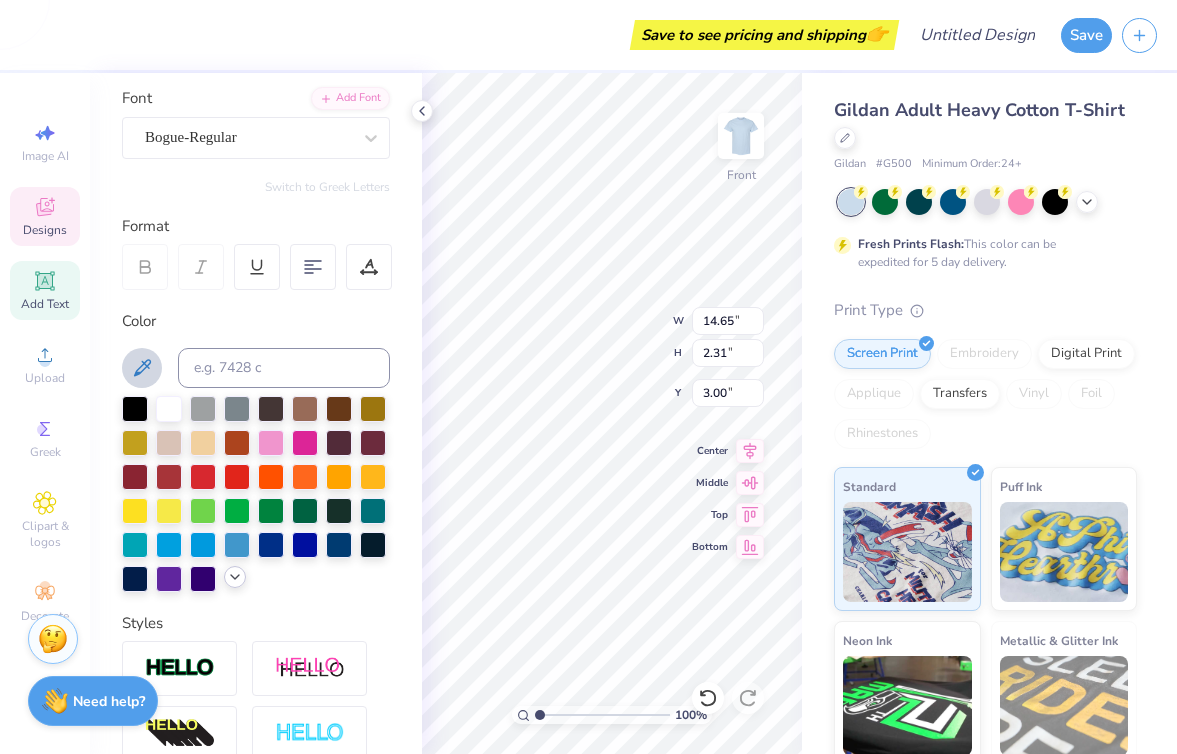 click 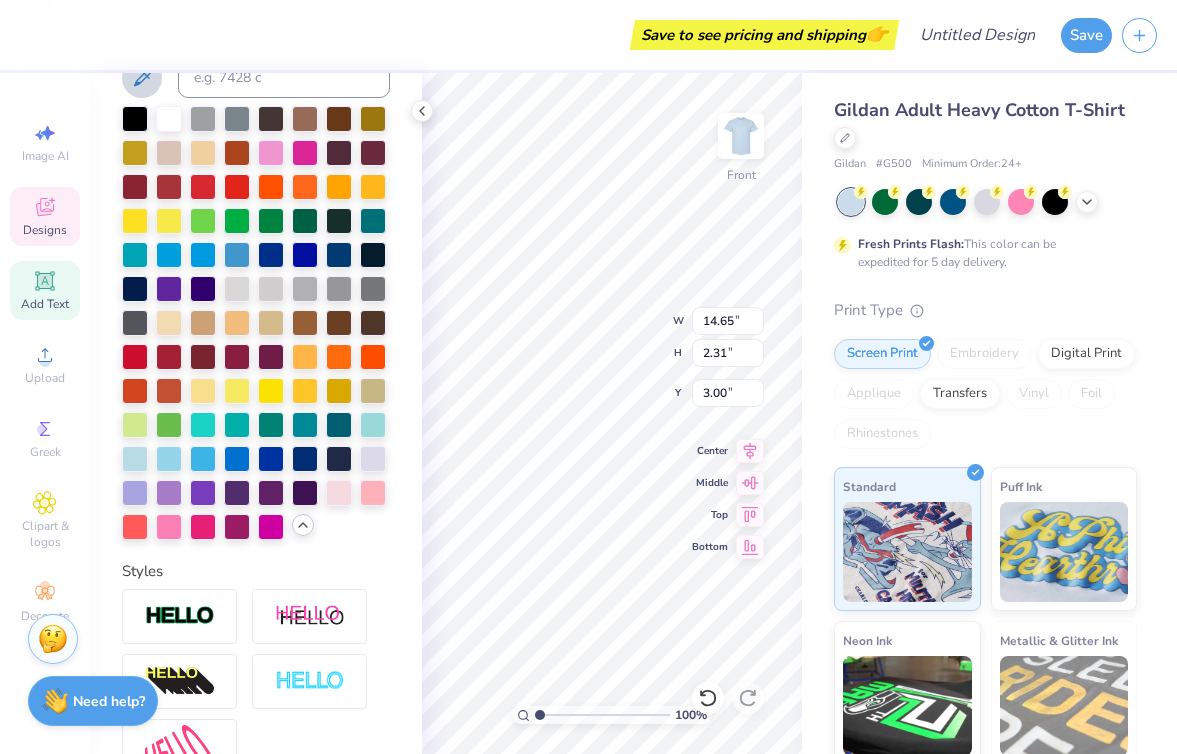 scroll, scrollTop: 446, scrollLeft: 0, axis: vertical 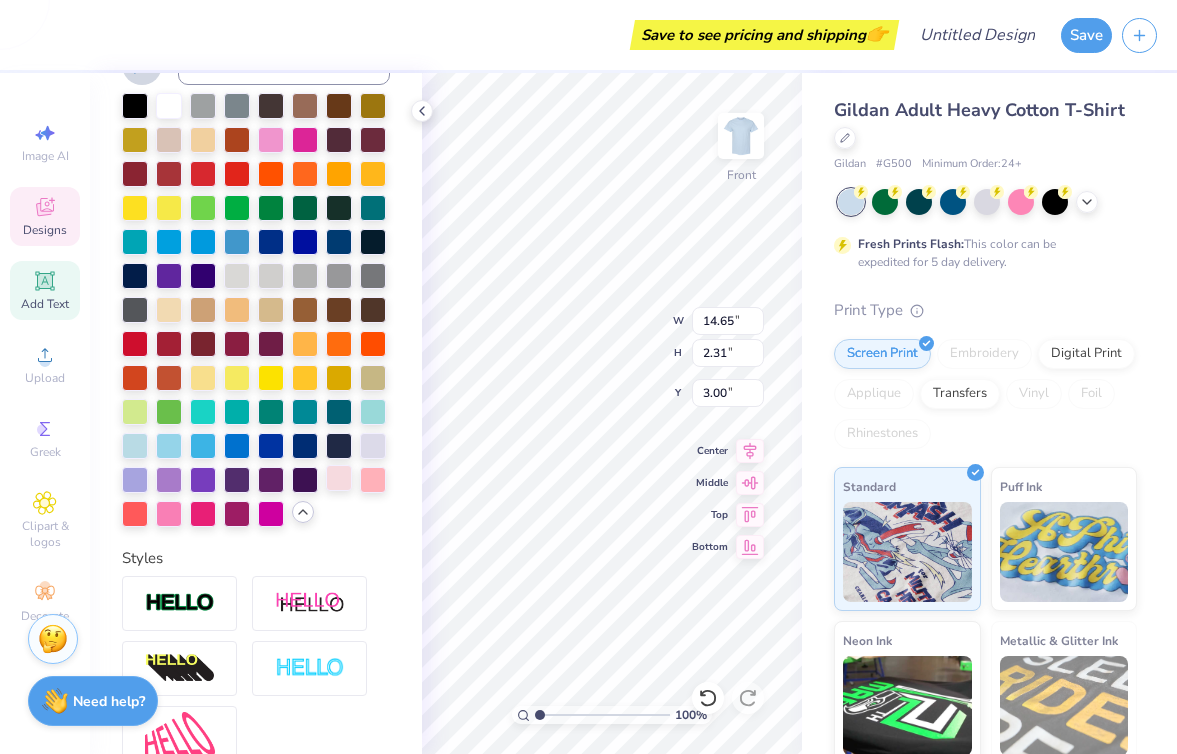 click at bounding box center (339, 478) 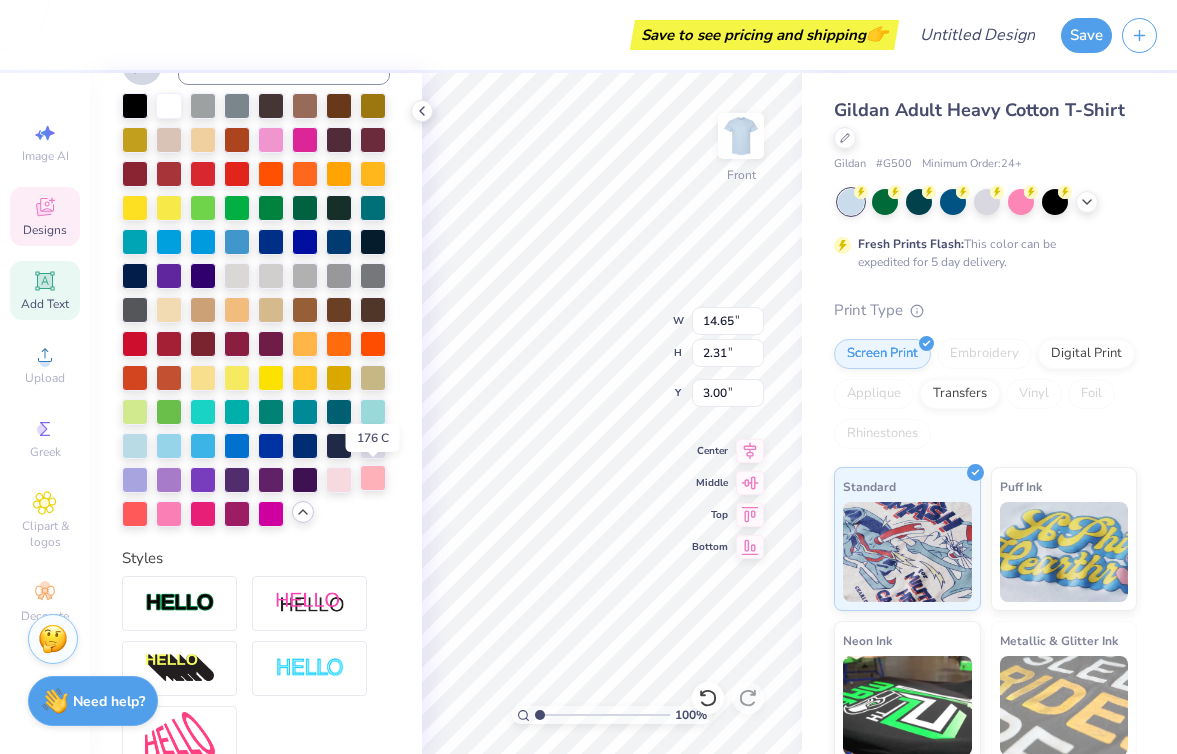 click at bounding box center (373, 478) 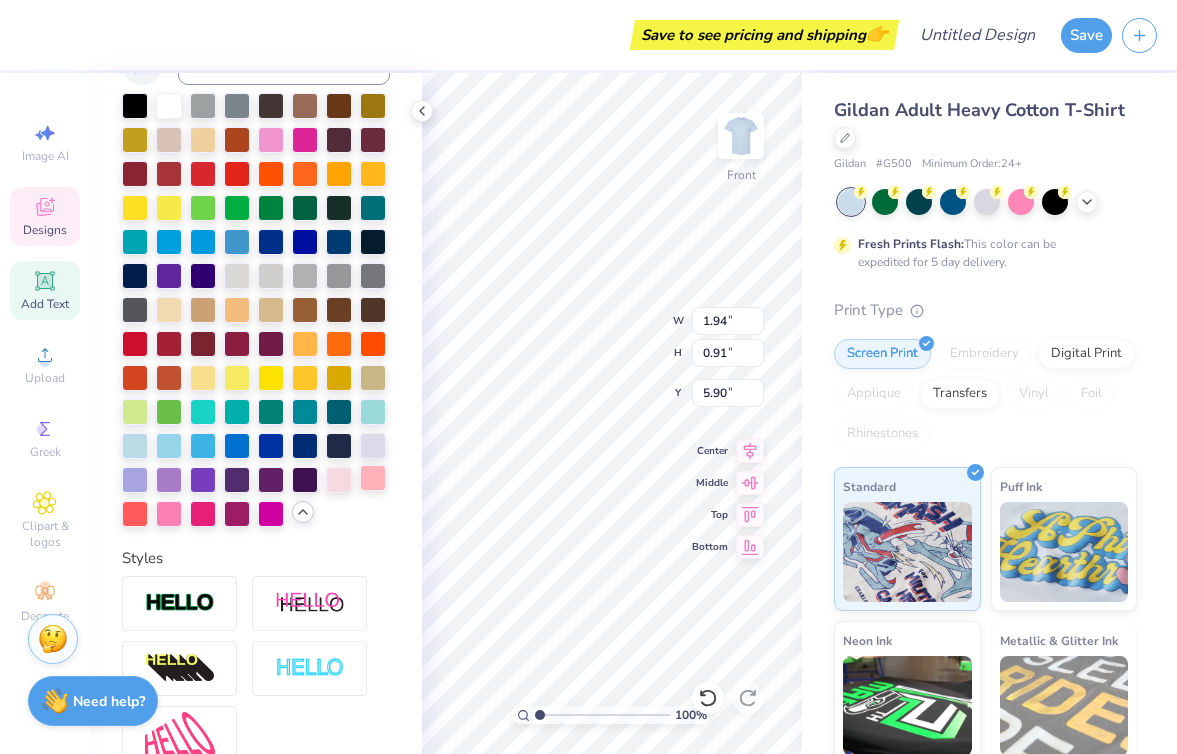 click at bounding box center [373, 478] 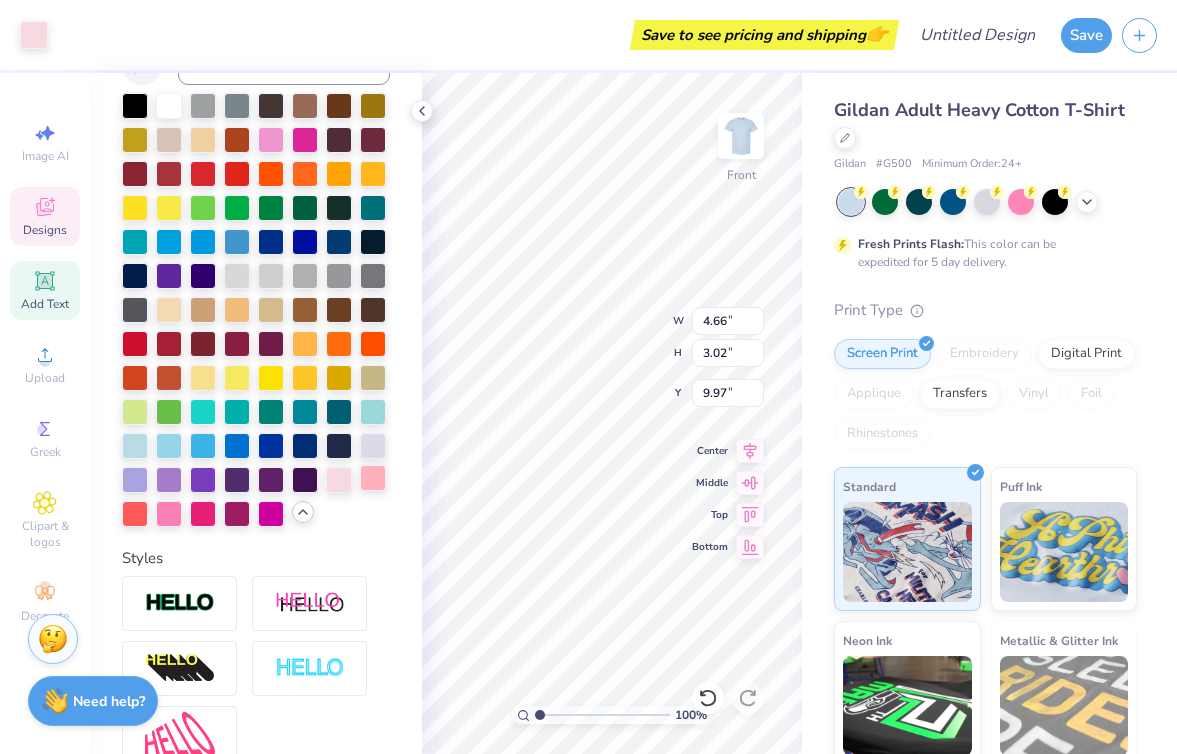 click at bounding box center (373, 478) 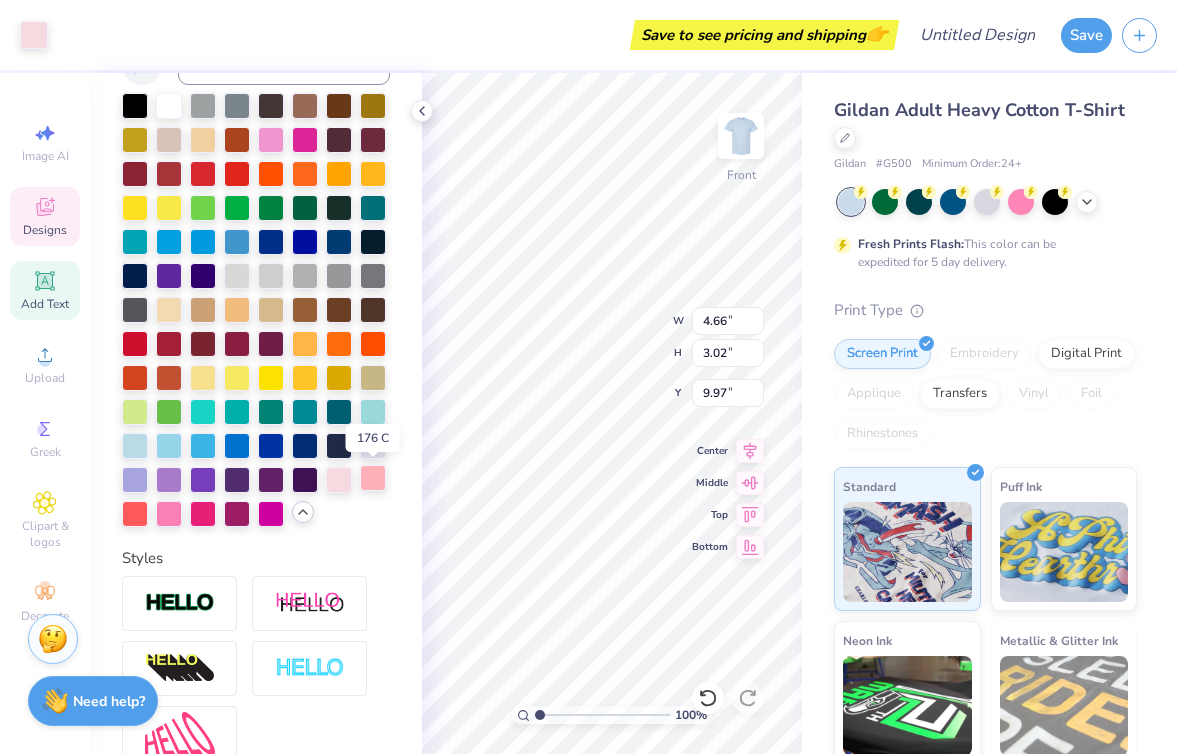 click at bounding box center [373, 478] 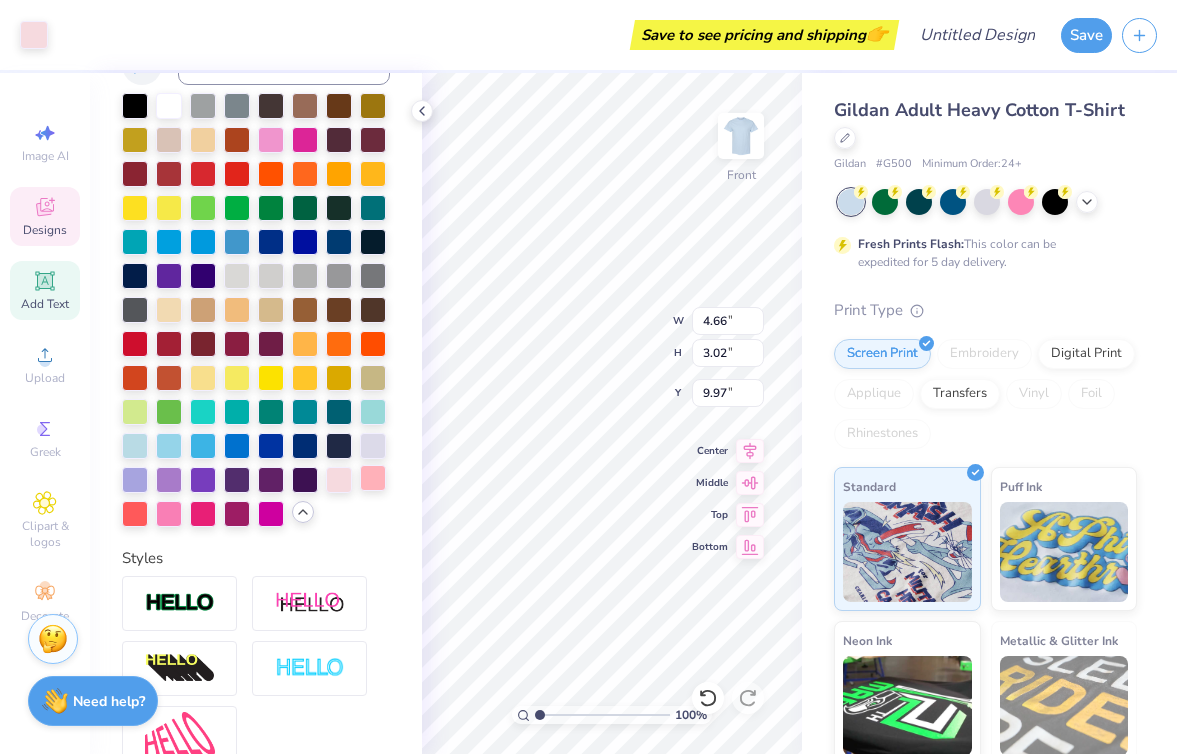 click at bounding box center [373, 478] 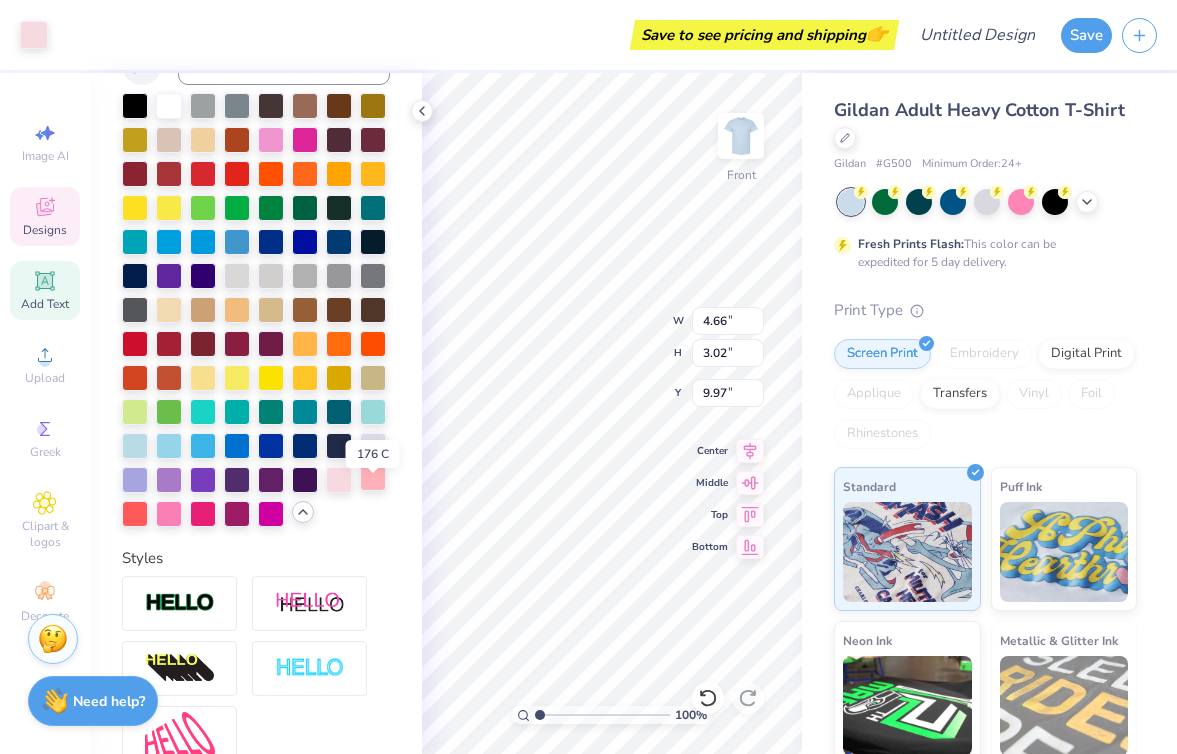 scroll, scrollTop: 0, scrollLeft: 0, axis: both 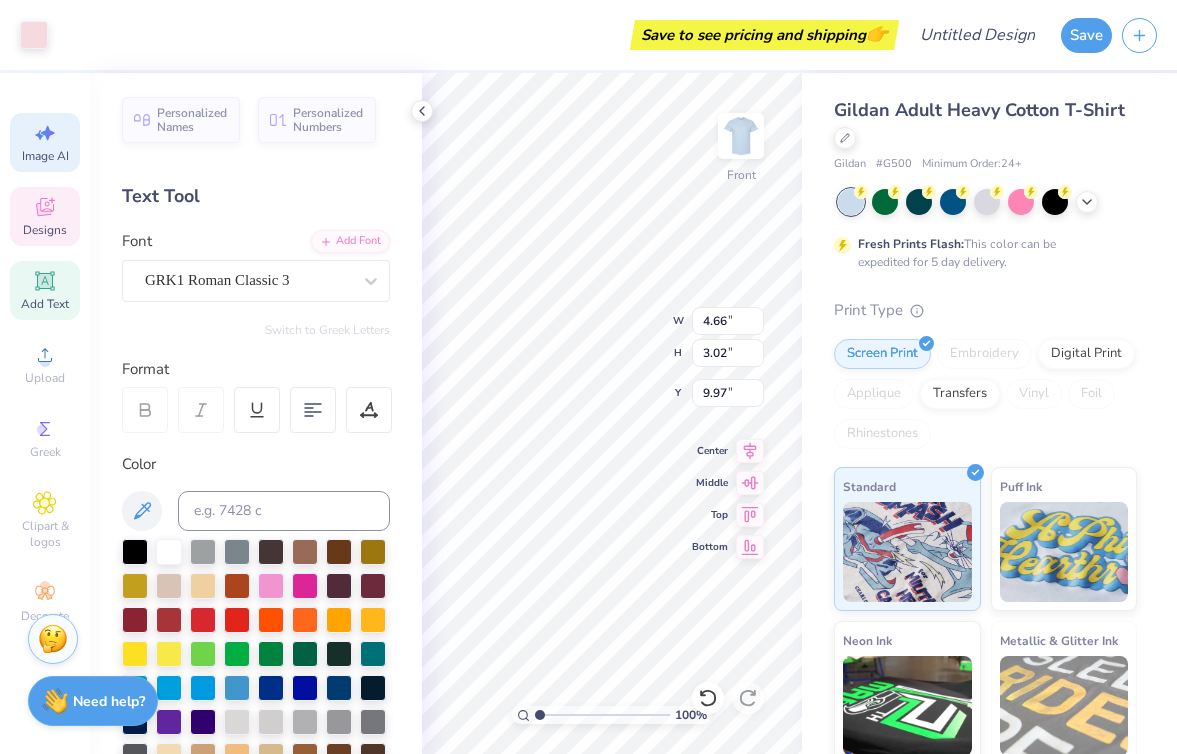 click on "Image AI" at bounding box center (45, 156) 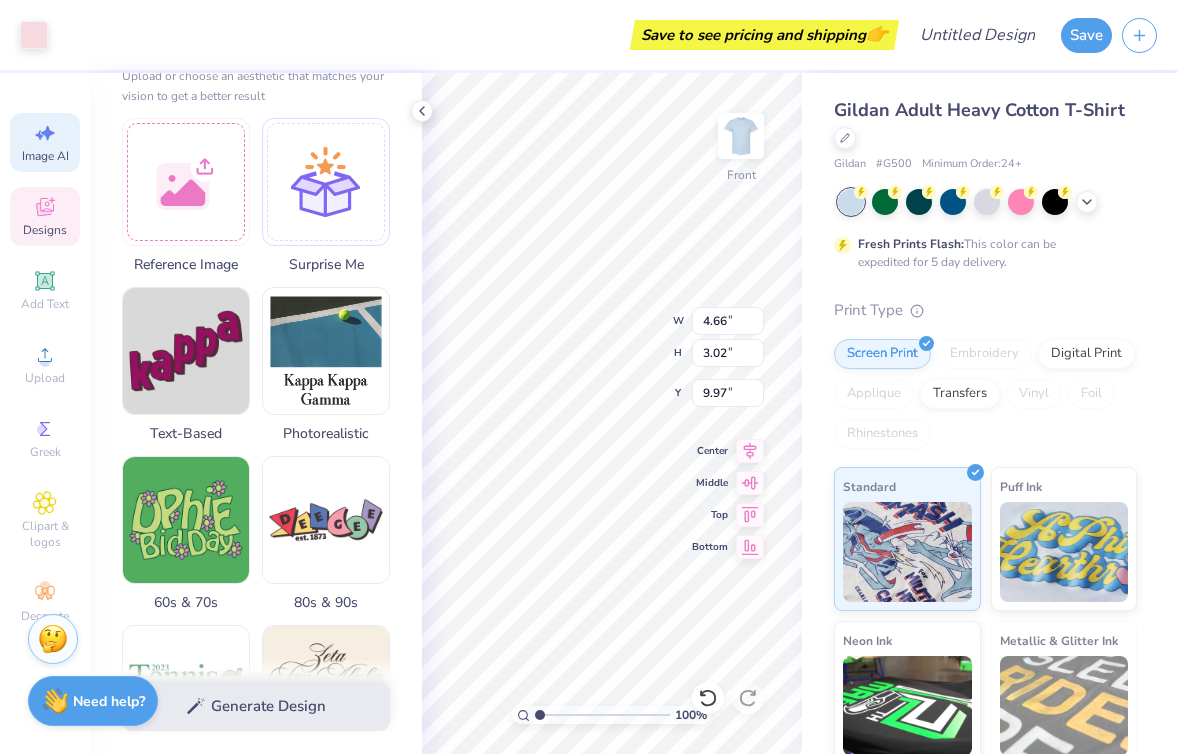 scroll, scrollTop: 0, scrollLeft: 0, axis: both 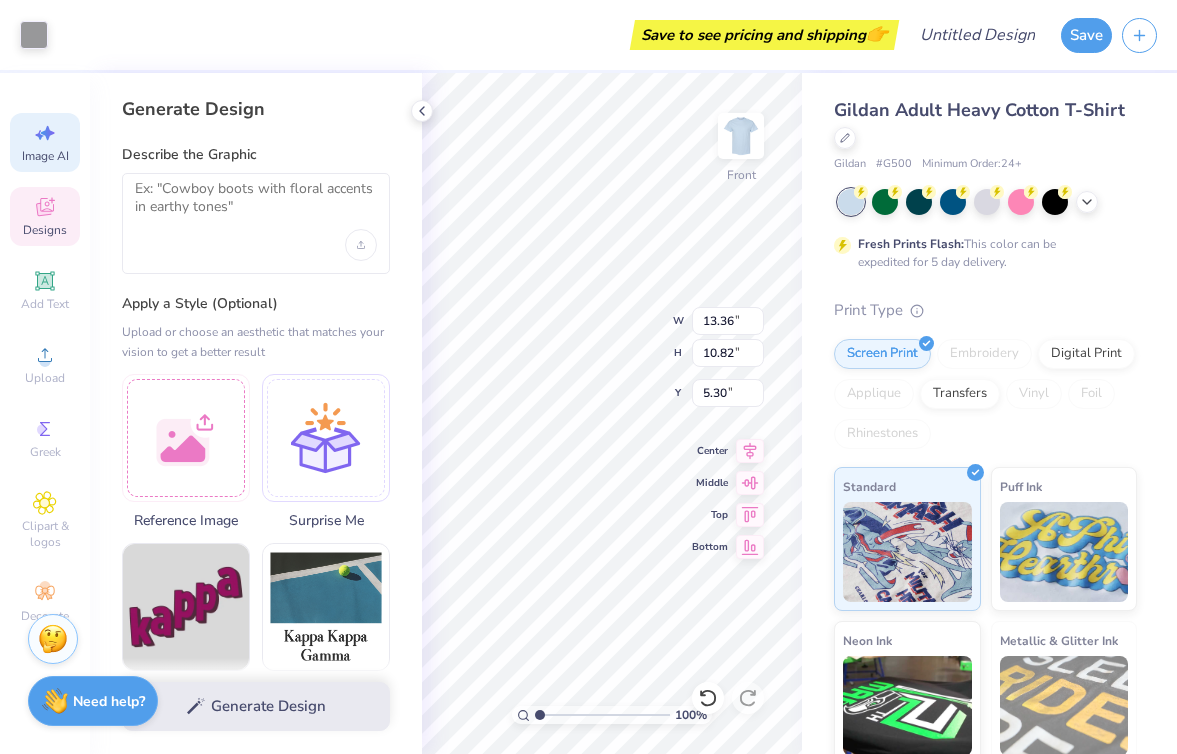 type on "13.36" 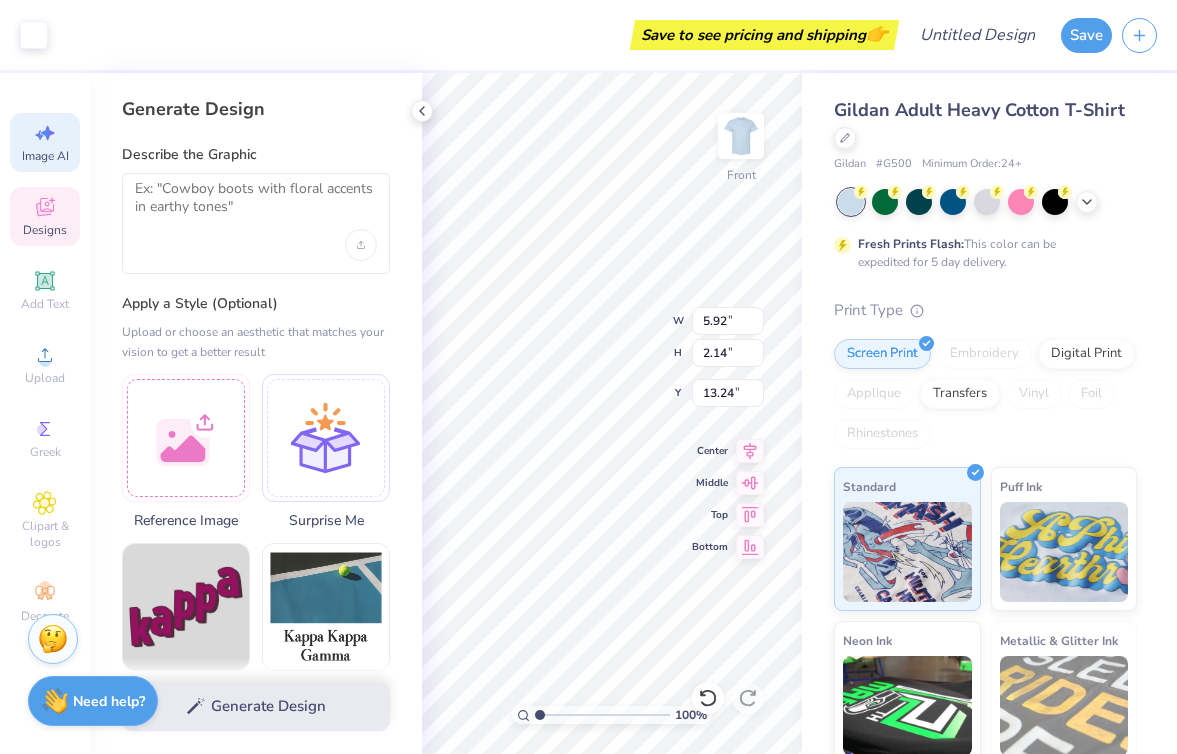 type on "2.19" 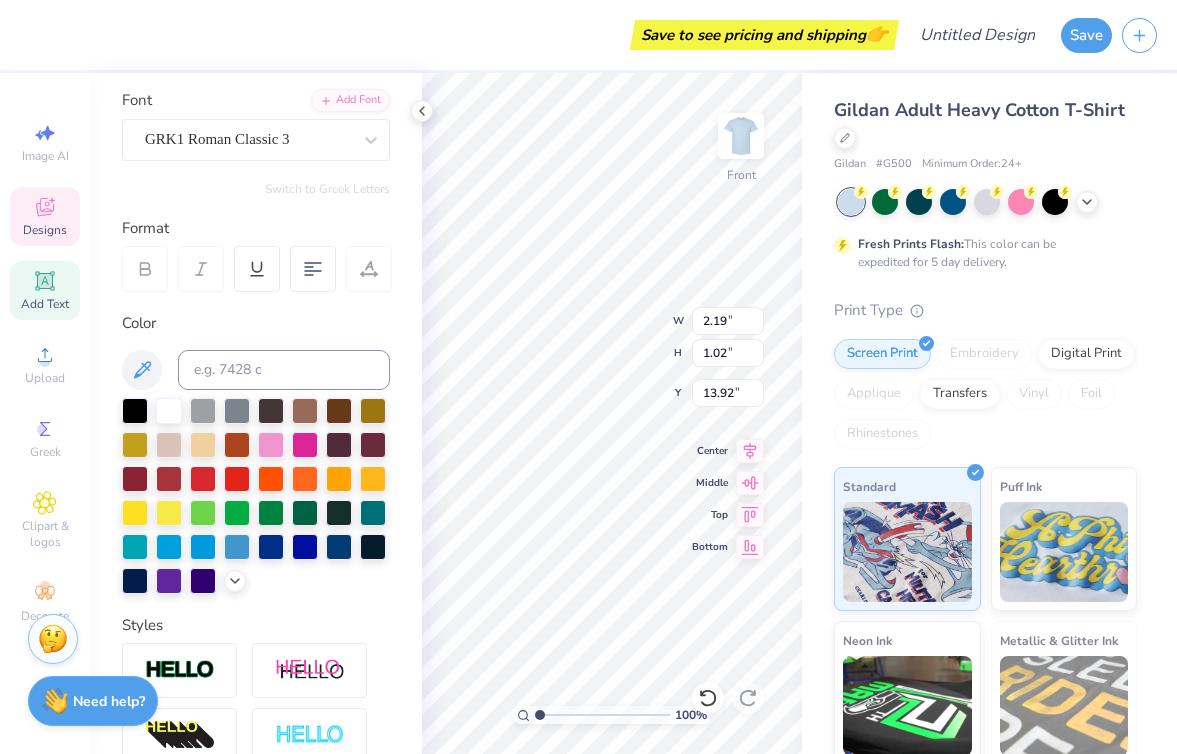 scroll, scrollTop: 270, scrollLeft: 0, axis: vertical 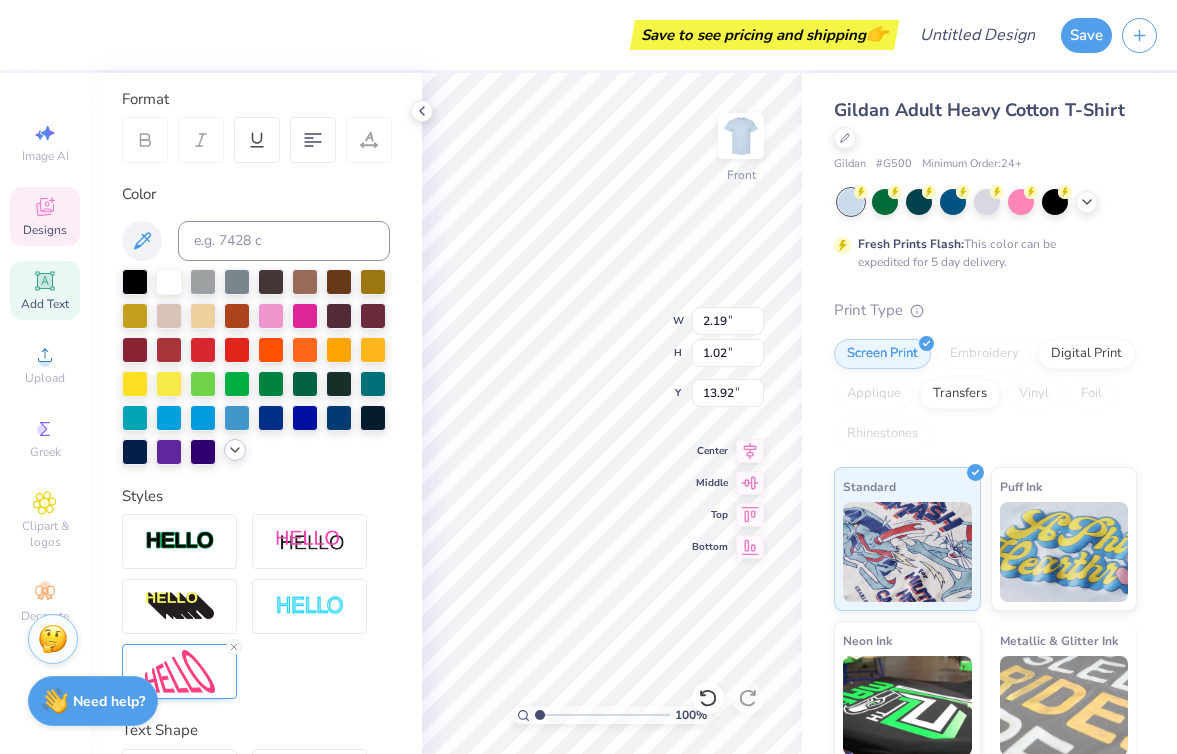 click 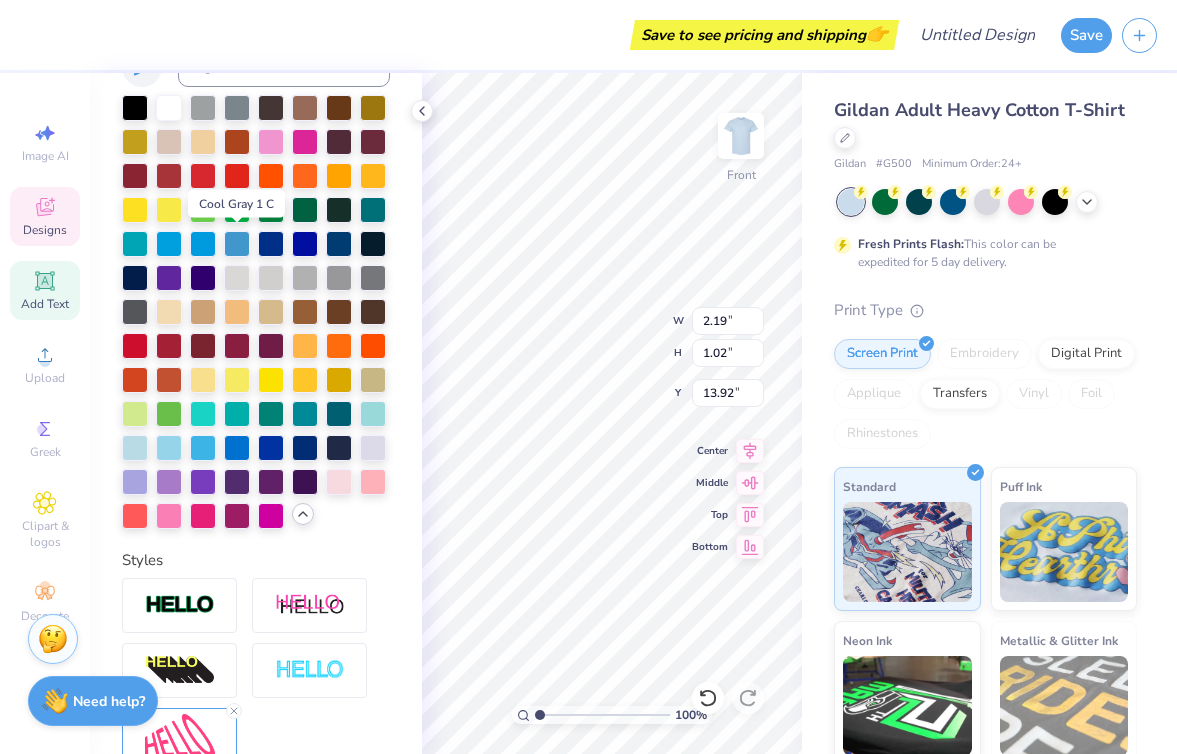 scroll, scrollTop: 552, scrollLeft: 0, axis: vertical 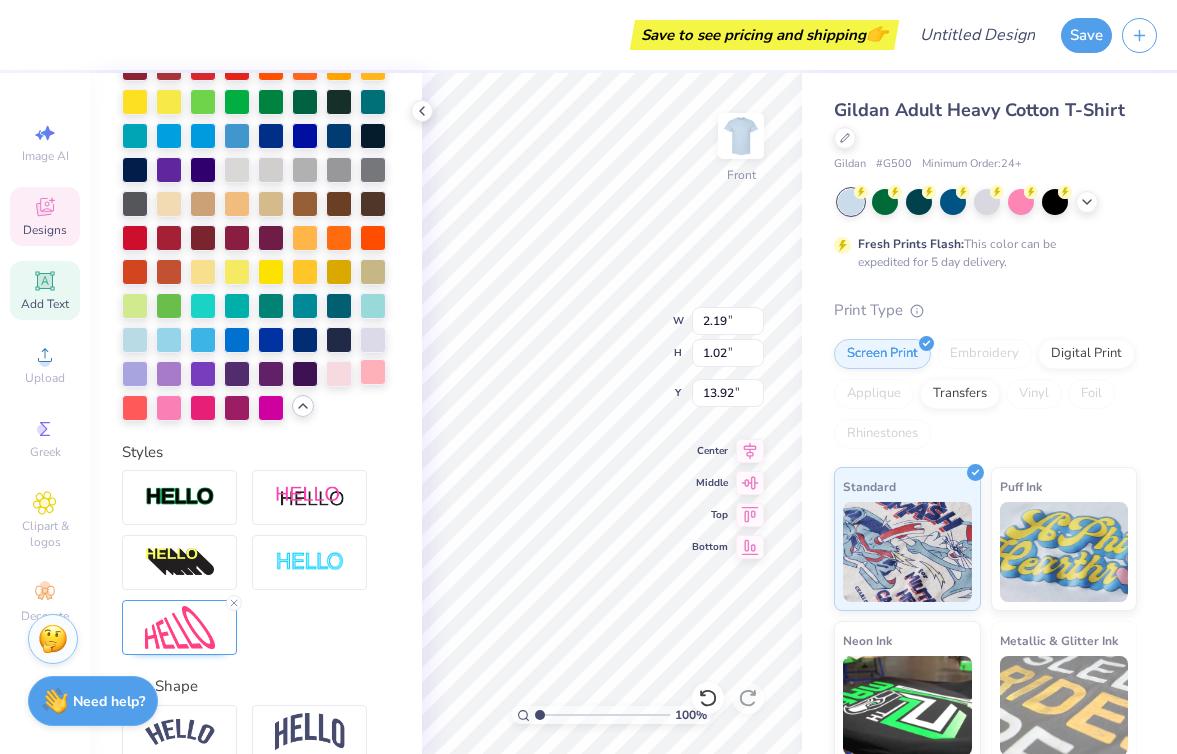 click at bounding box center [373, 372] 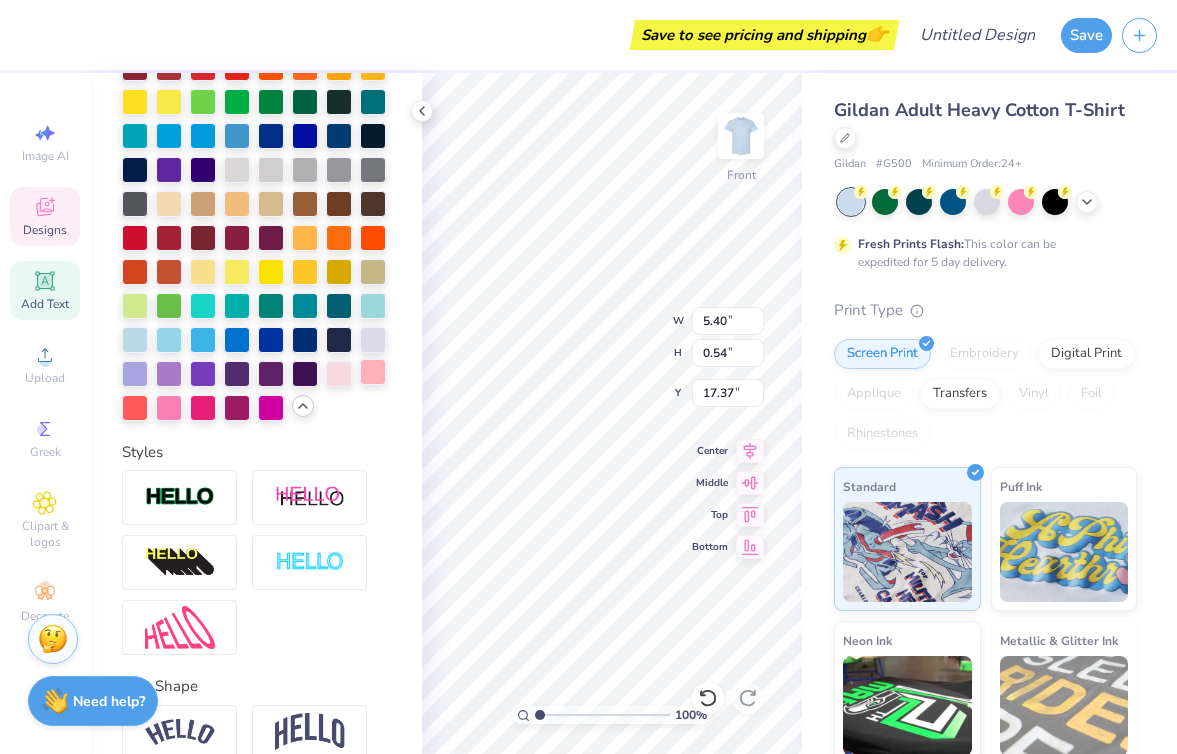 click at bounding box center (373, 372) 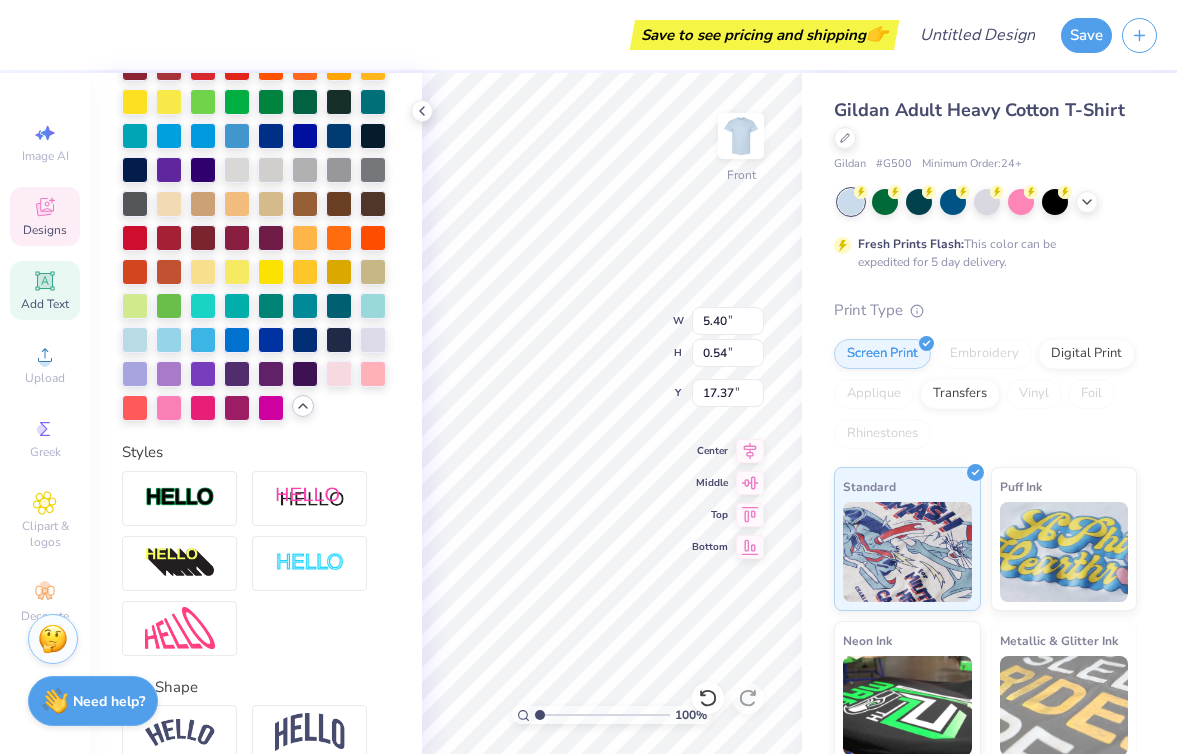scroll, scrollTop: 0, scrollLeft: 6, axis: horizontal 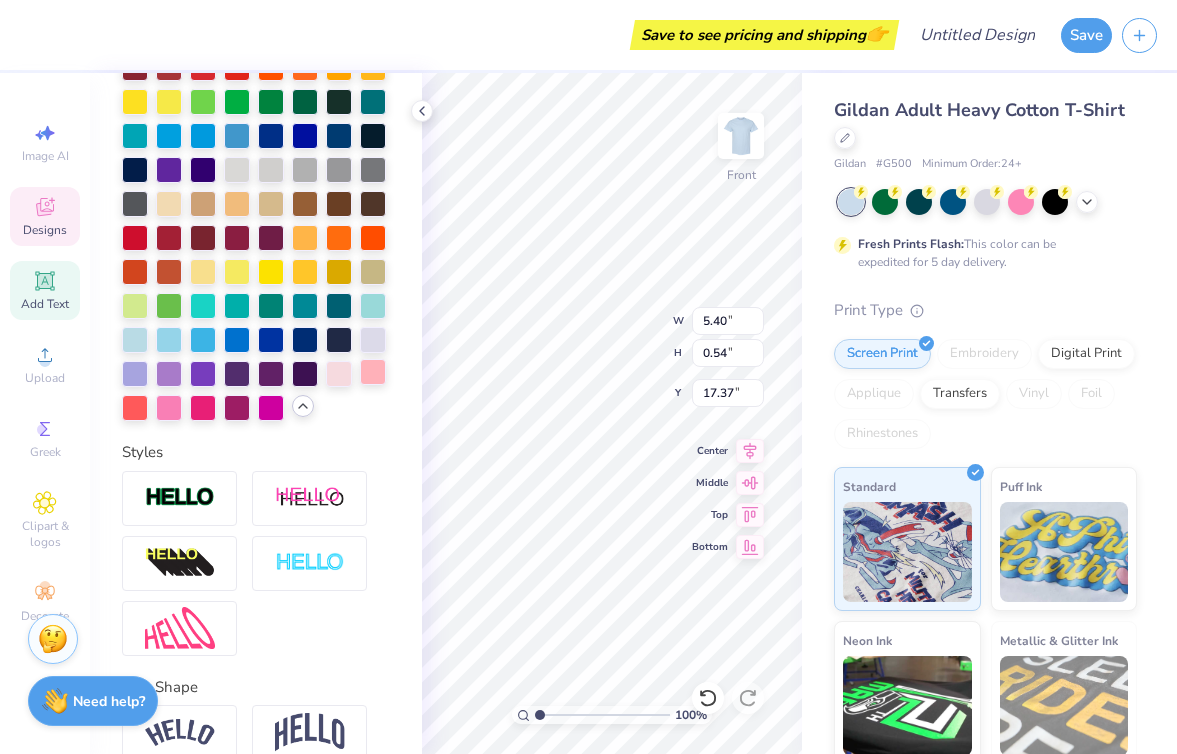 click at bounding box center [373, 372] 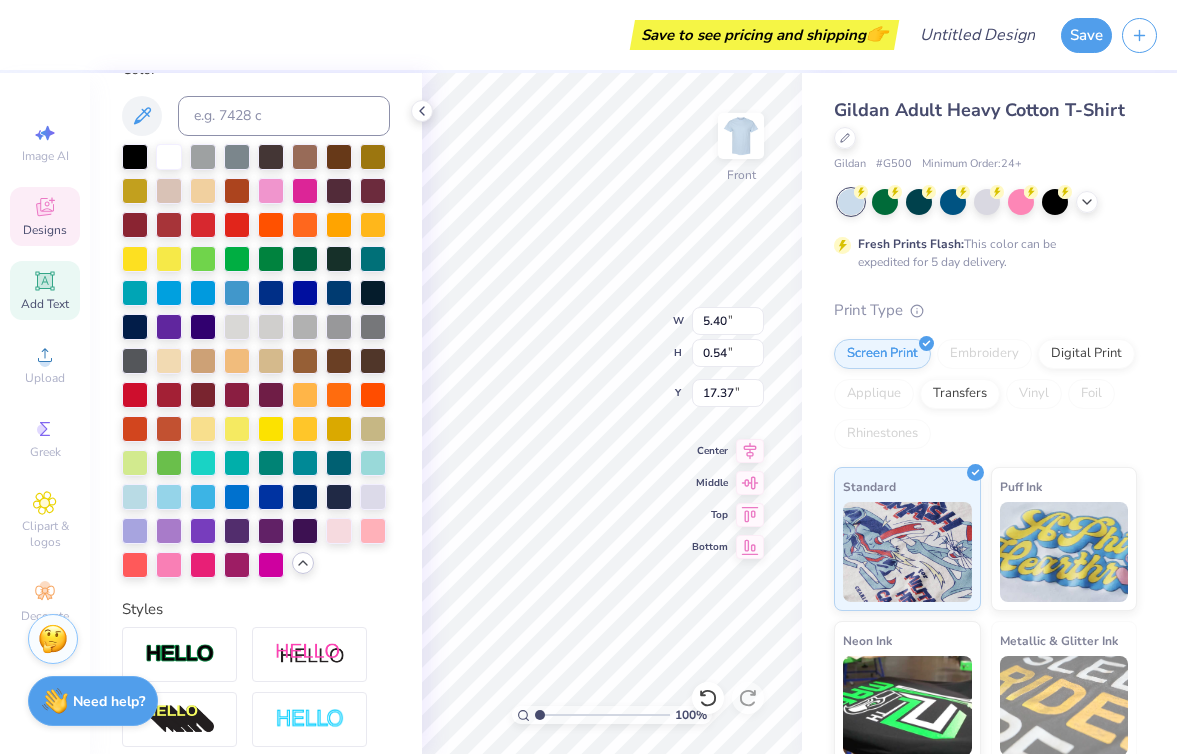 scroll, scrollTop: 393, scrollLeft: 0, axis: vertical 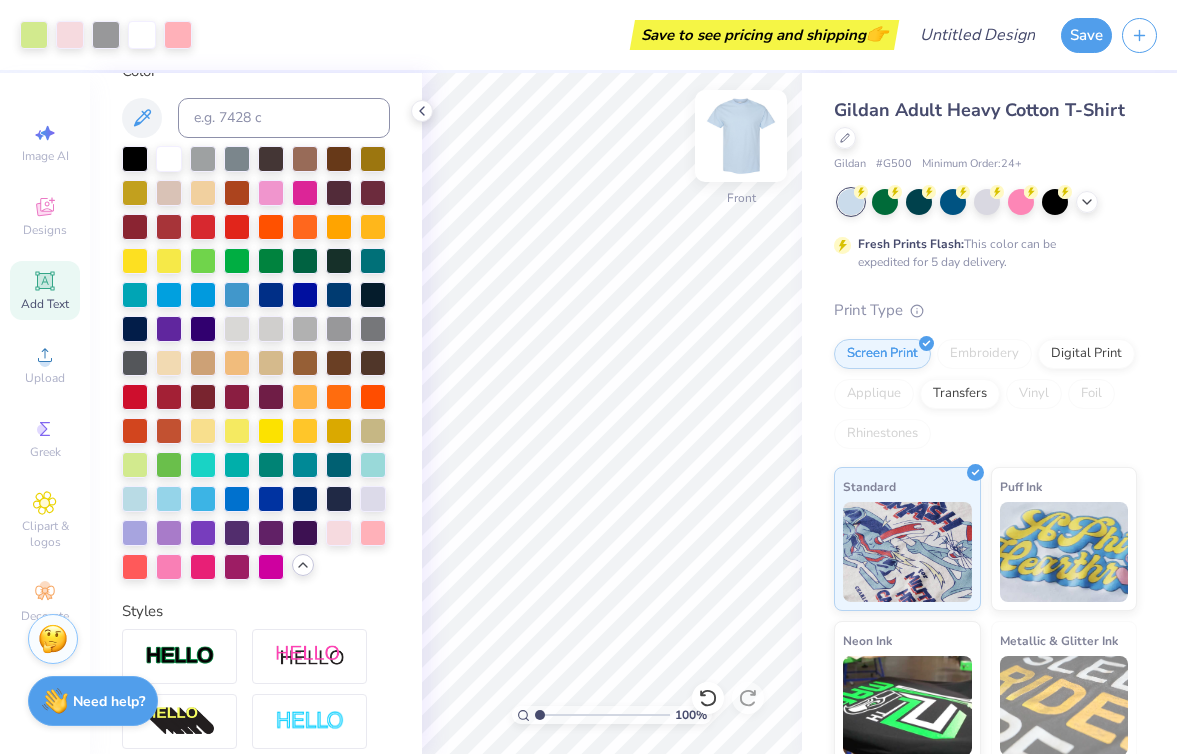 click at bounding box center (741, 136) 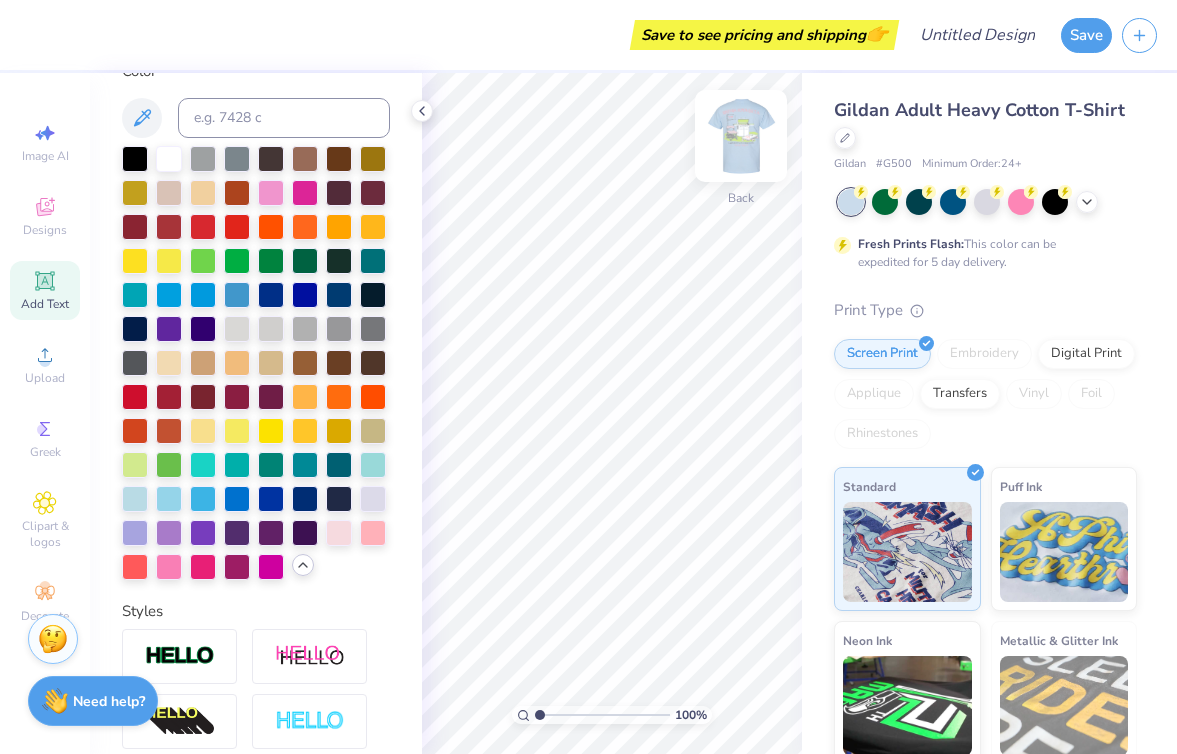 click at bounding box center (741, 136) 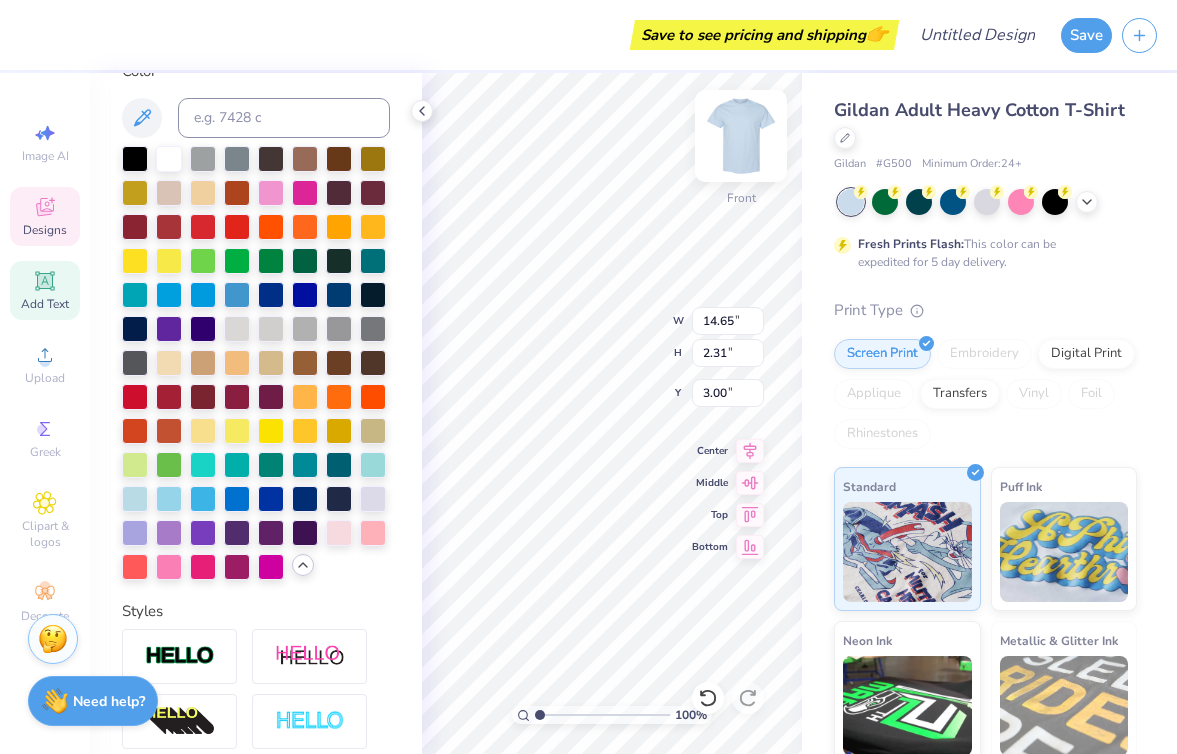 click at bounding box center [741, 136] 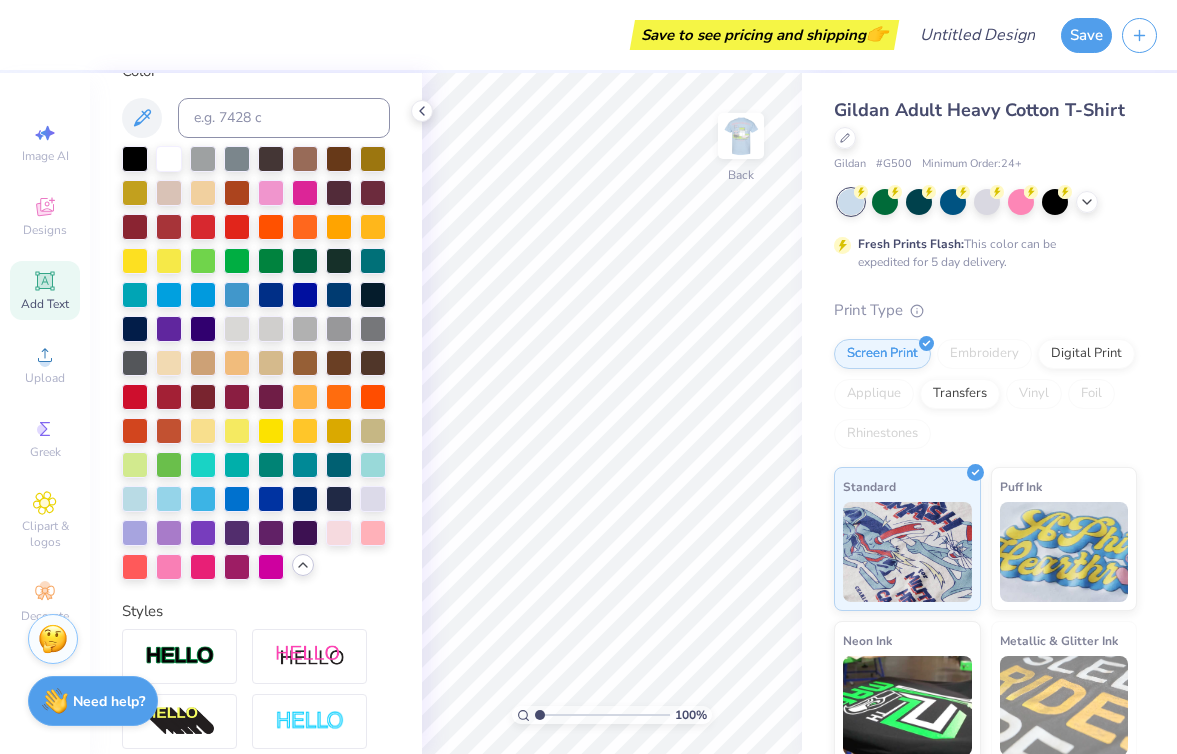 click 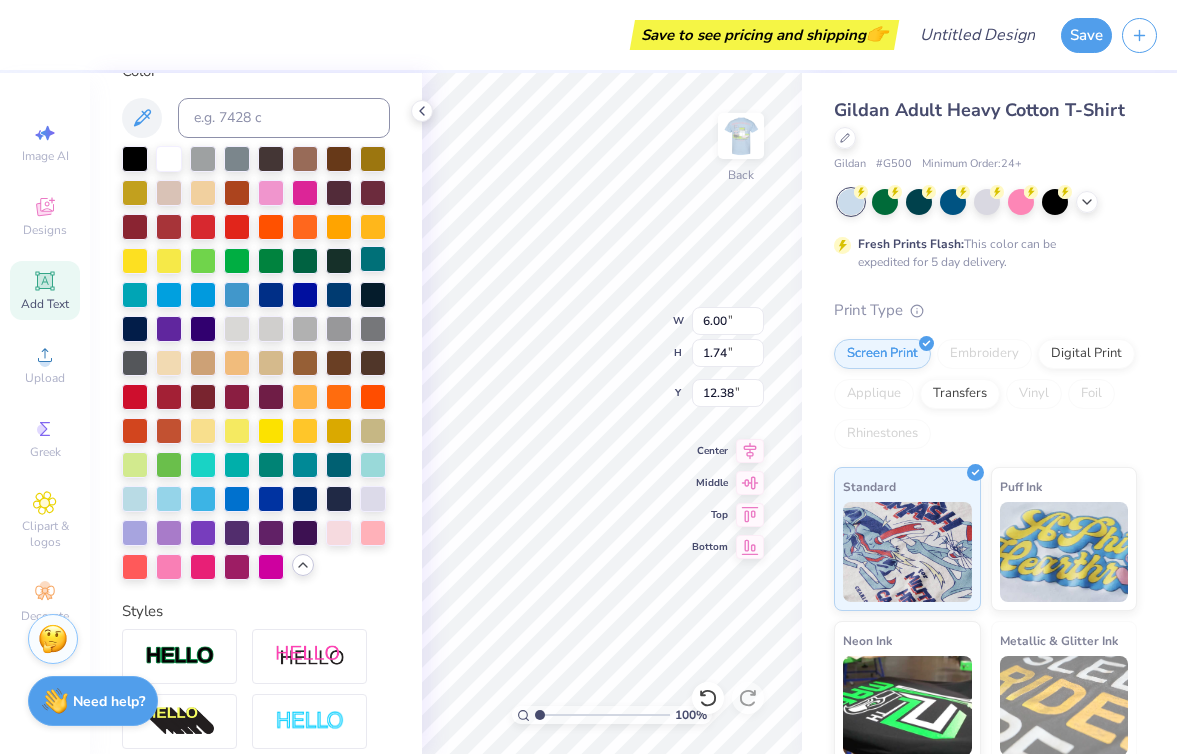 type on "T" 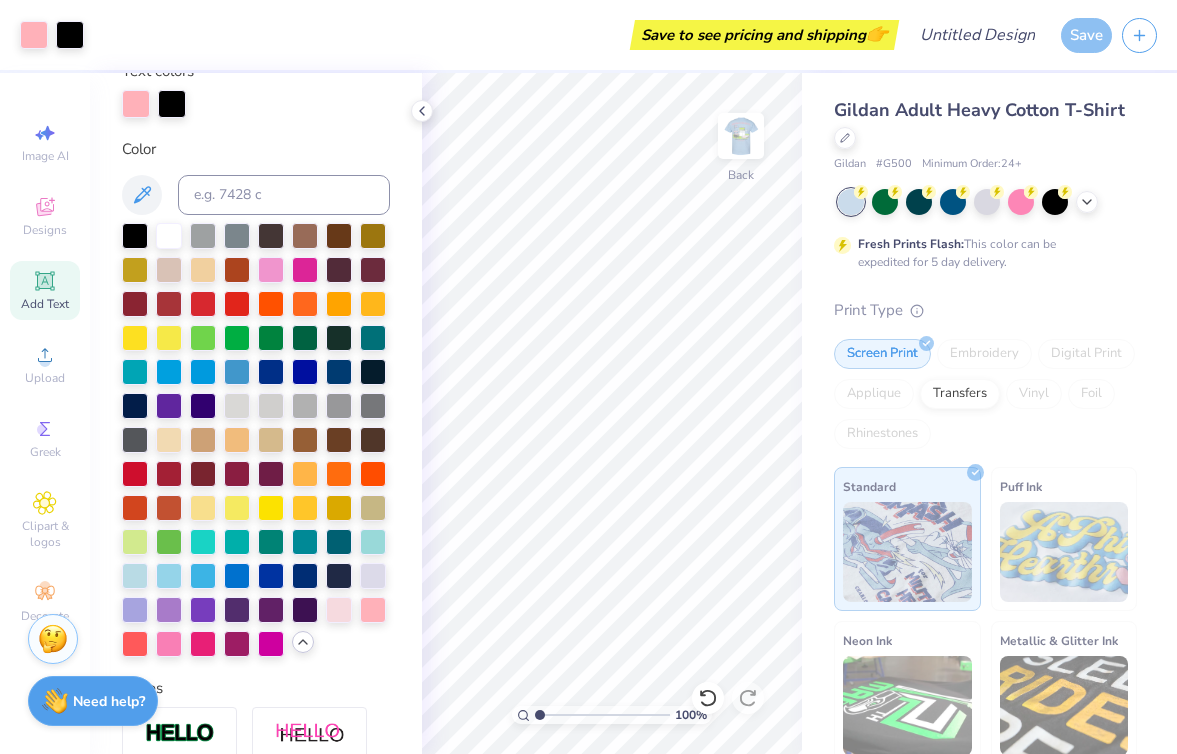 scroll, scrollTop: 470, scrollLeft: 0, axis: vertical 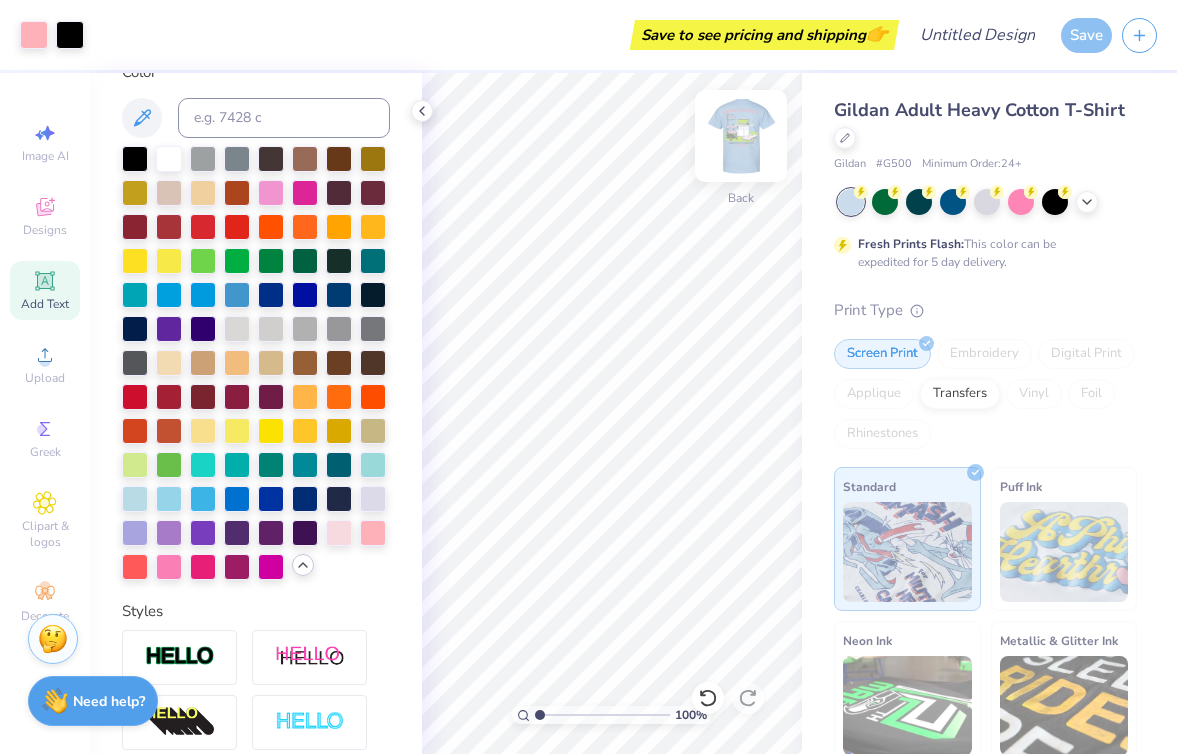 click at bounding box center [741, 136] 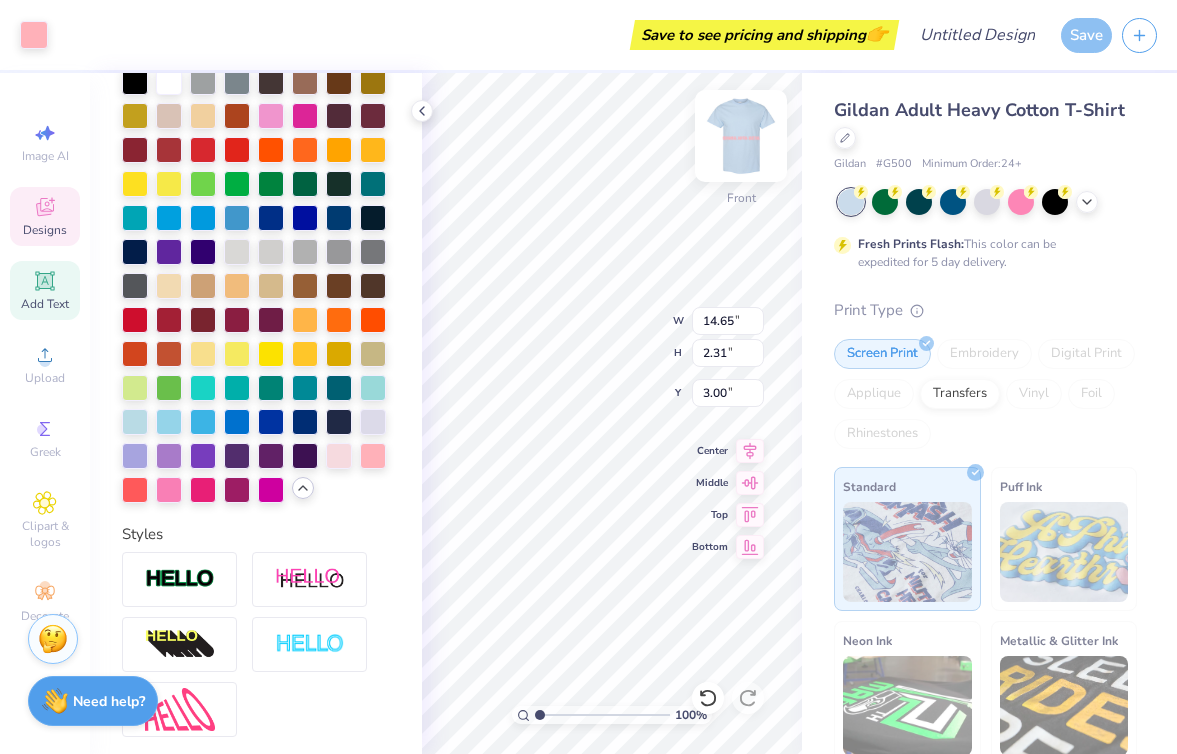 scroll, scrollTop: 393, scrollLeft: 0, axis: vertical 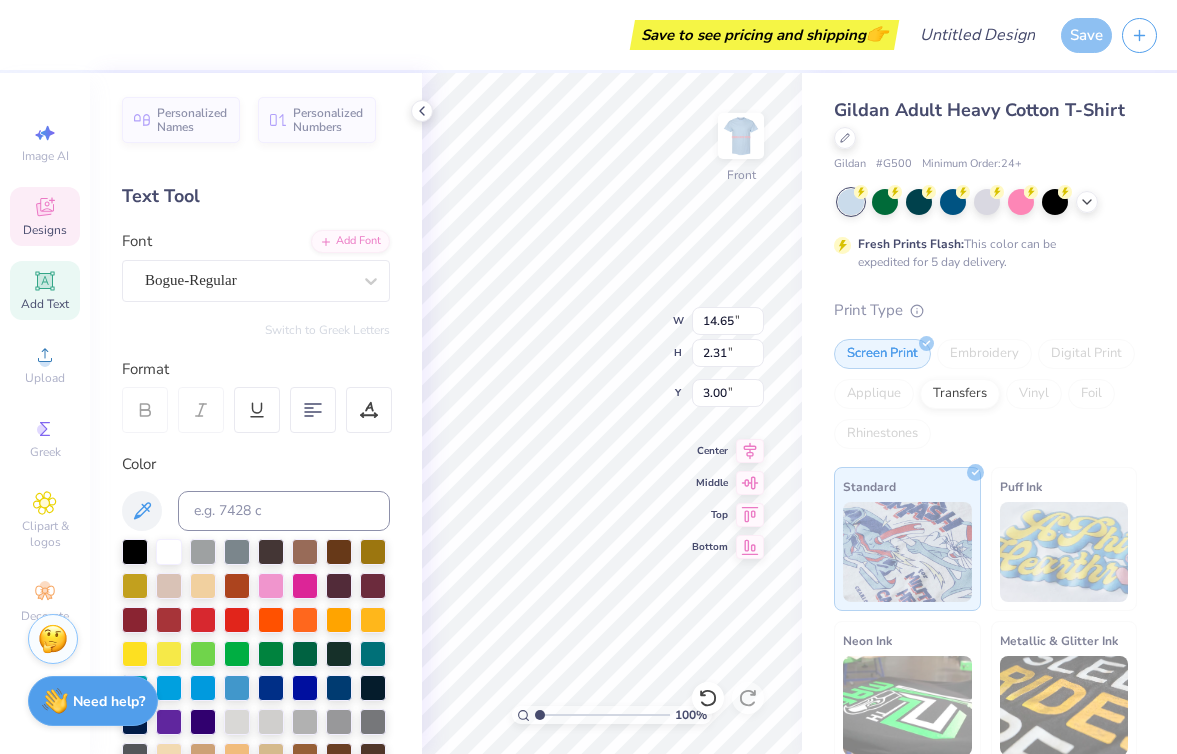 click at bounding box center [741, 136] 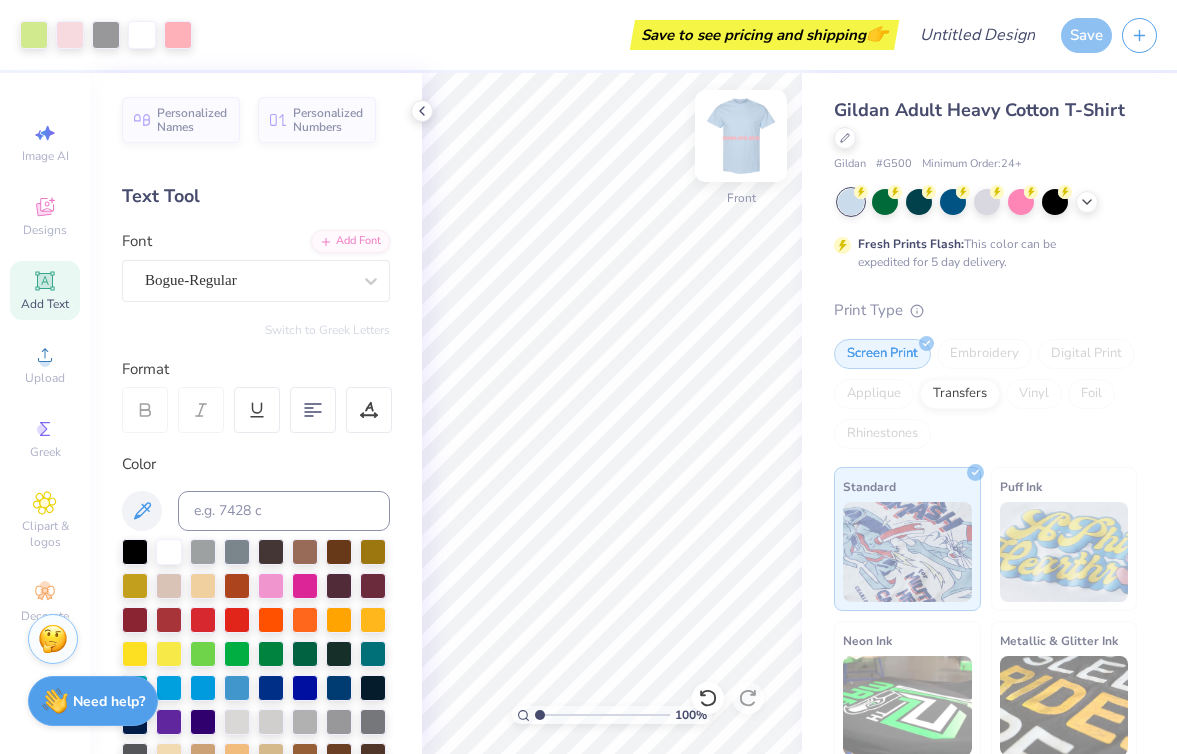 click at bounding box center [741, 136] 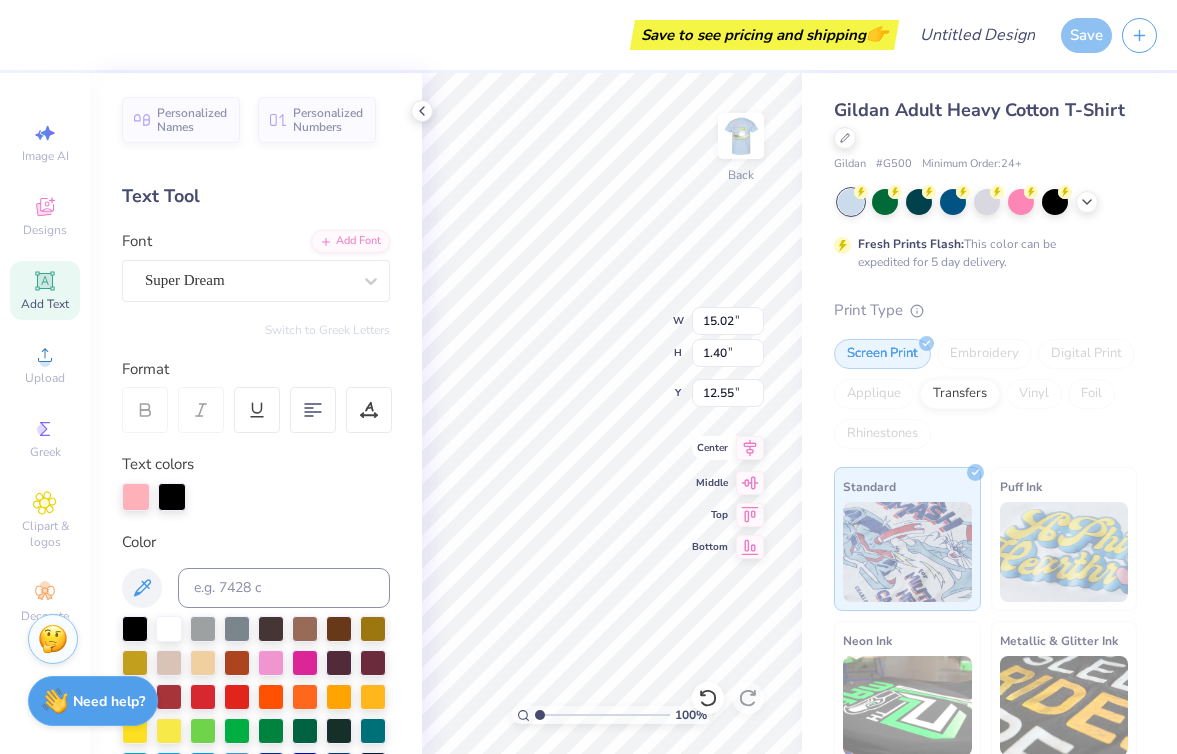 scroll, scrollTop: 0, scrollLeft: 6, axis: horizontal 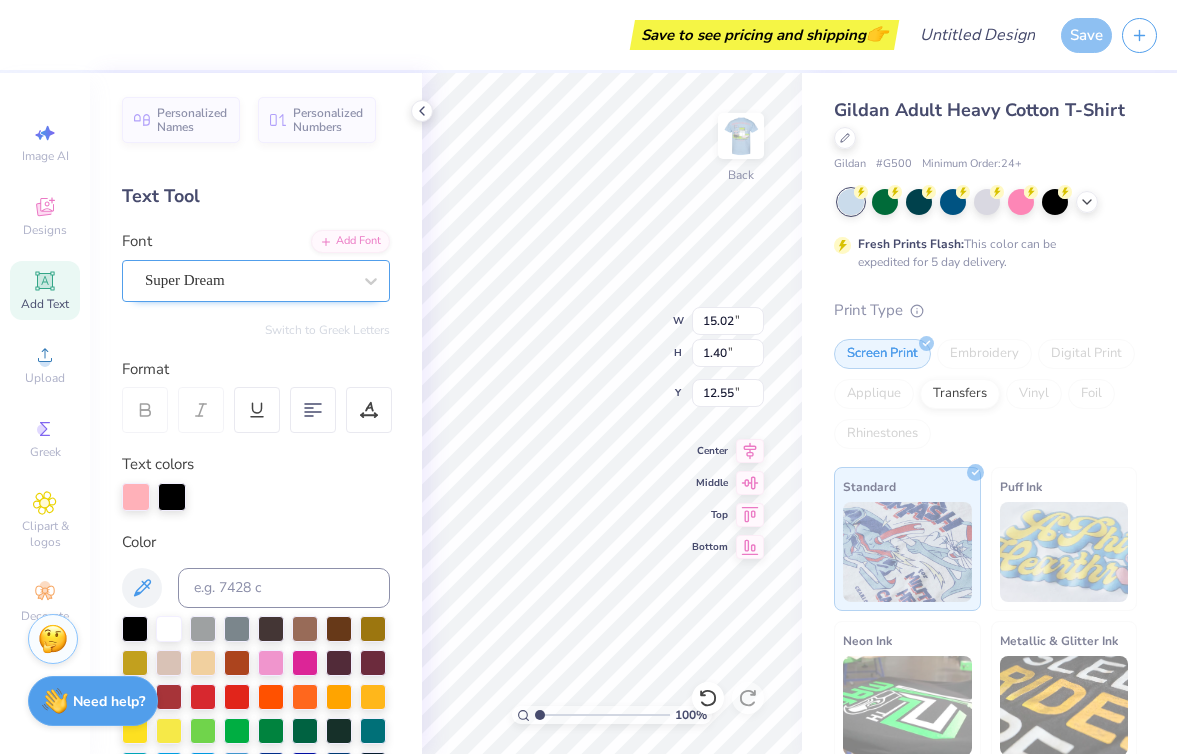 click on "Super Dream" at bounding box center (248, 280) 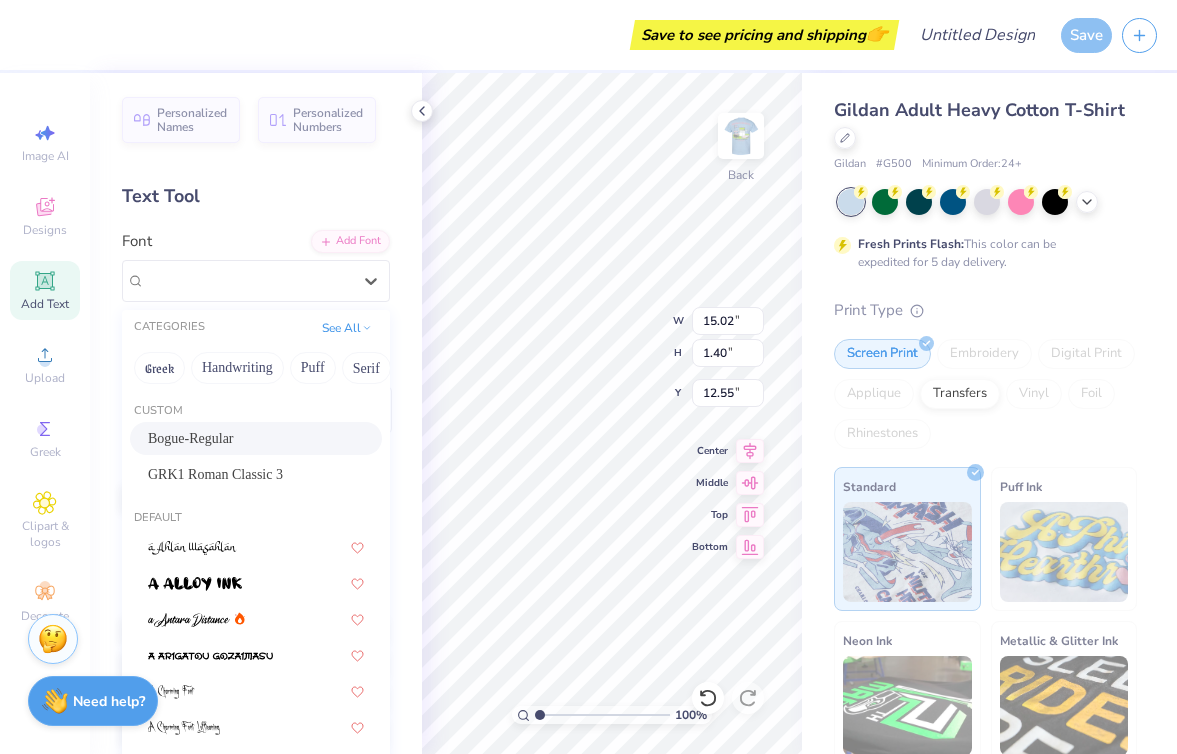 click on "Bogue-Regular" at bounding box center [256, 438] 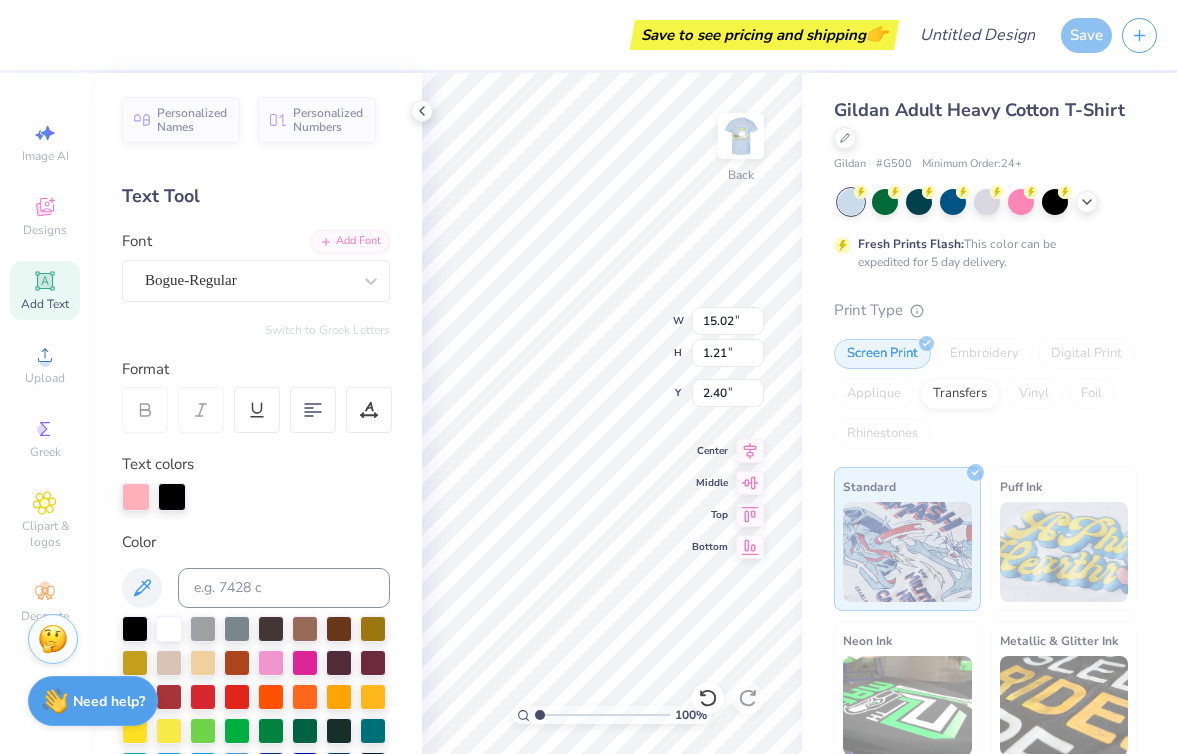 type on "2.40" 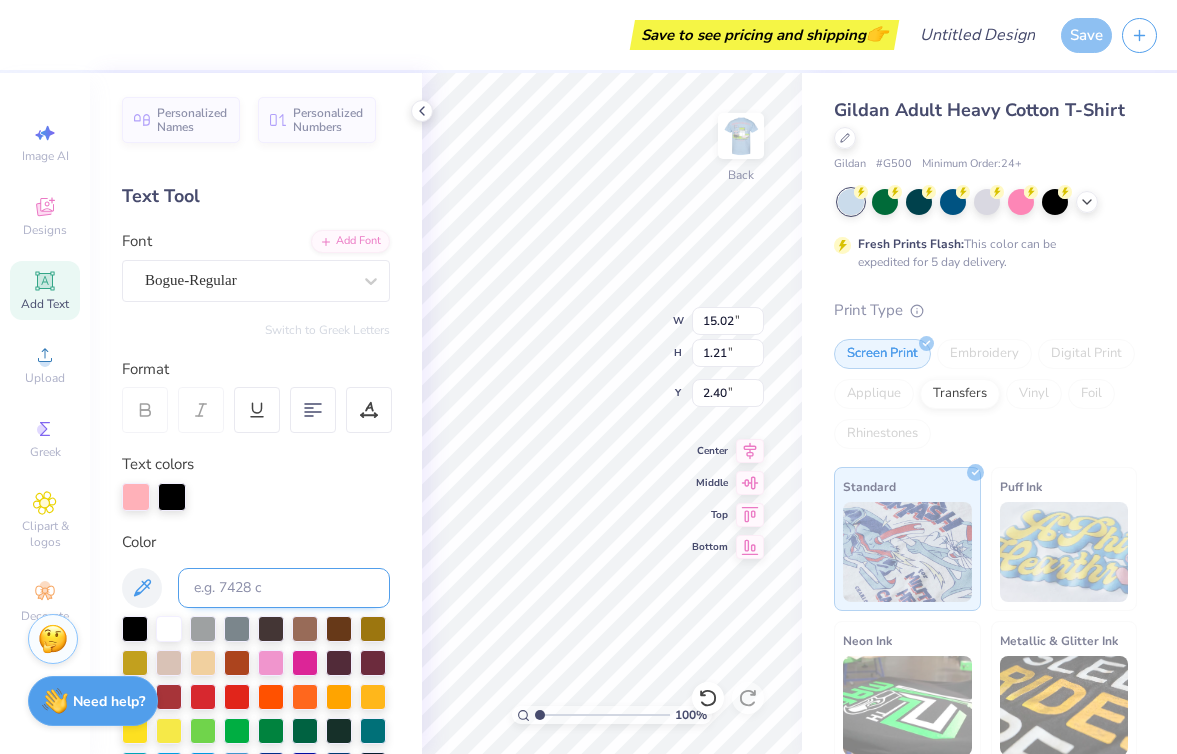 scroll, scrollTop: 154, scrollLeft: 0, axis: vertical 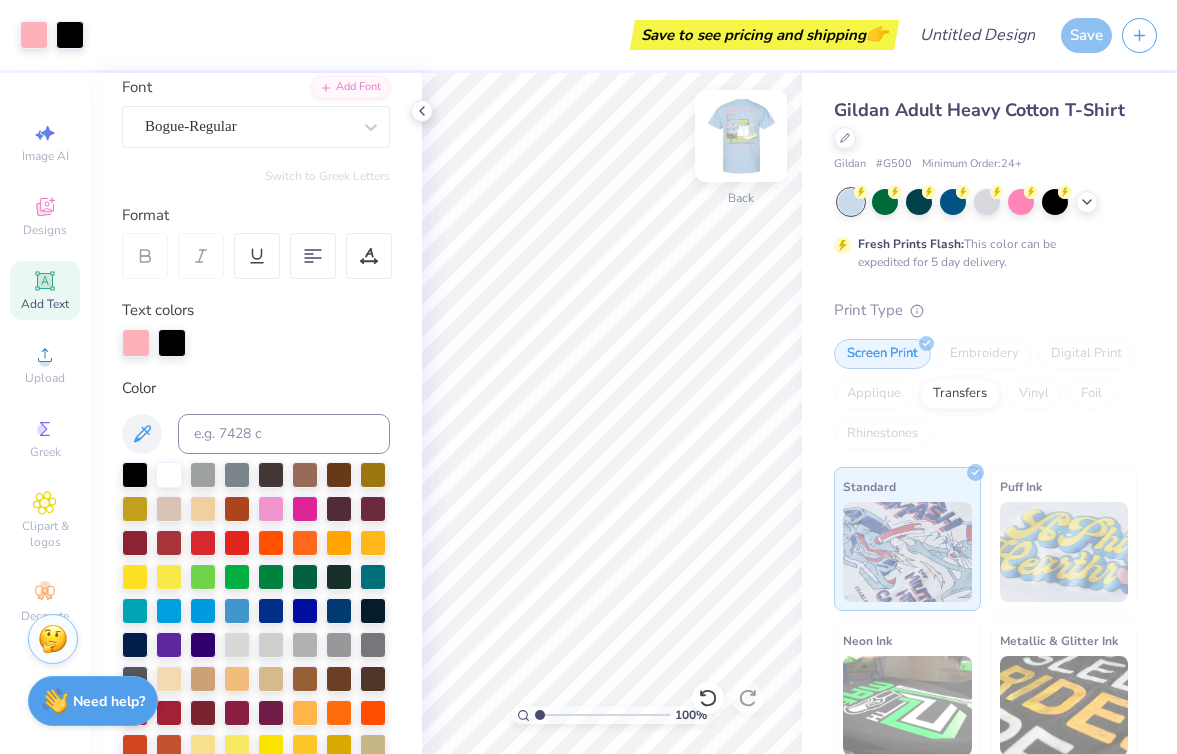 click at bounding box center (741, 136) 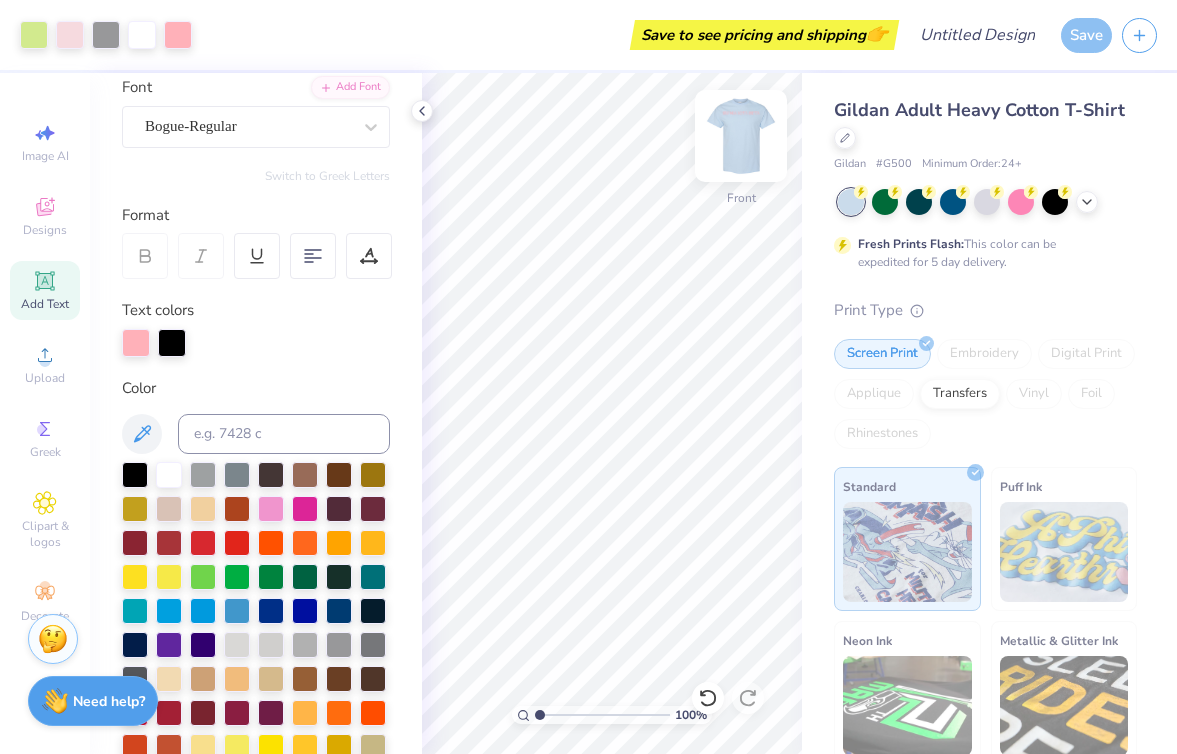 click at bounding box center [741, 136] 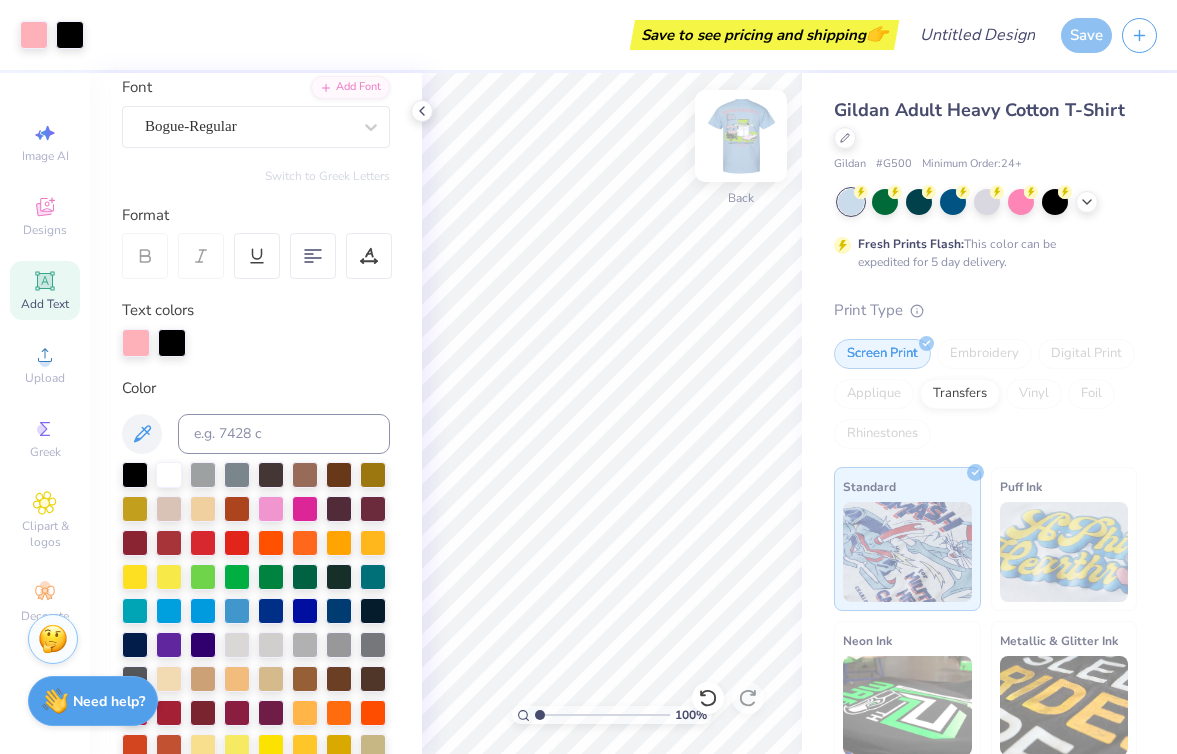 click at bounding box center (741, 136) 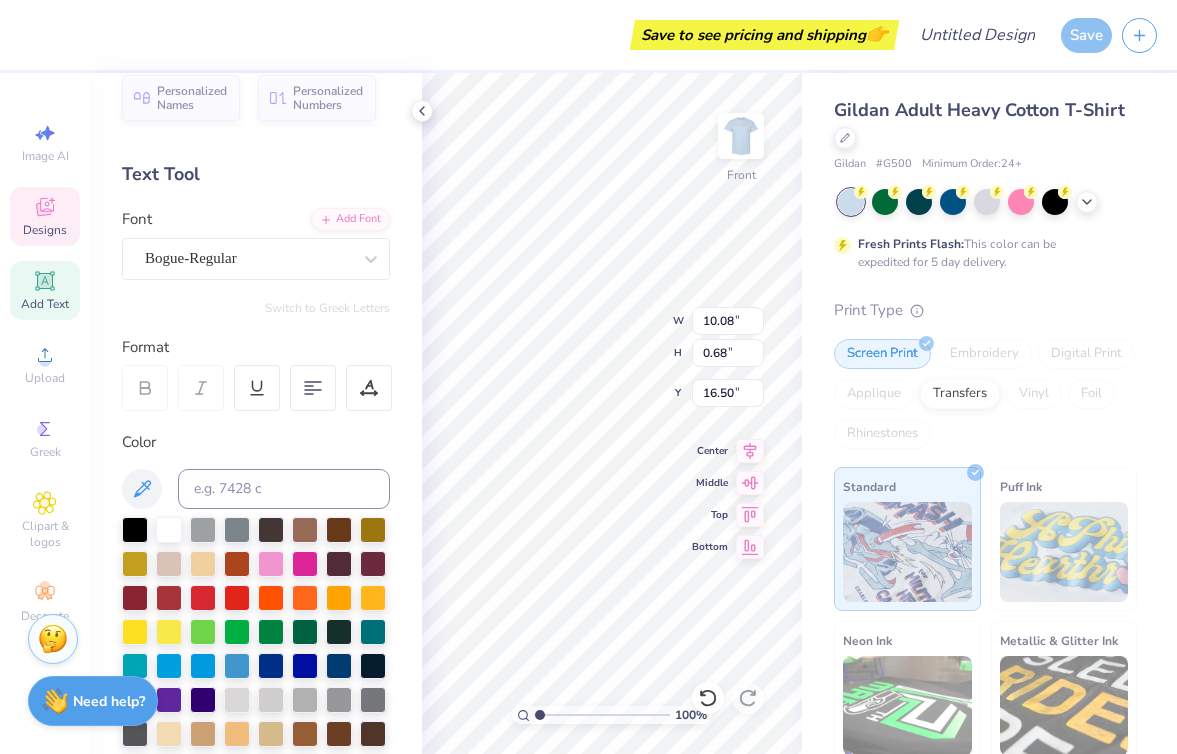 scroll, scrollTop: 0, scrollLeft: 0, axis: both 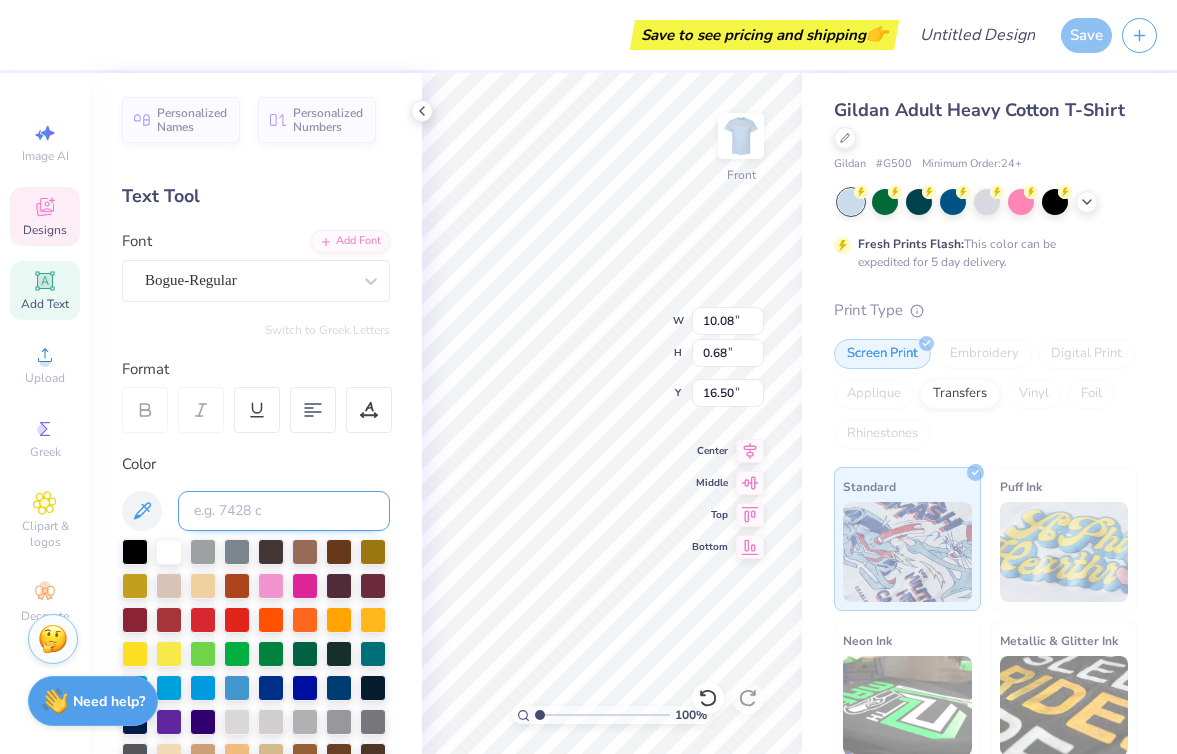 drag, startPoint x: 271, startPoint y: 510, endPoint x: 305, endPoint y: 514, distance: 34.234486 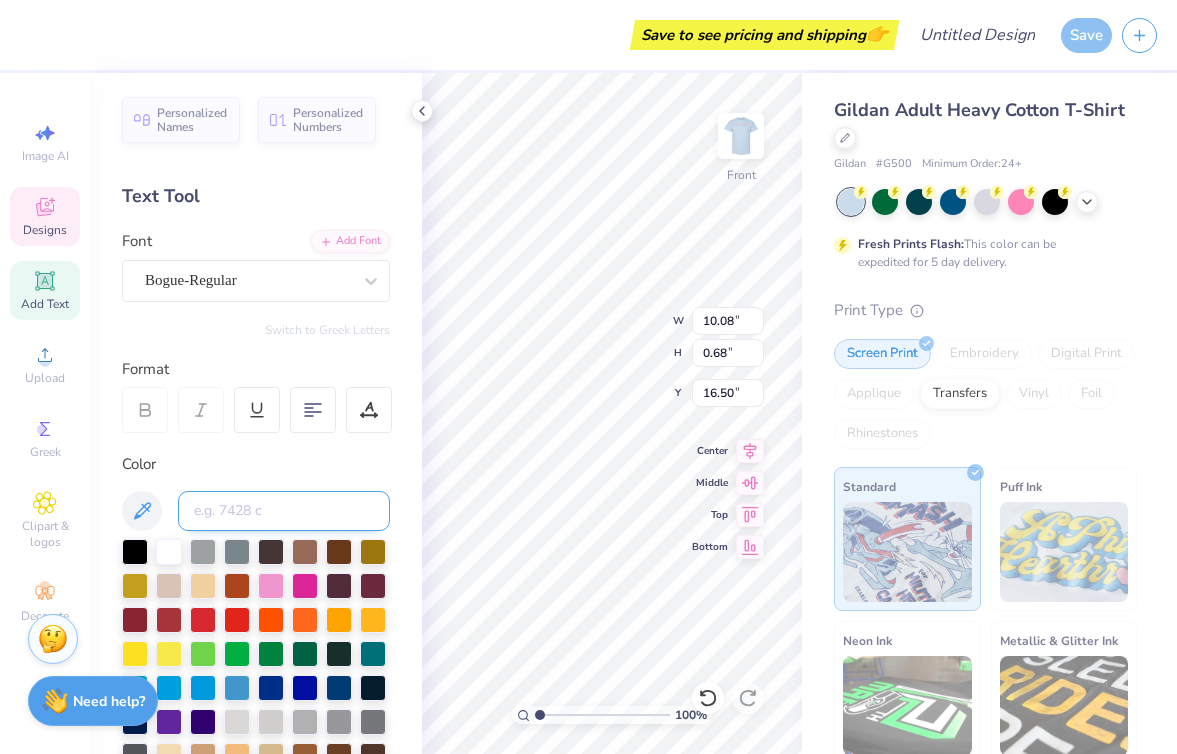 click at bounding box center [284, 511] 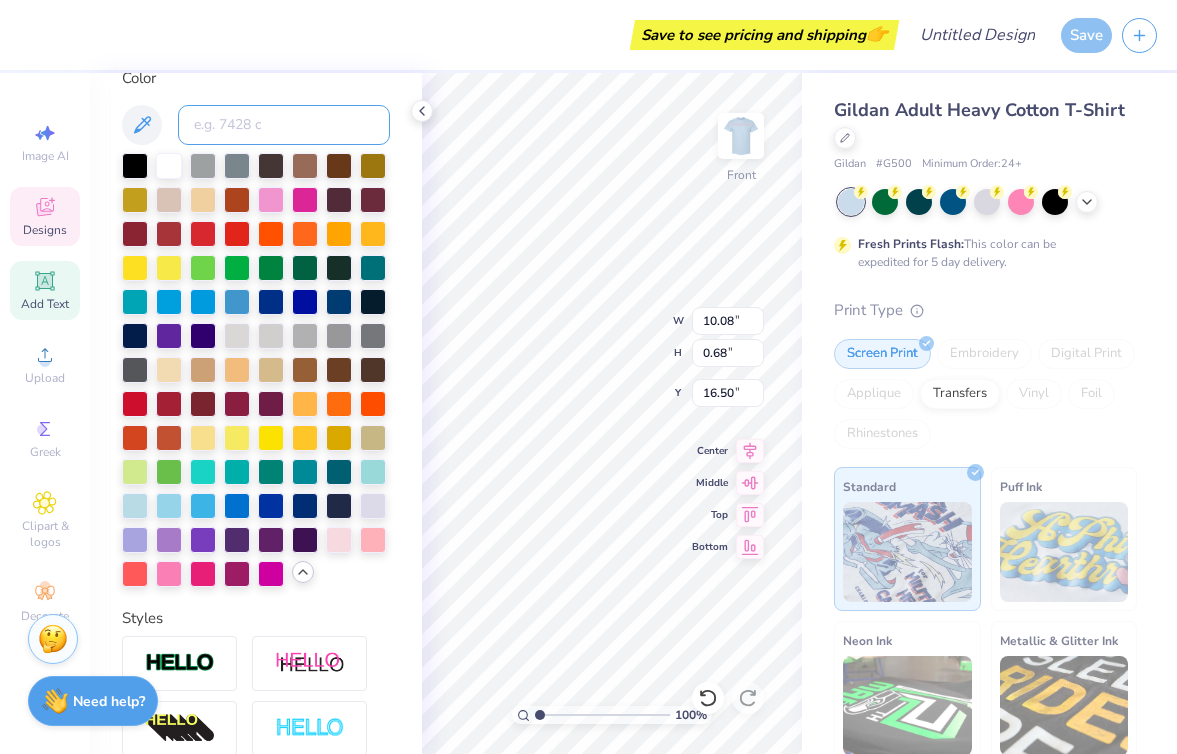 scroll, scrollTop: 557, scrollLeft: 0, axis: vertical 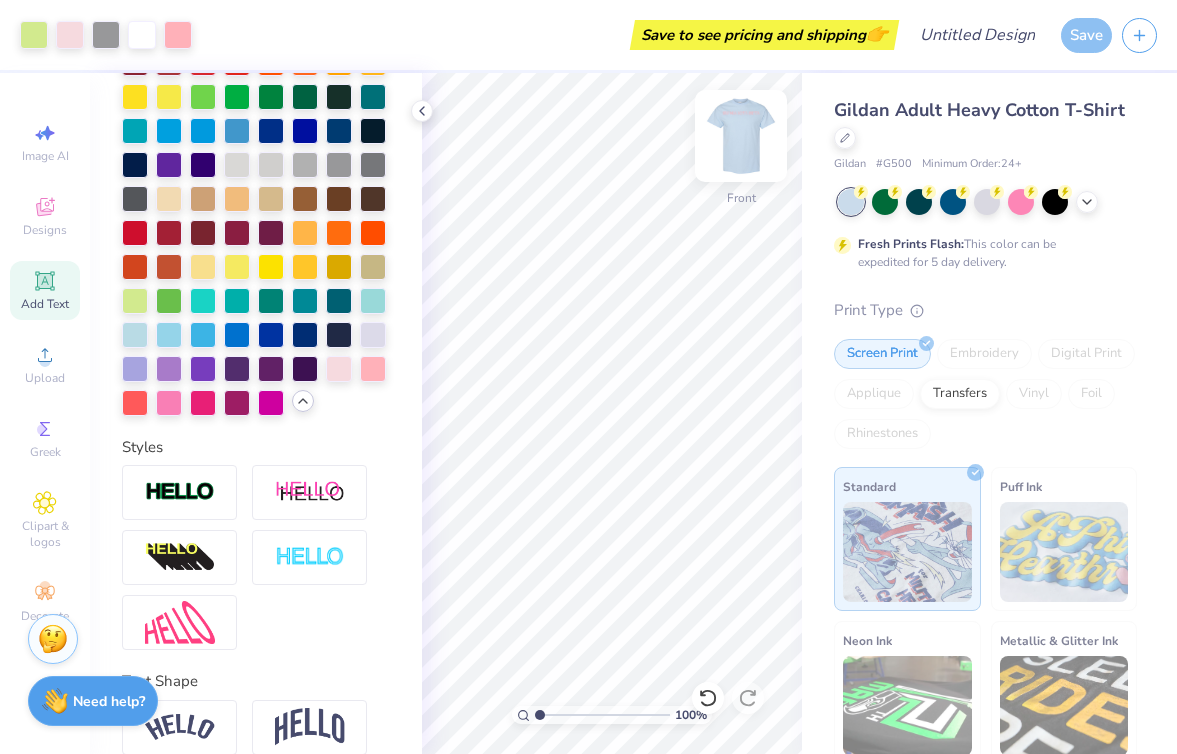 click at bounding box center [741, 136] 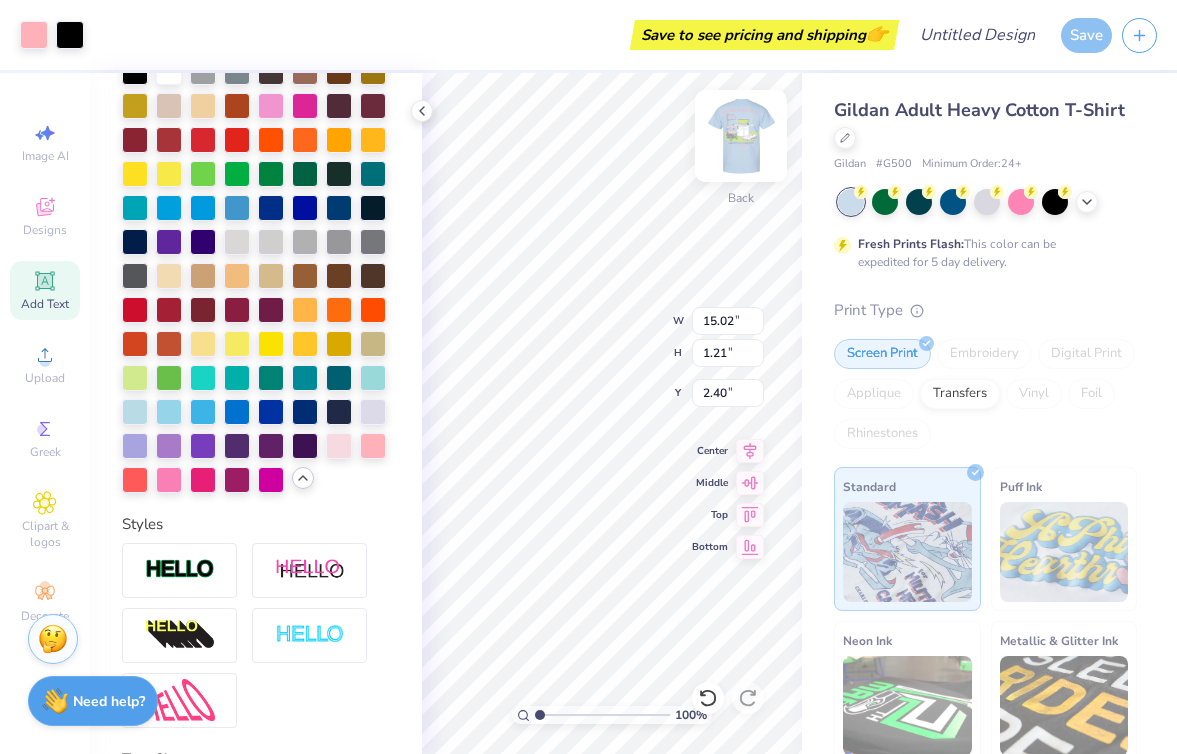 scroll, scrollTop: 634, scrollLeft: 0, axis: vertical 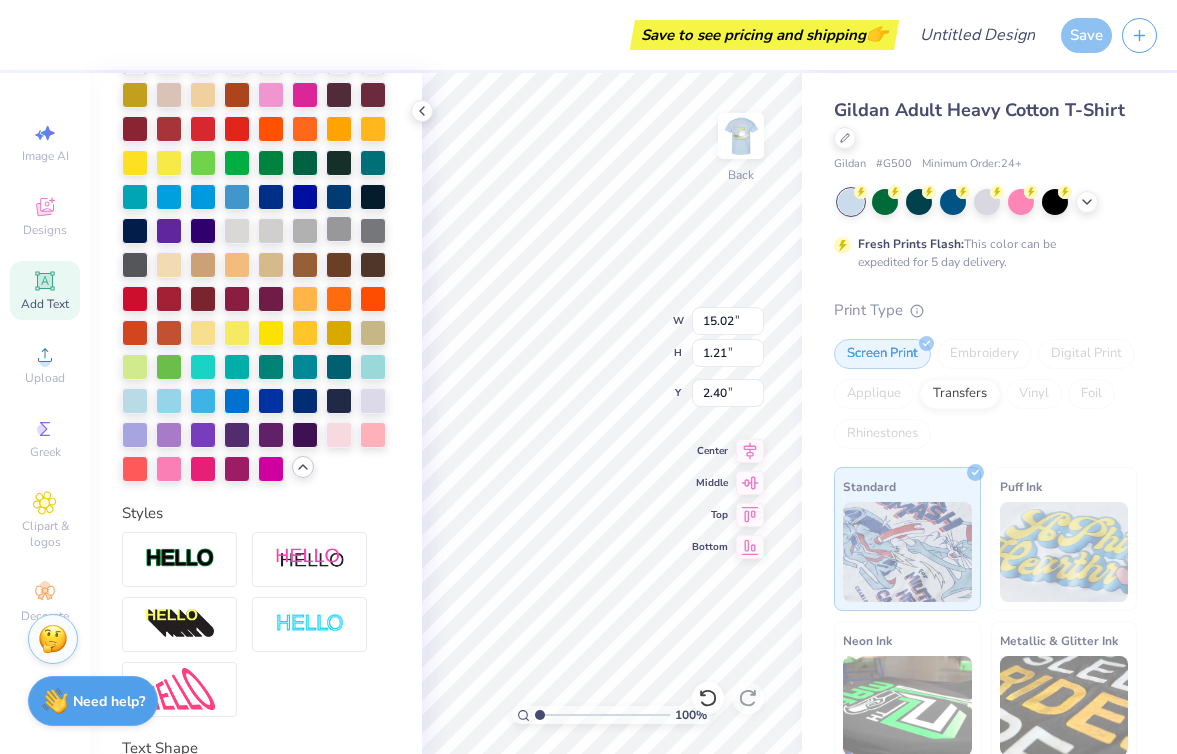 click at bounding box center (339, 229) 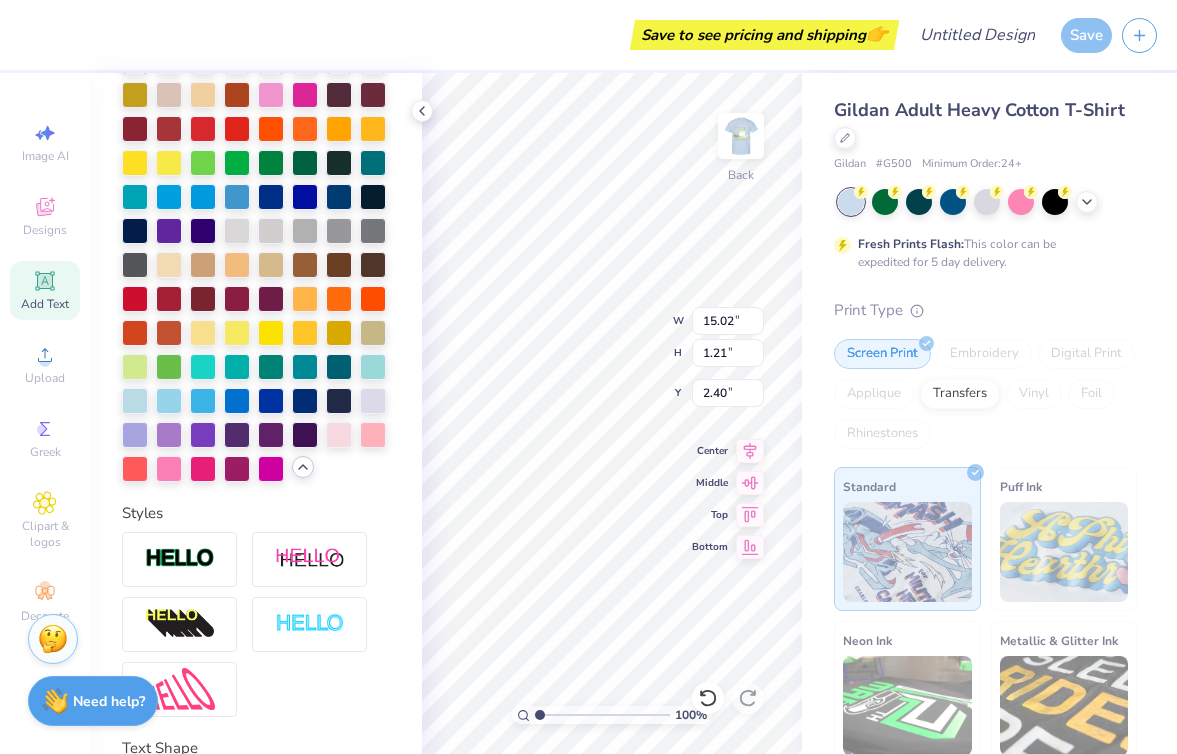 scroll, scrollTop: 1, scrollLeft: 1, axis: both 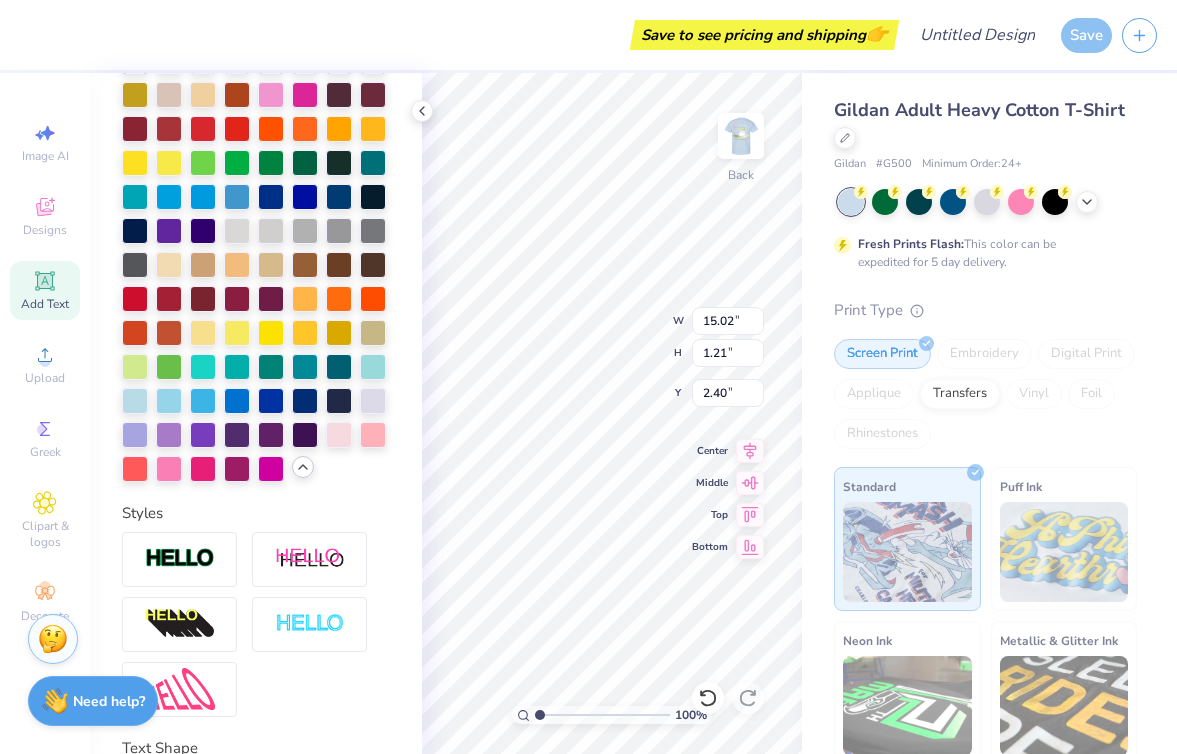 type on "[ORGANIZATION]
PARENT" 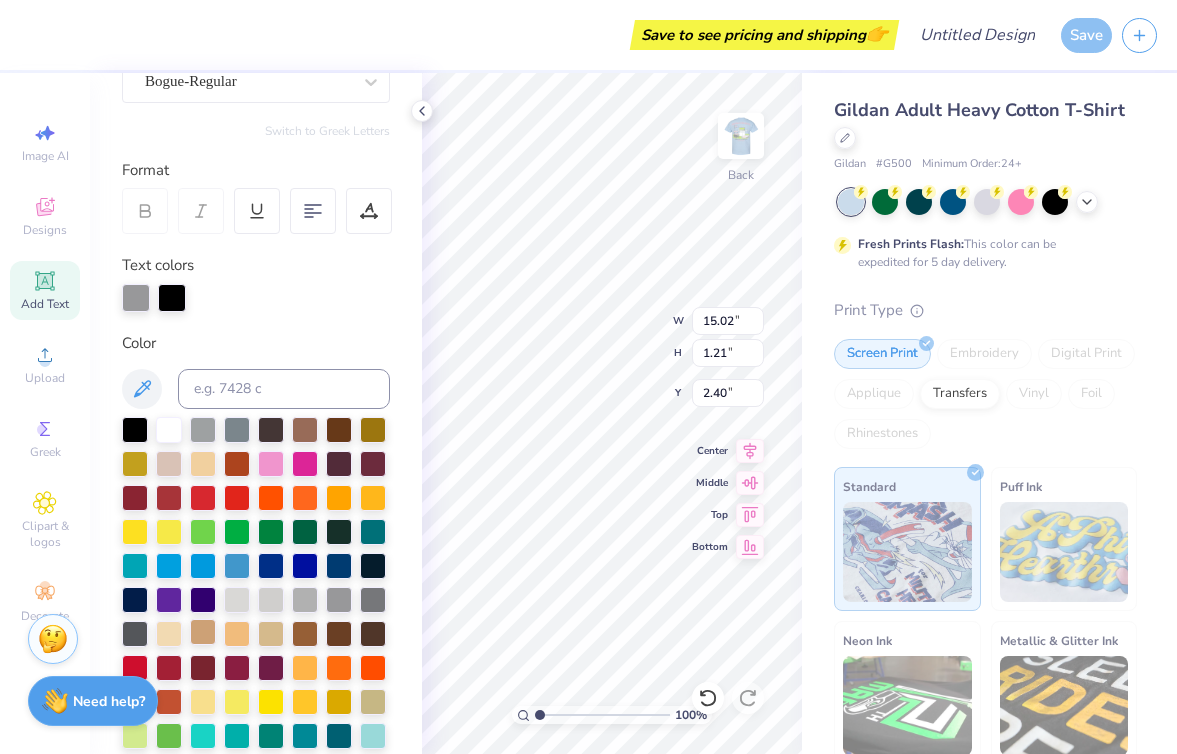 scroll, scrollTop: 0, scrollLeft: 0, axis: both 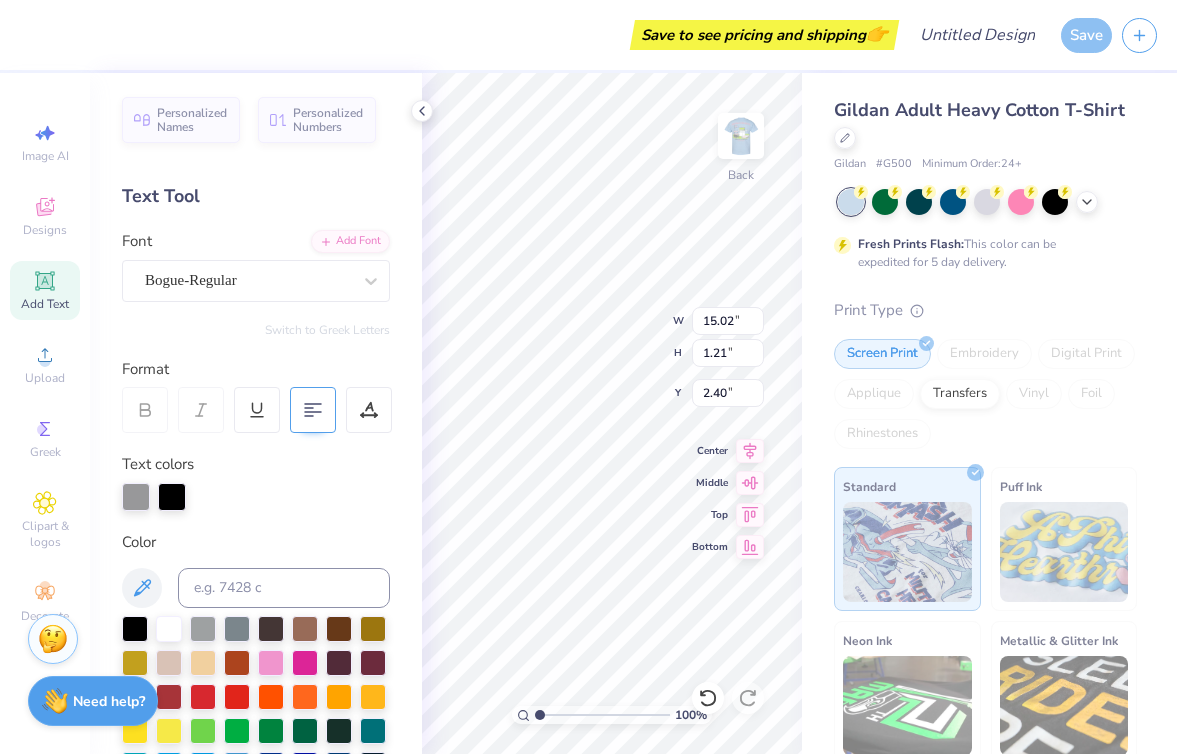 click 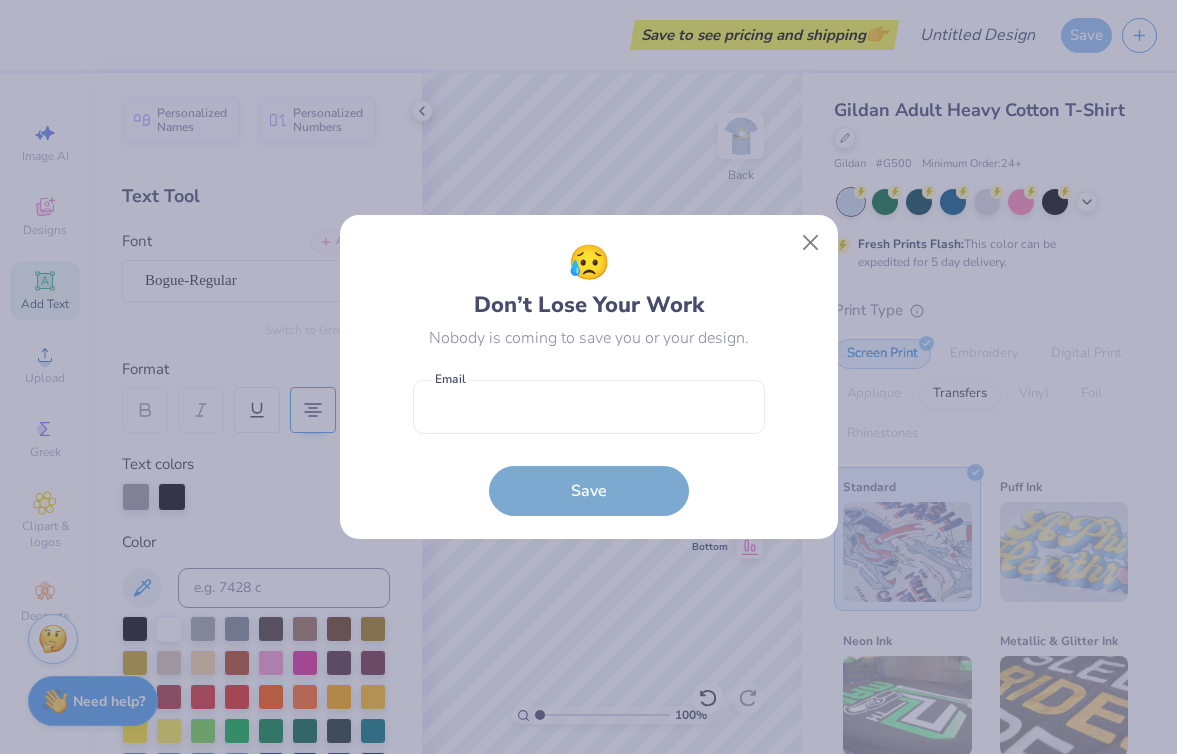 click on "Save to see pricing and shipping  👉 Design Title Save Image AI Designs Add Text Upload Greek Clipart  logos Decorate Personalized Names Personalized Numbers Text Tool  Add Font Font Bogue-Regular Switch to Greek Letters Format Text colors Color Styles Text Shape 100  % Back W 15.02 15.02 " H 3.27 3.27 " Y 1.37 1.37 " Center Middle Top Bottom Gildan Adult Heavy Cotton T-Shirt Gildan # G500 Minimum Order:  24 +   Fresh Prints Flash:  This color can be expedited for 5 day delivery. Print Type Screen Print Embroidery Digital Print Applique Transfers Vinyl Foil Rhinestones Standard Puff Ink Neon Ink Metallic  Glitter Ink Glow in the Dark Ink Water based Ink Stuck?  Our Art team will finish your design for free. Need help?  Chat with us.
😥 Don’t Lose Your Work Nobody is coming to save you or your design. Email is a required field Email Save" at bounding box center [588, 377] 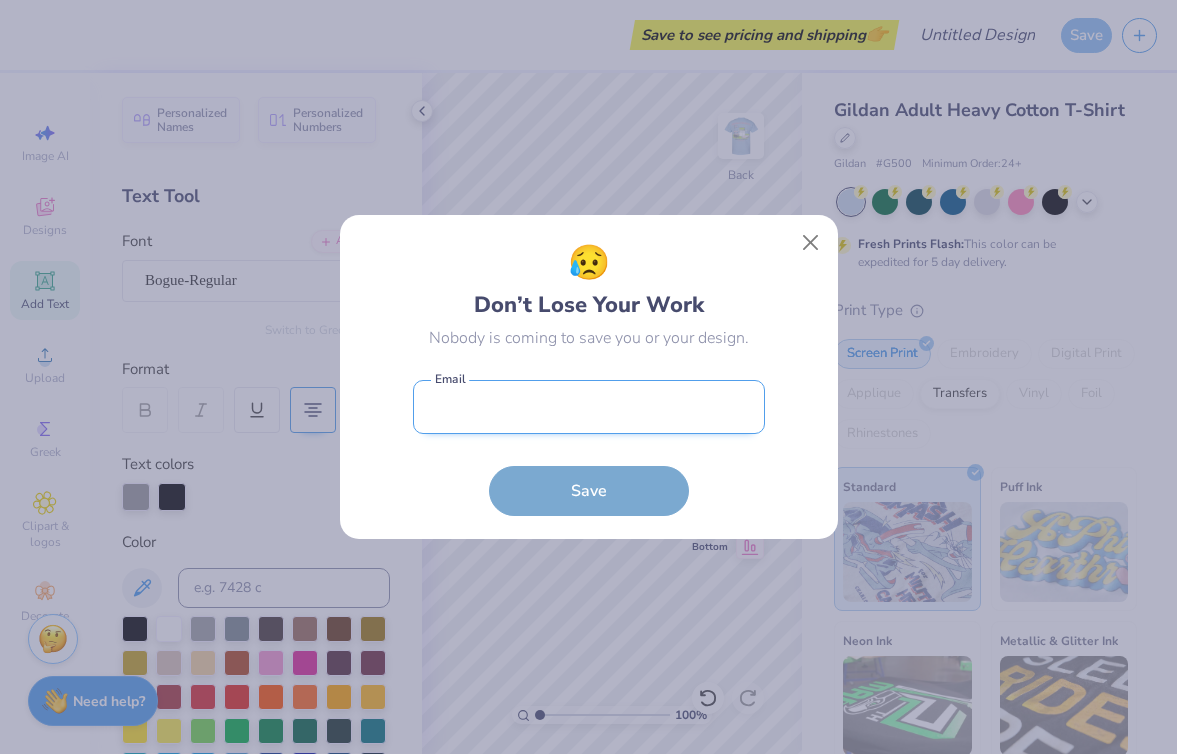 click at bounding box center (589, 407) 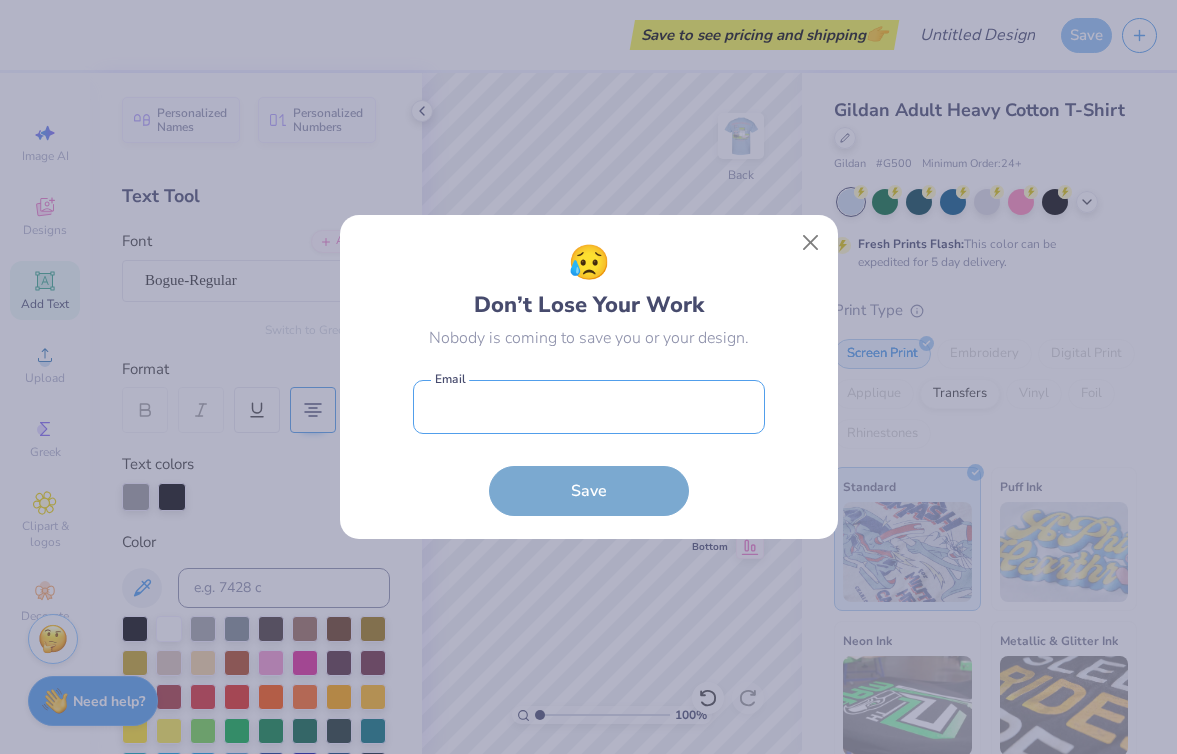 type on "[EMAIL]" 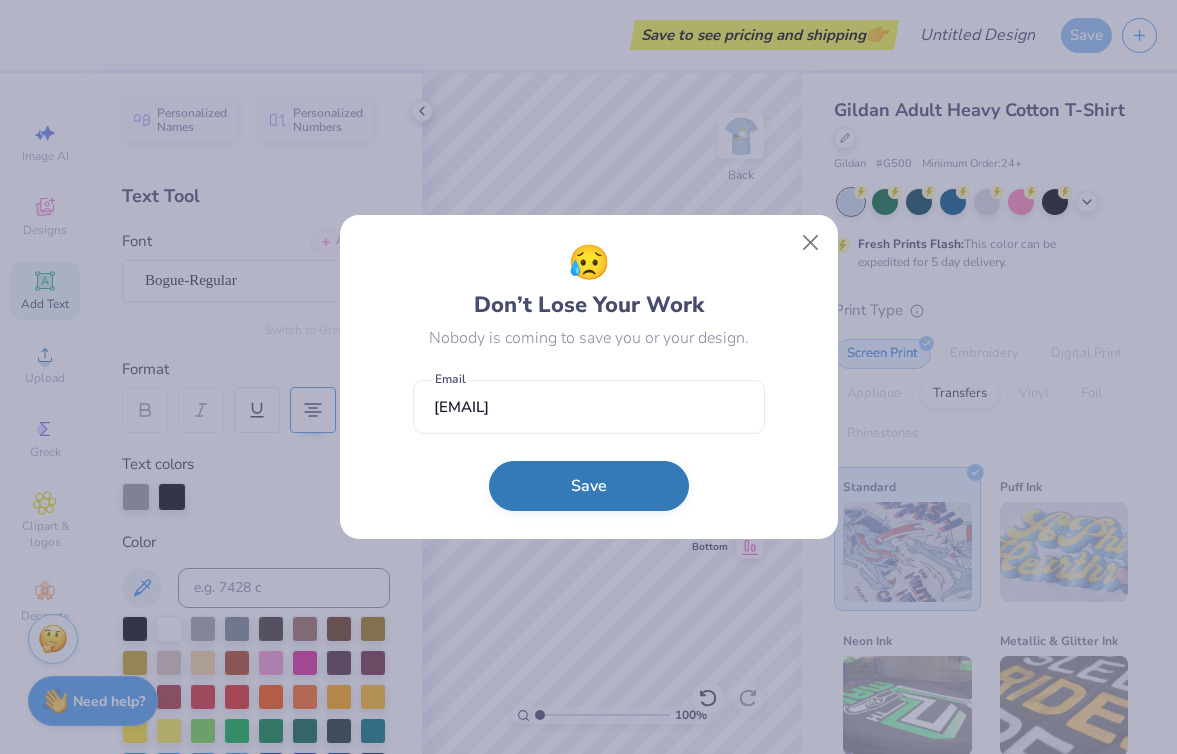 click on "Save" at bounding box center (589, 486) 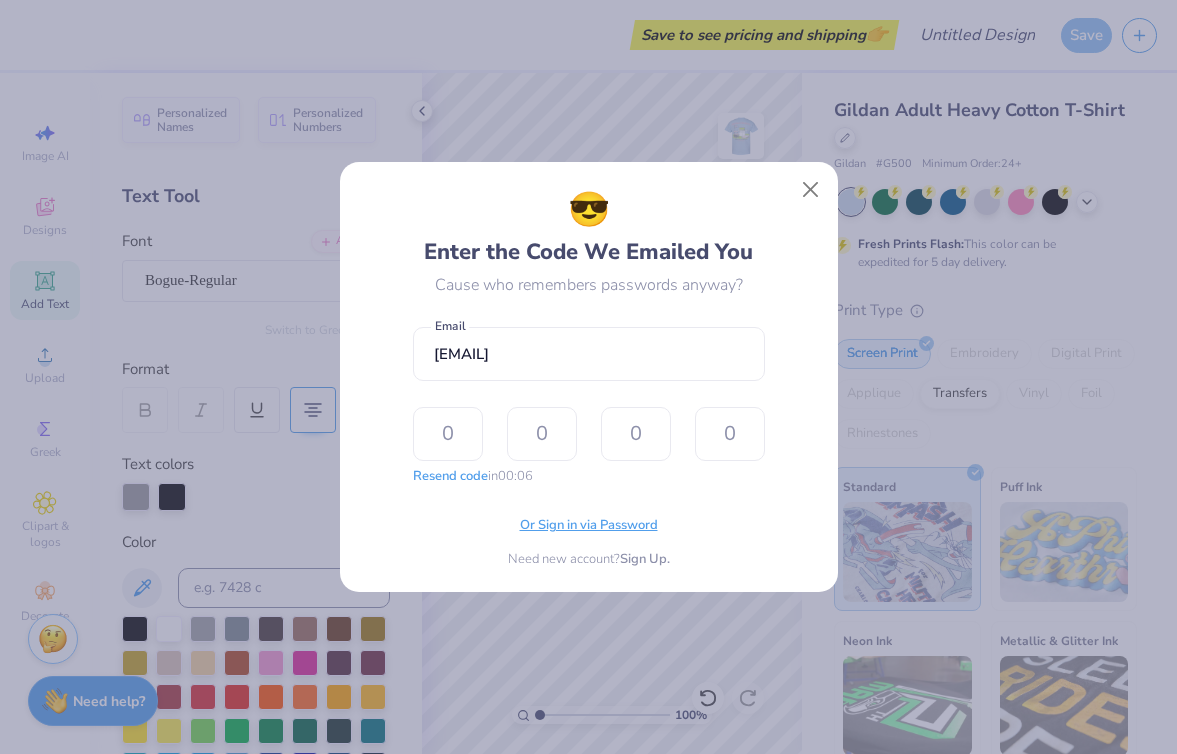 click on "Or Sign in via Password" at bounding box center [589, 526] 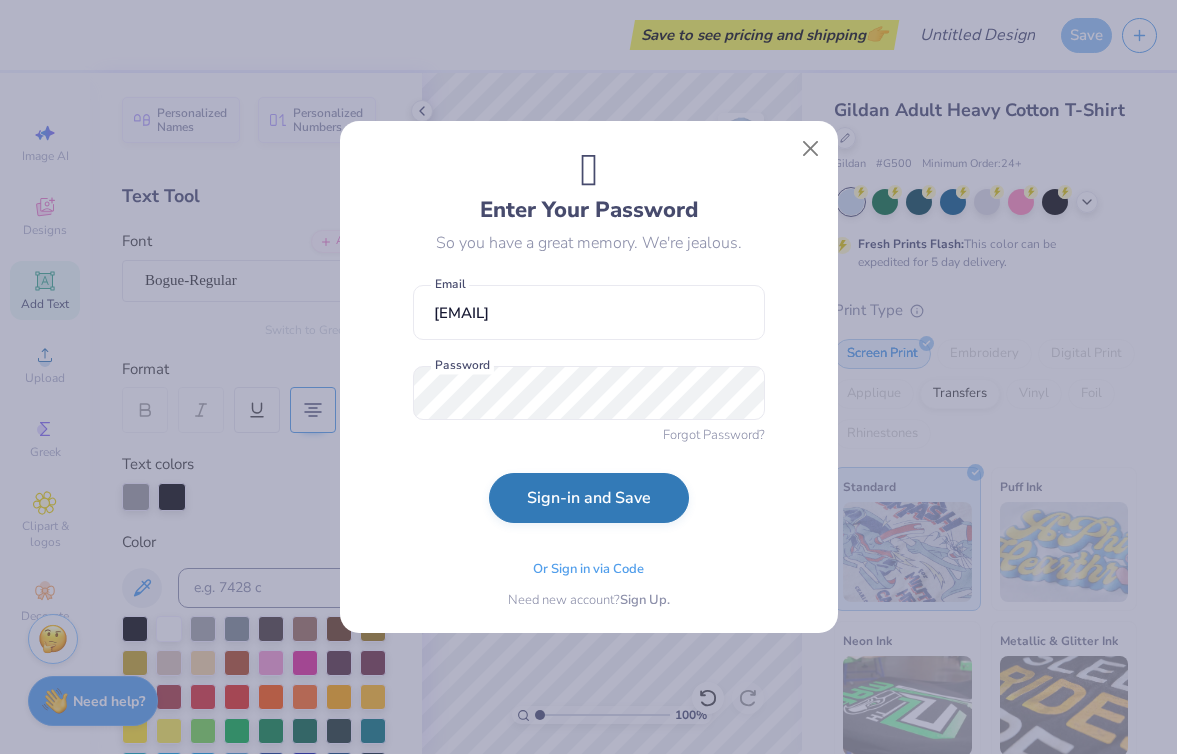click on "Sign-in and Save" at bounding box center [589, 498] 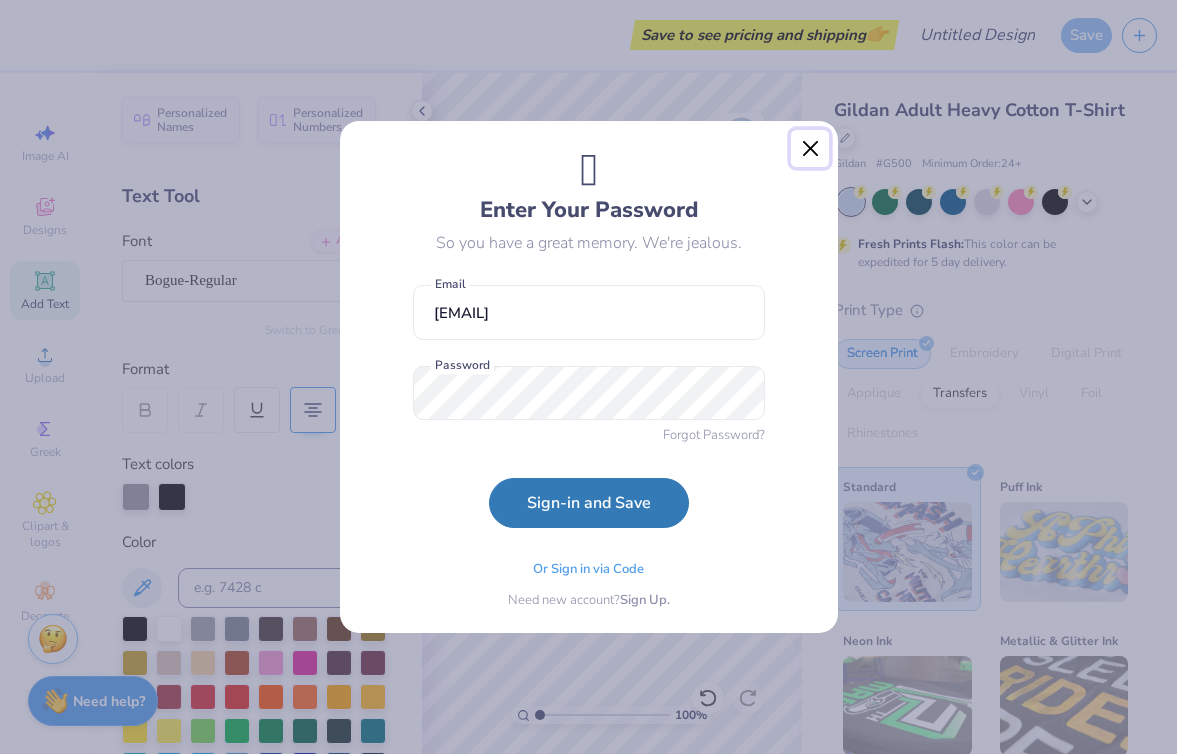click at bounding box center (810, 149) 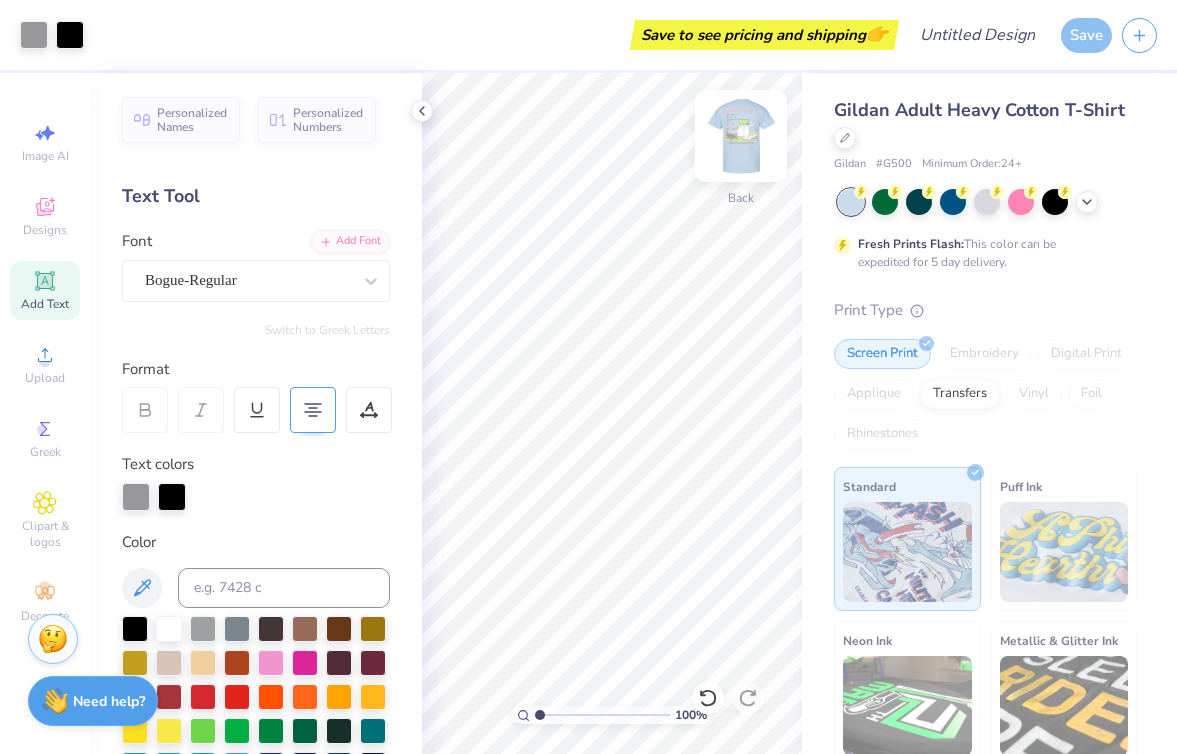 click at bounding box center (741, 136) 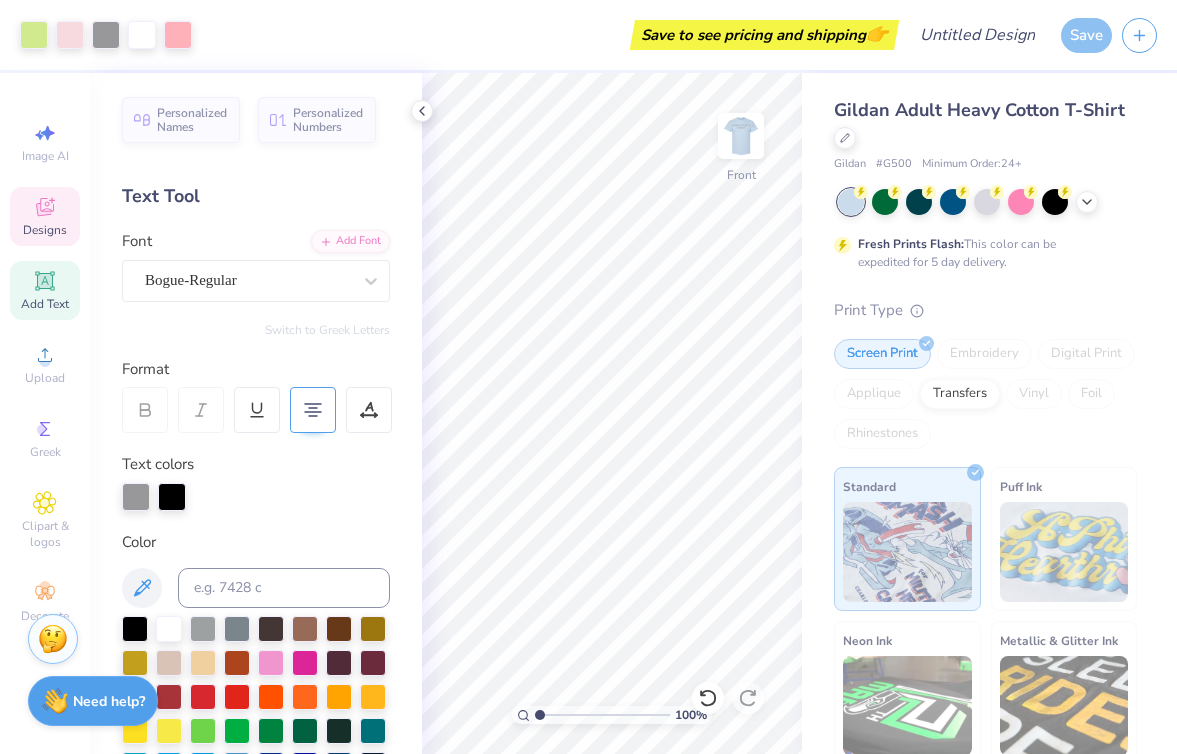 click on "Designs" at bounding box center [45, 230] 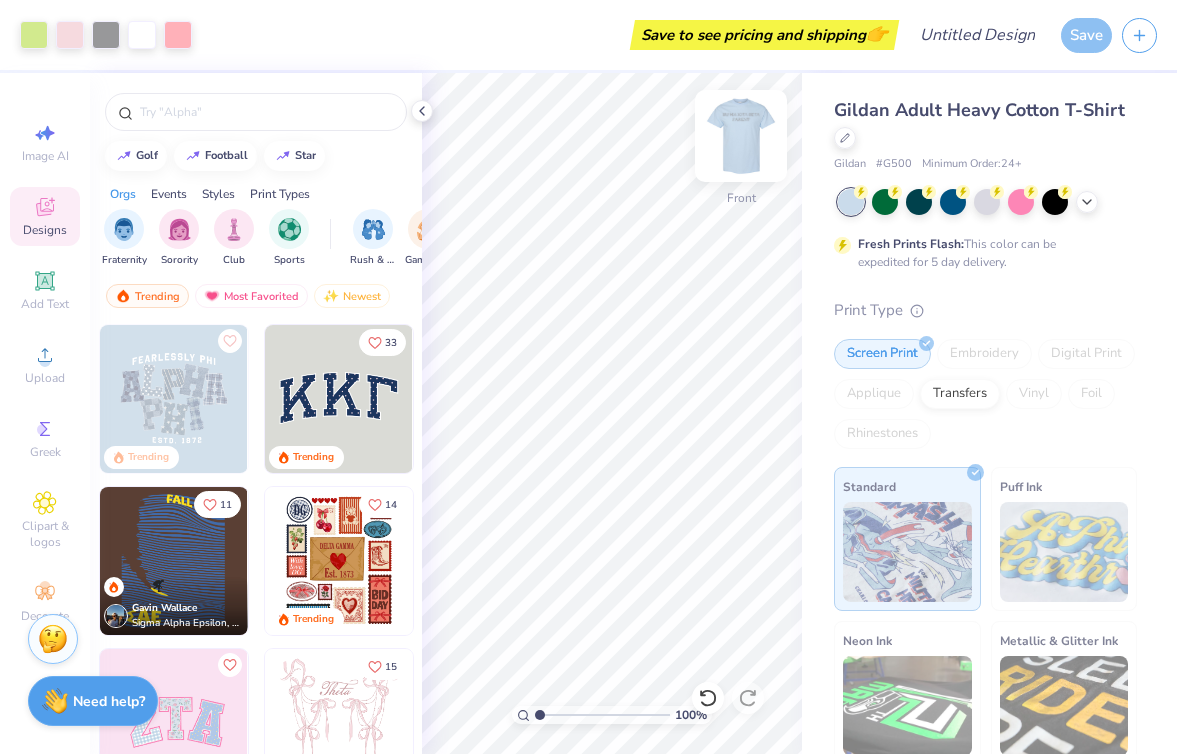 click at bounding box center [741, 136] 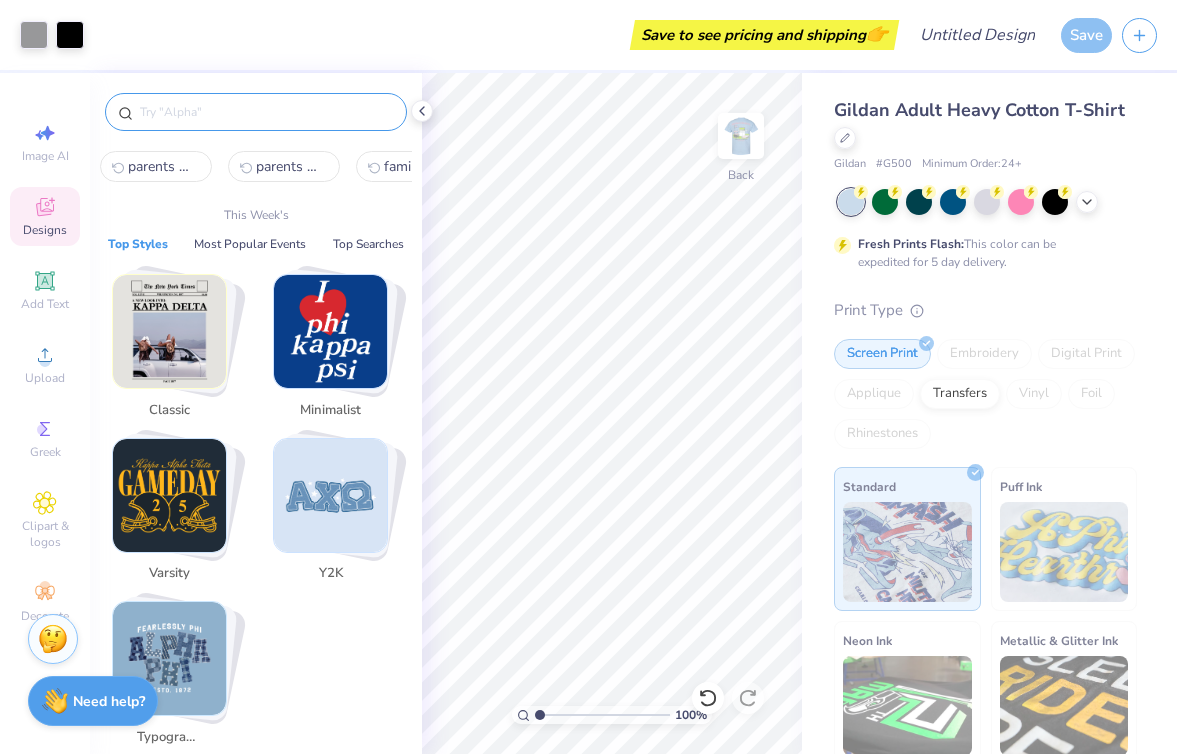 click at bounding box center (266, 112) 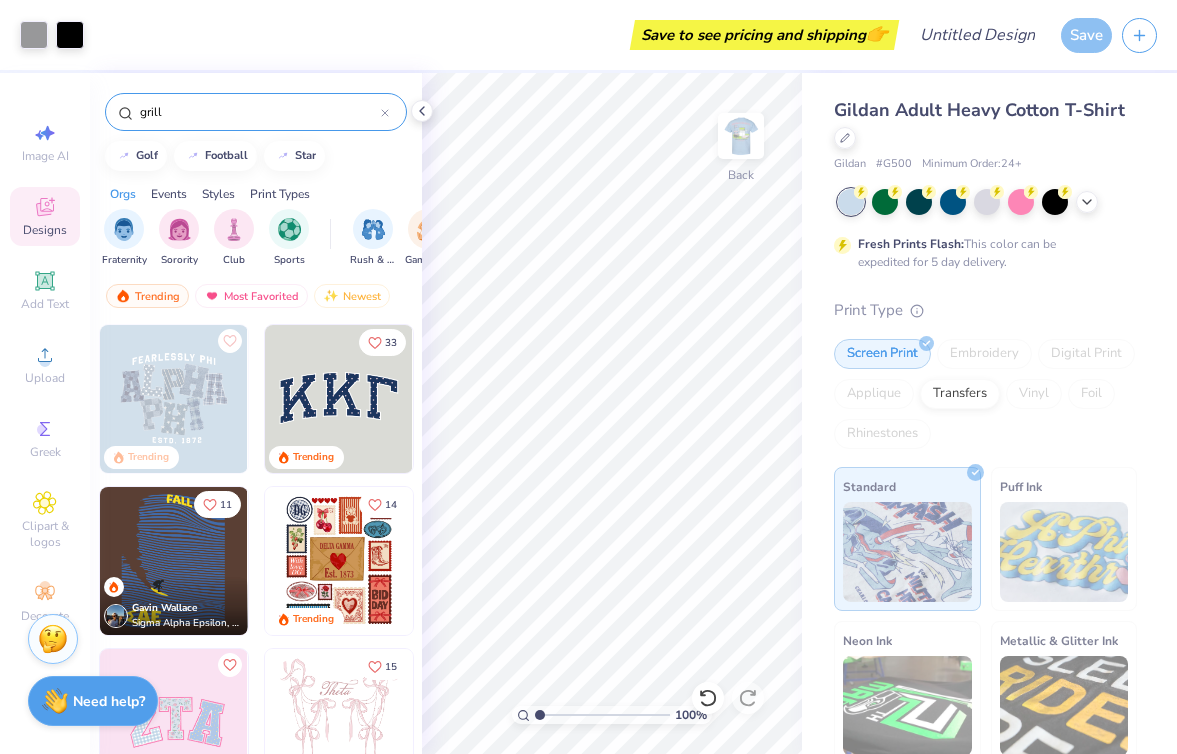 type on "grill" 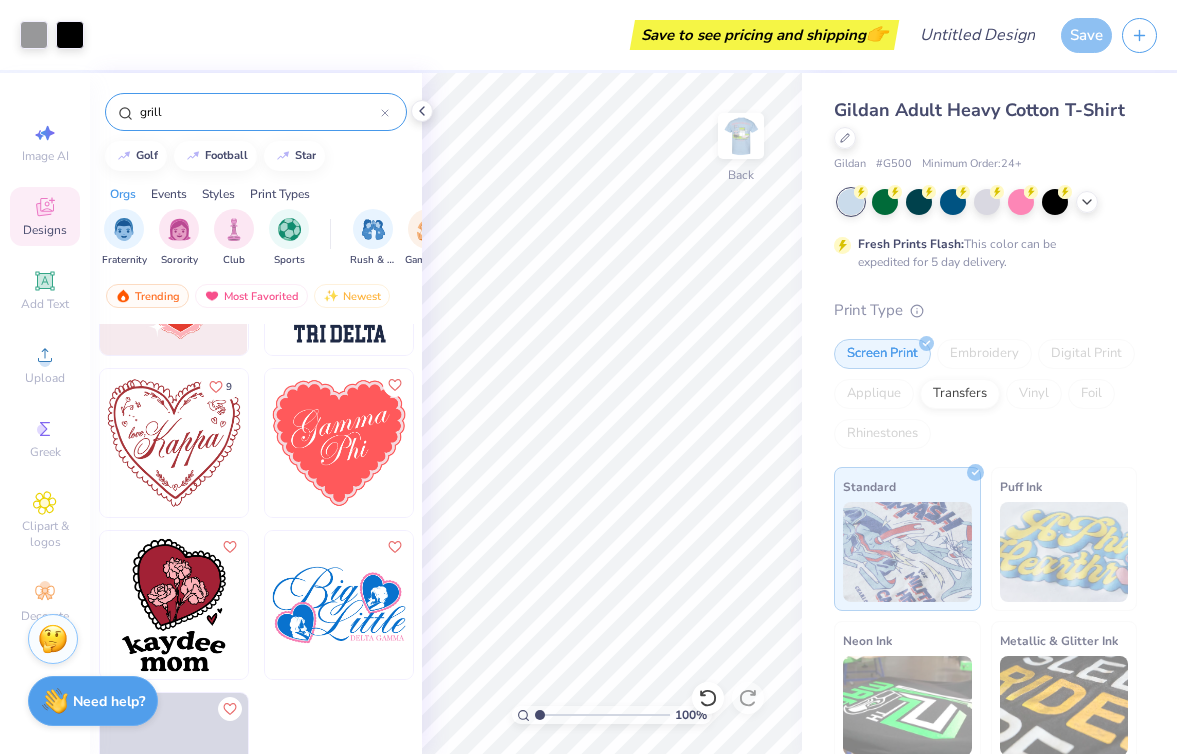 scroll, scrollTop: 1583, scrollLeft: 0, axis: vertical 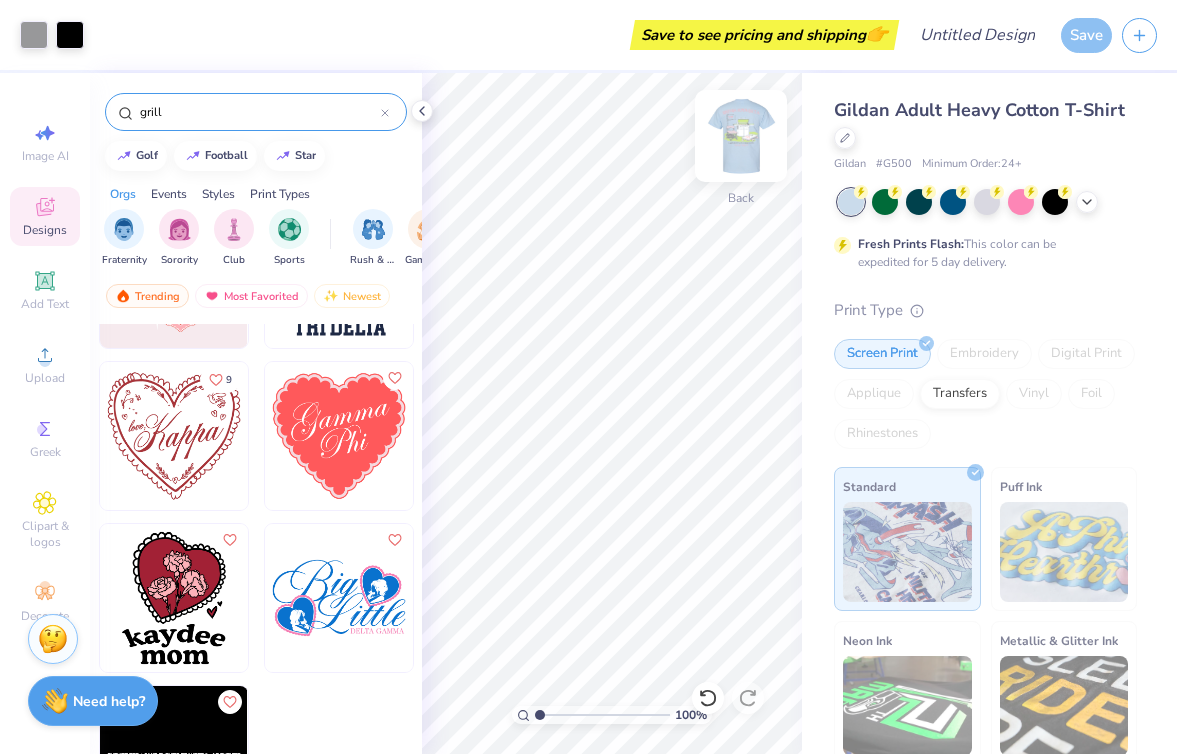 click at bounding box center [741, 136] 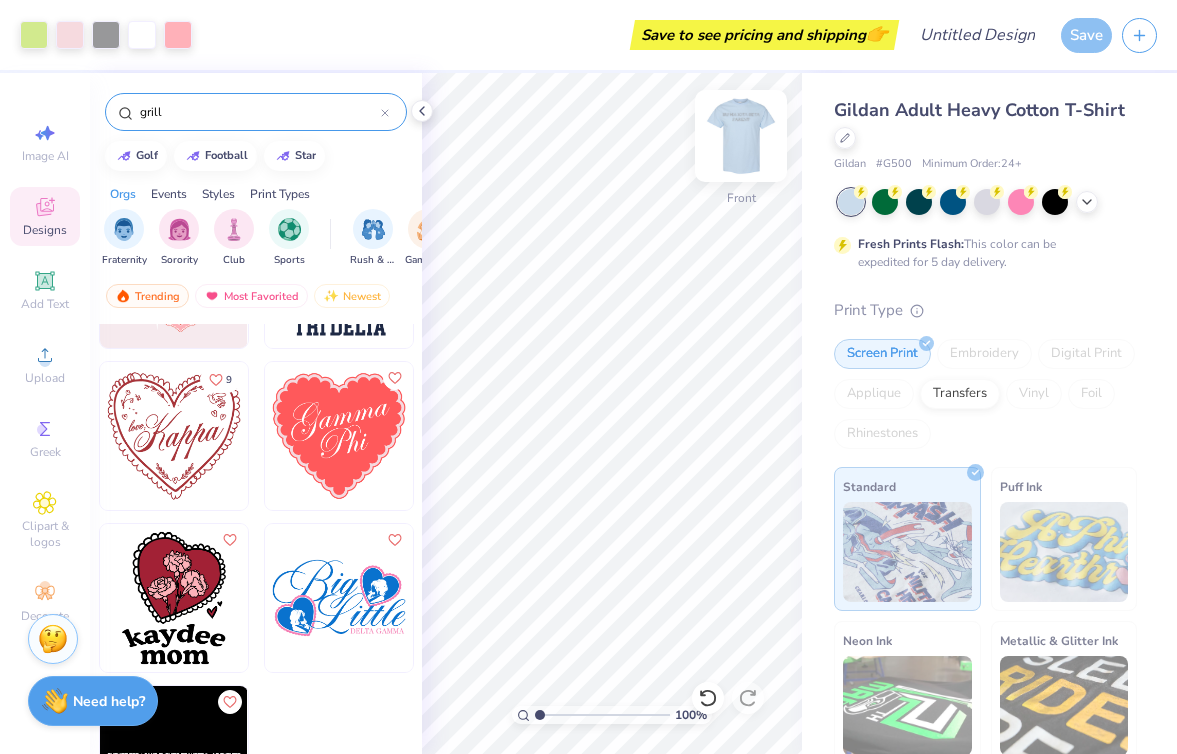 click at bounding box center [741, 136] 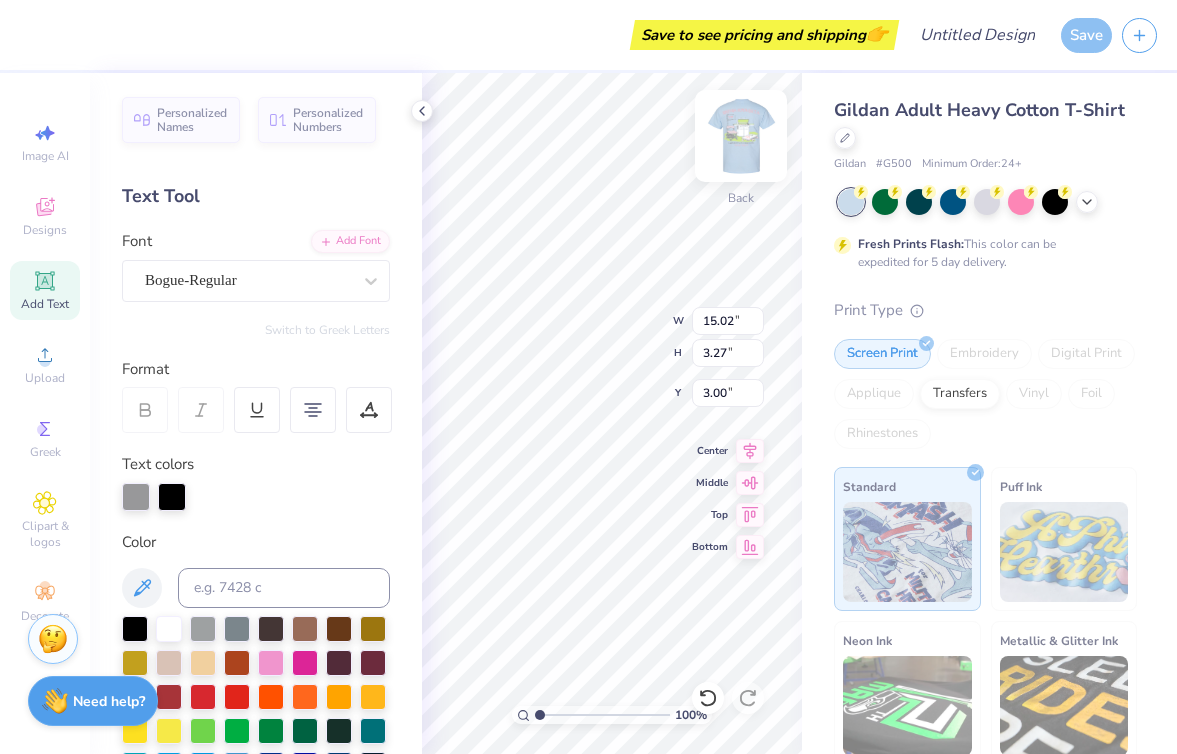 scroll, scrollTop: 0, scrollLeft: 6, axis: horizontal 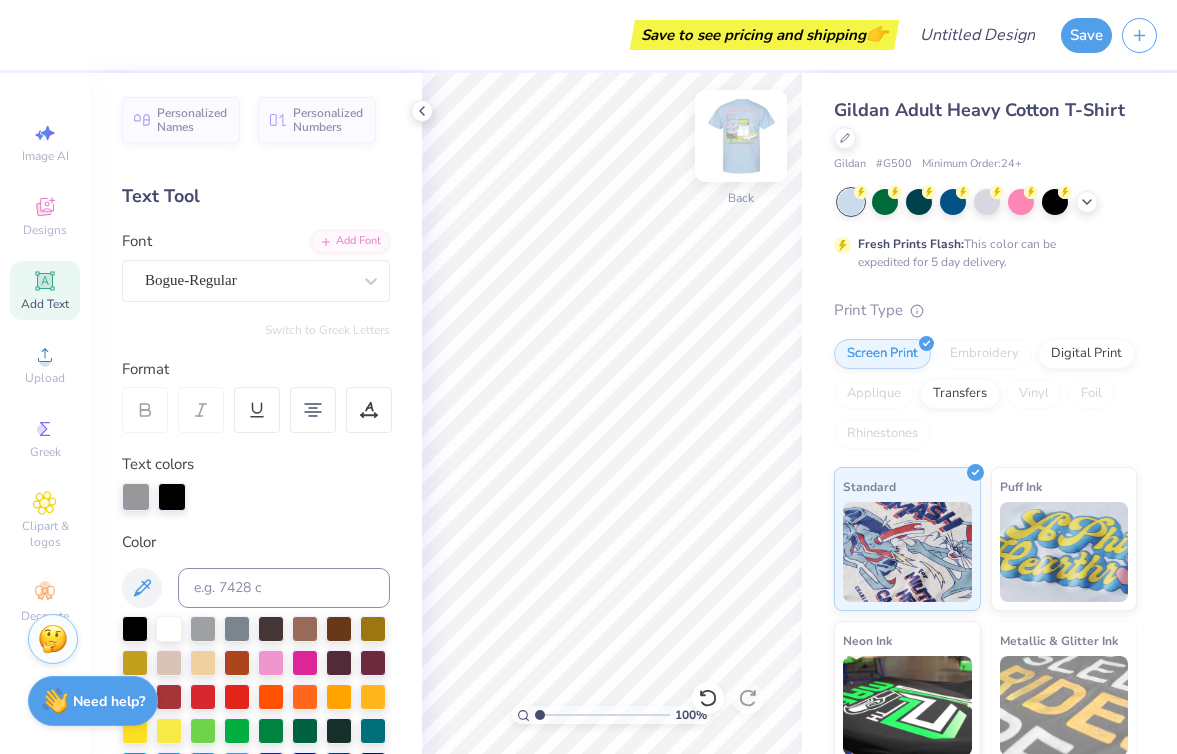 click at bounding box center (741, 136) 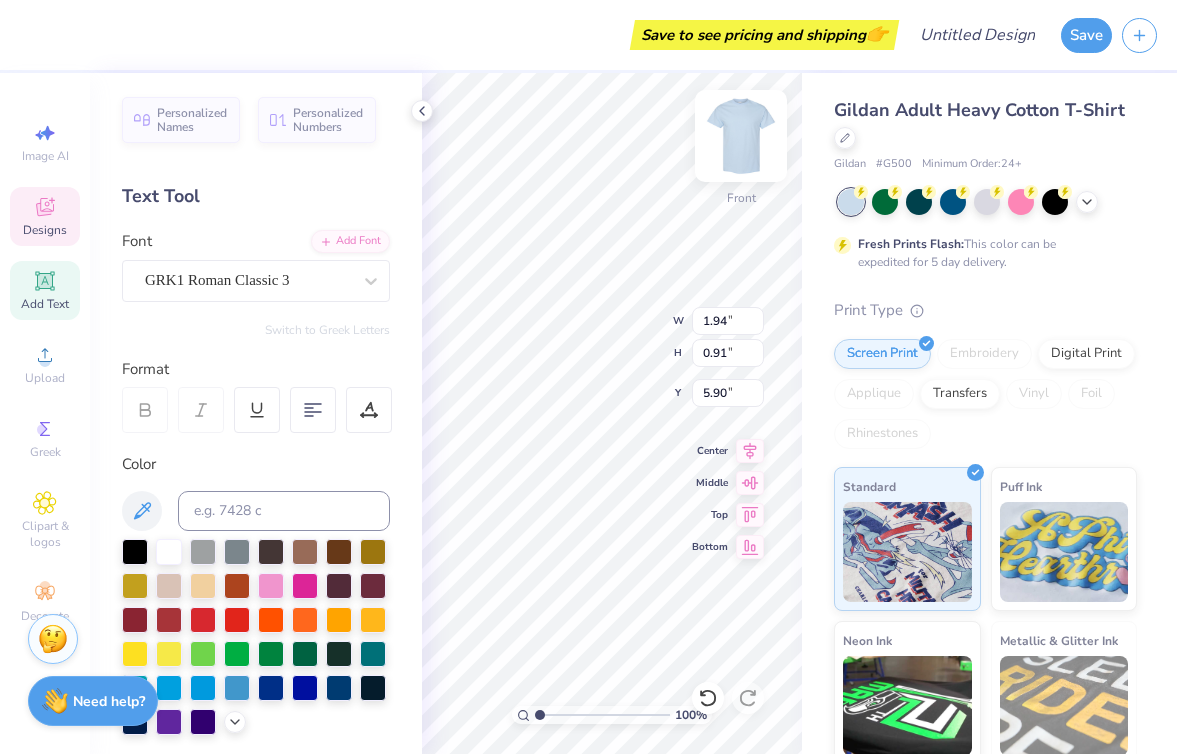 click at bounding box center [741, 136] 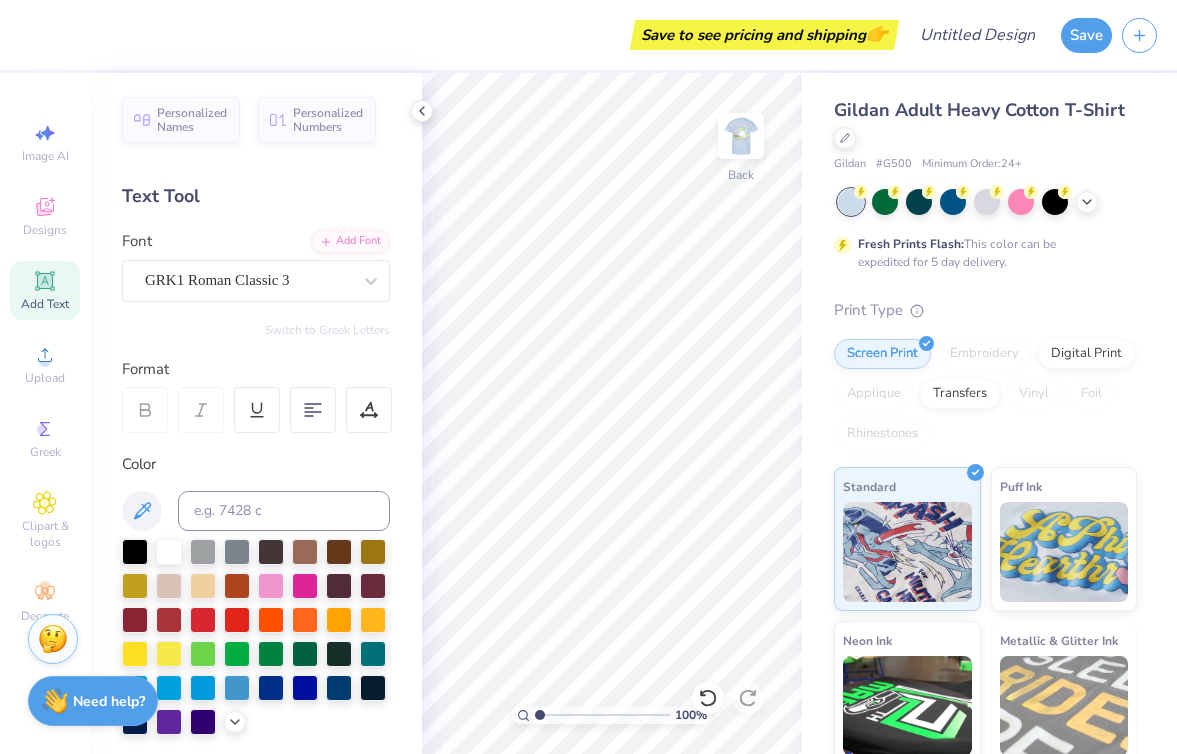 click 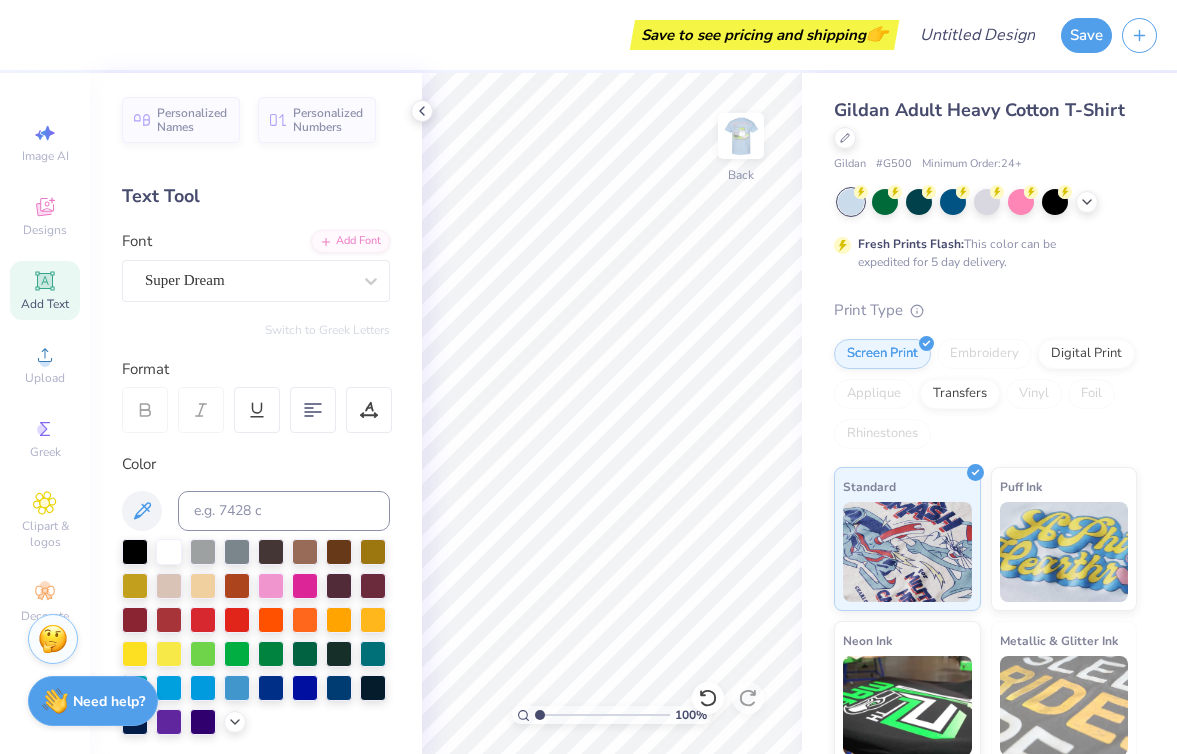 click 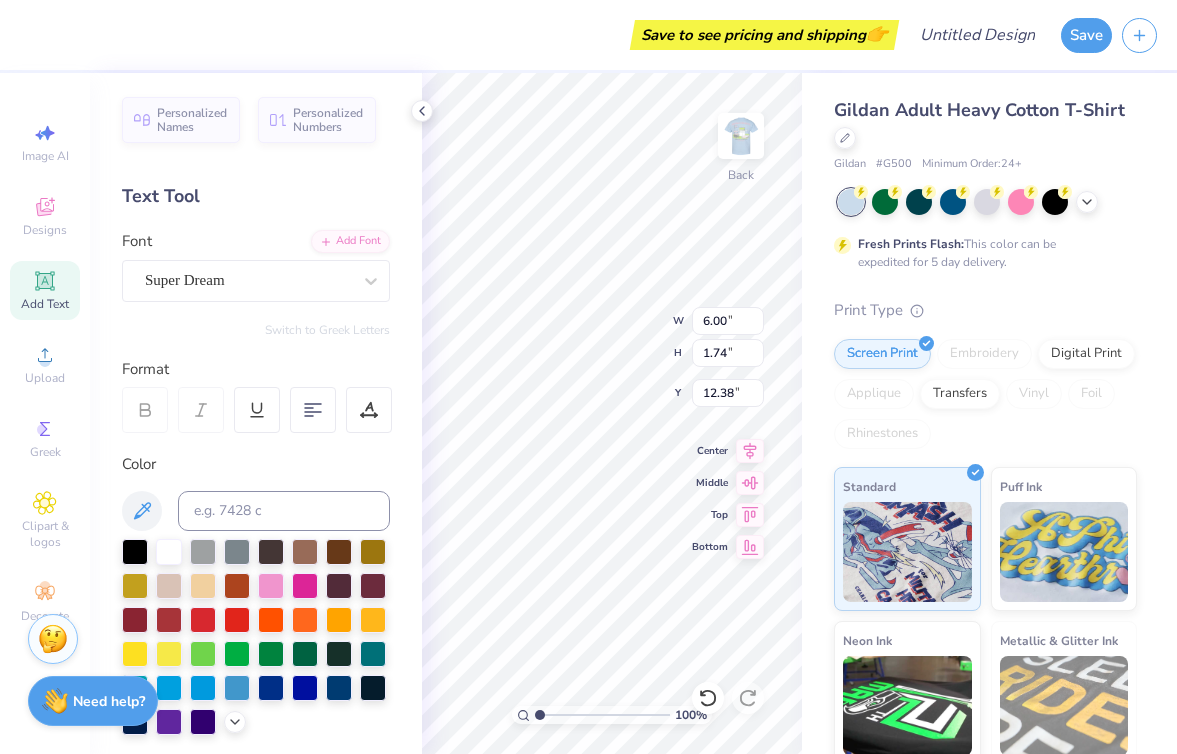 type on "T" 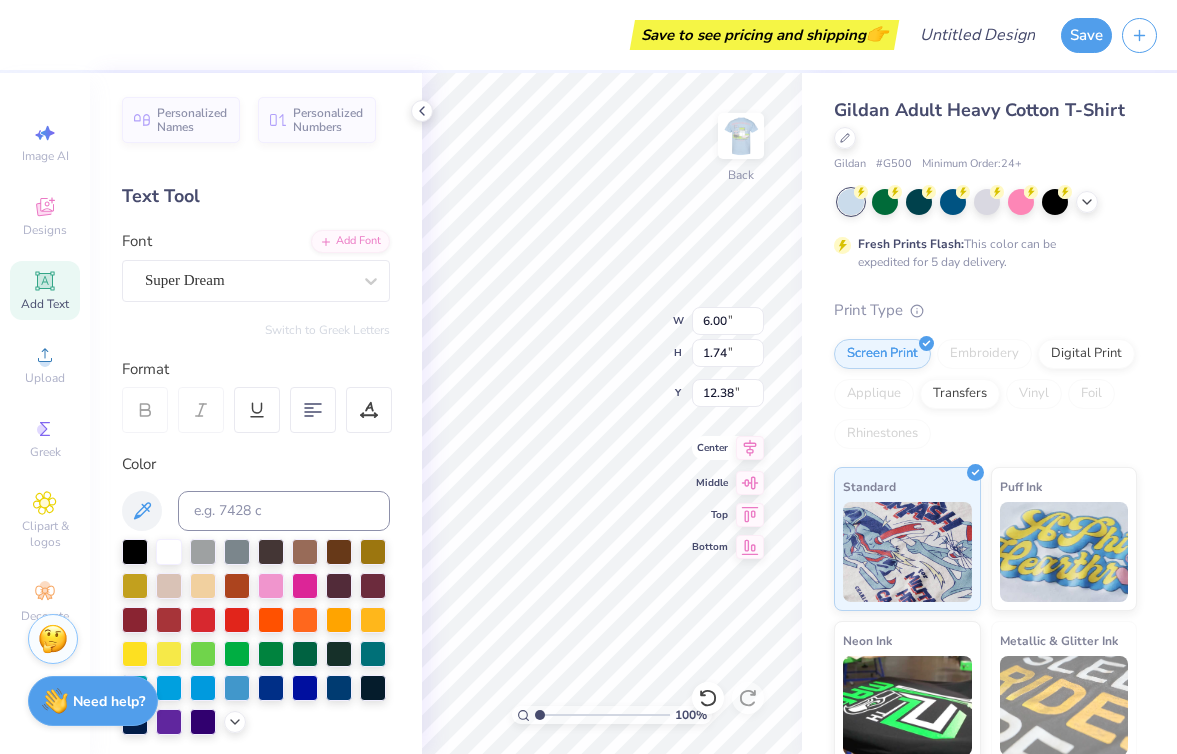 scroll, scrollTop: 0, scrollLeft: 0, axis: both 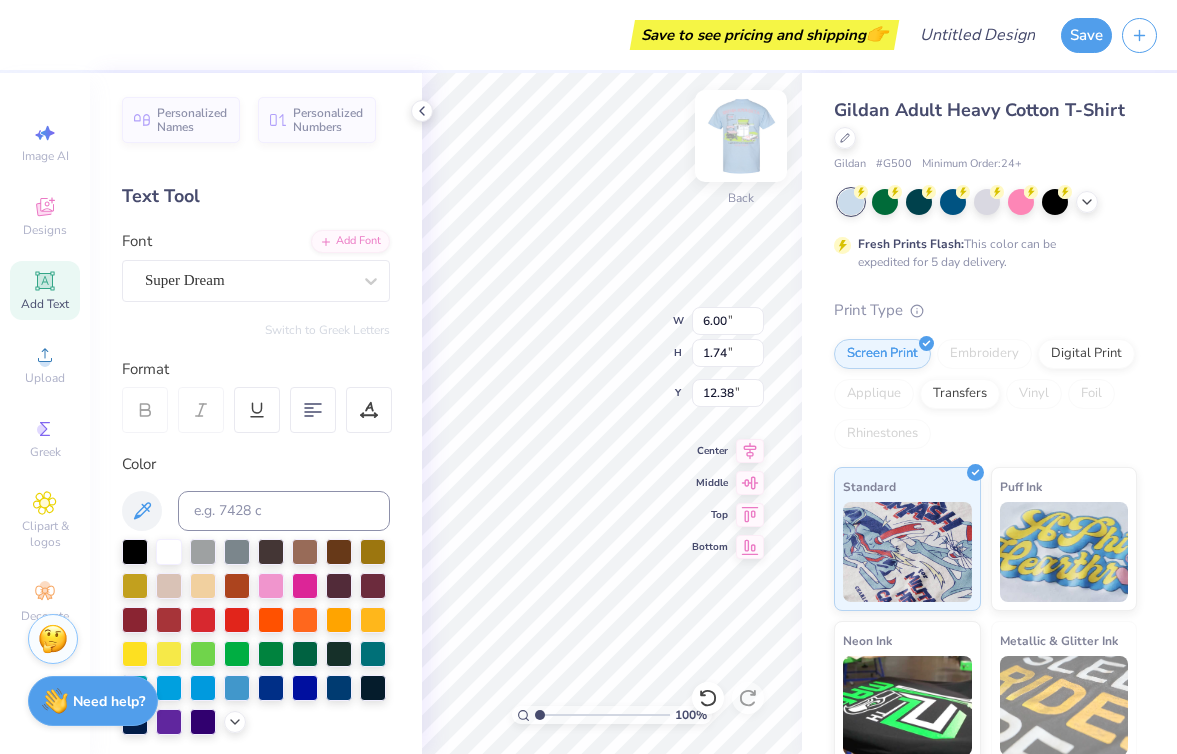 type on "S" 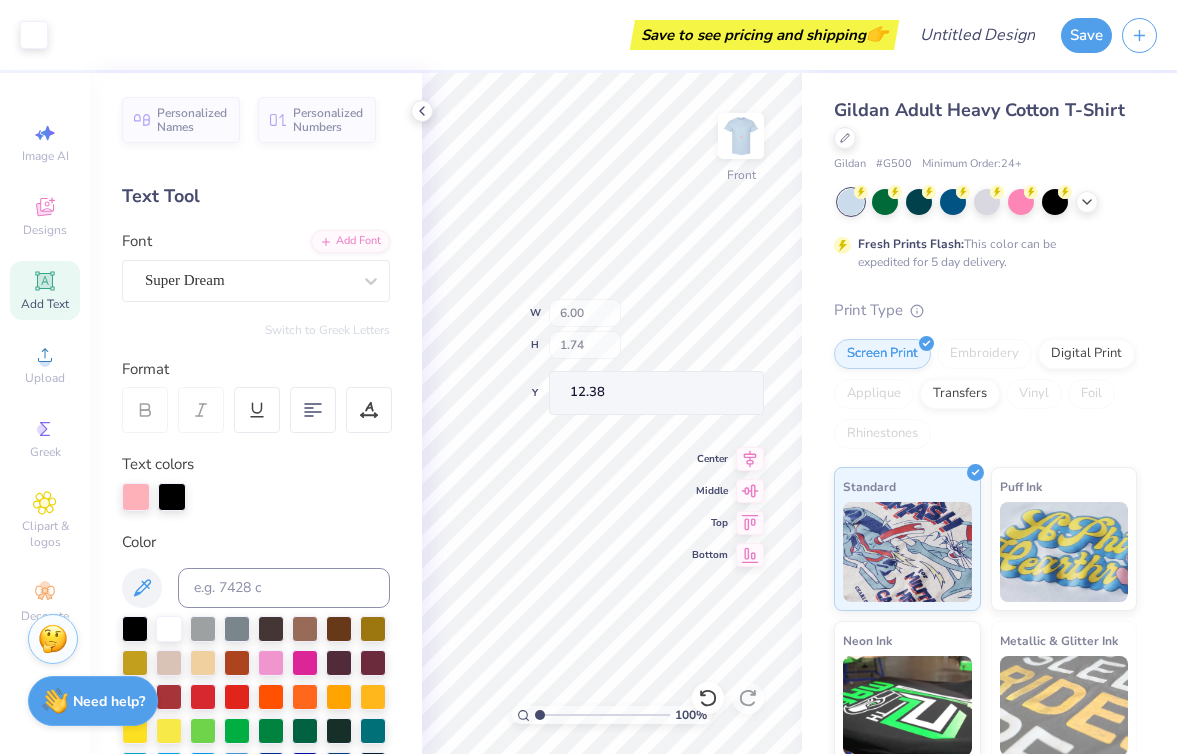 click at bounding box center (741, 136) 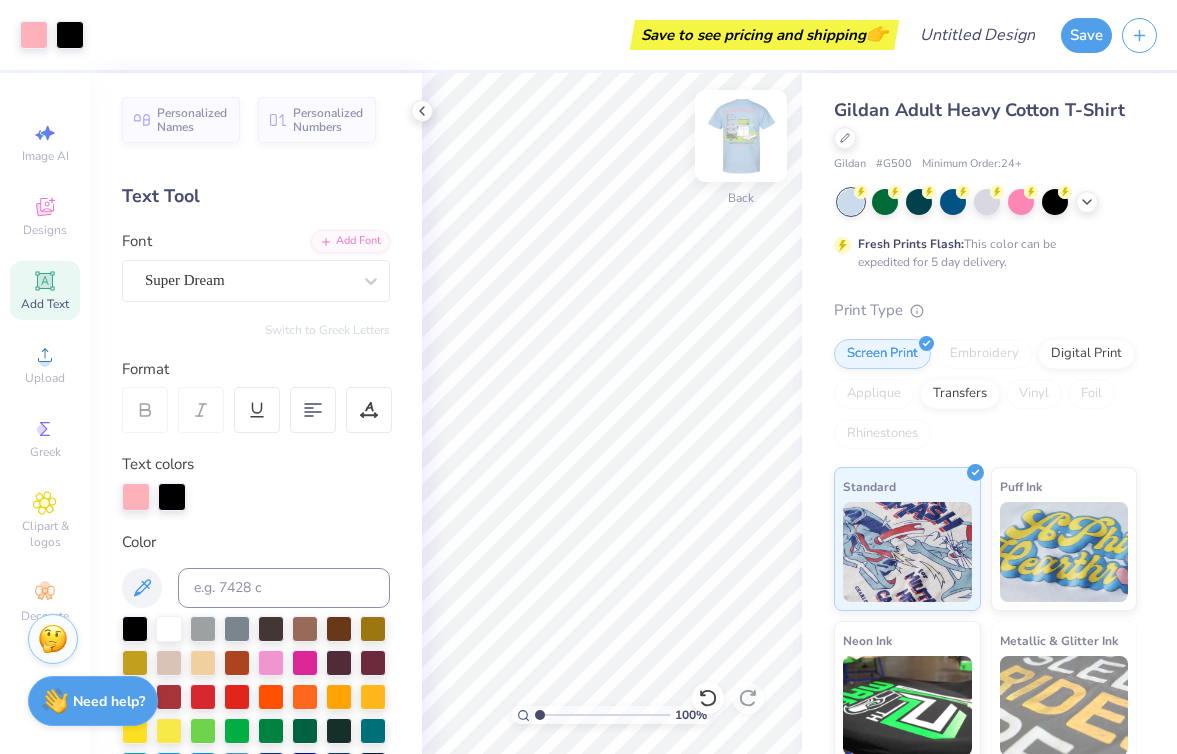click at bounding box center (741, 136) 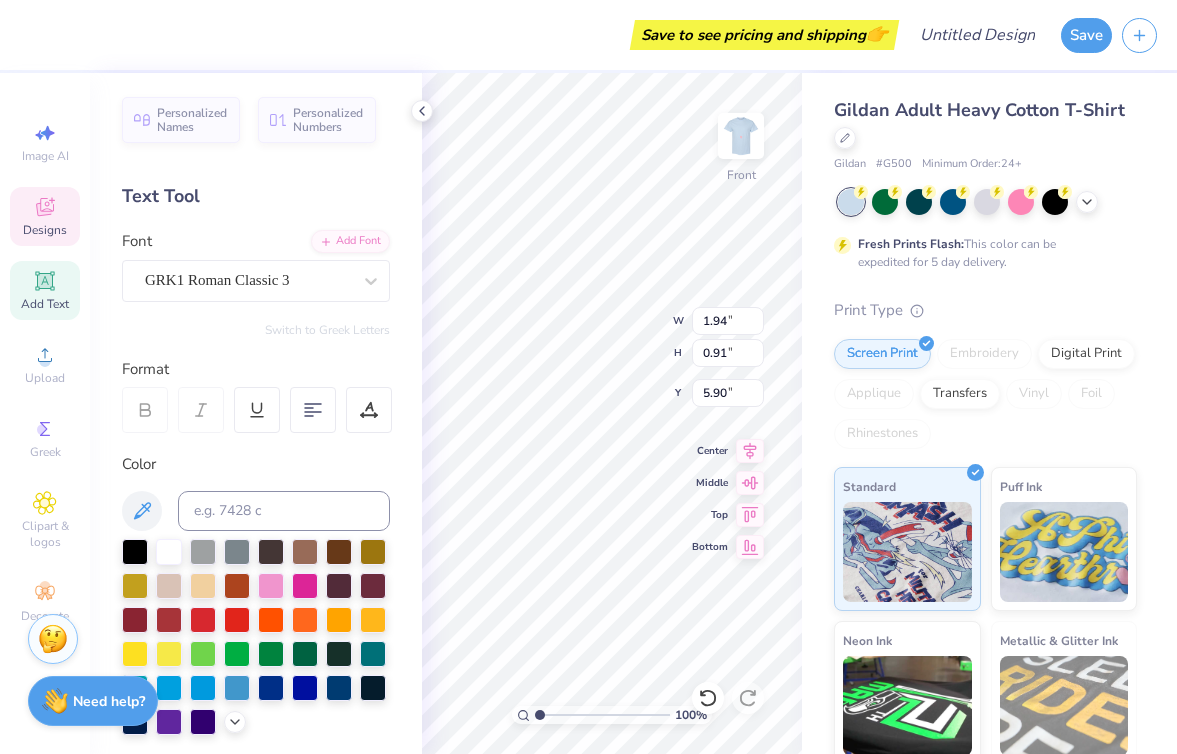 click on "Gildan Adult Heavy Cotton T-Shirt Gildan # G500 Minimum Order:  24 +   Fresh Prints Flash:  This color can be expedited for 5 day delivery. Print Type Screen Print Embroidery Digital Print Applique Transfers Vinyl Foil Rhinestones Standard Puff Ink Neon Ink Metallic  Glitter Ink Glow in the Dark Ink Water based Ink" at bounding box center [989, 496] 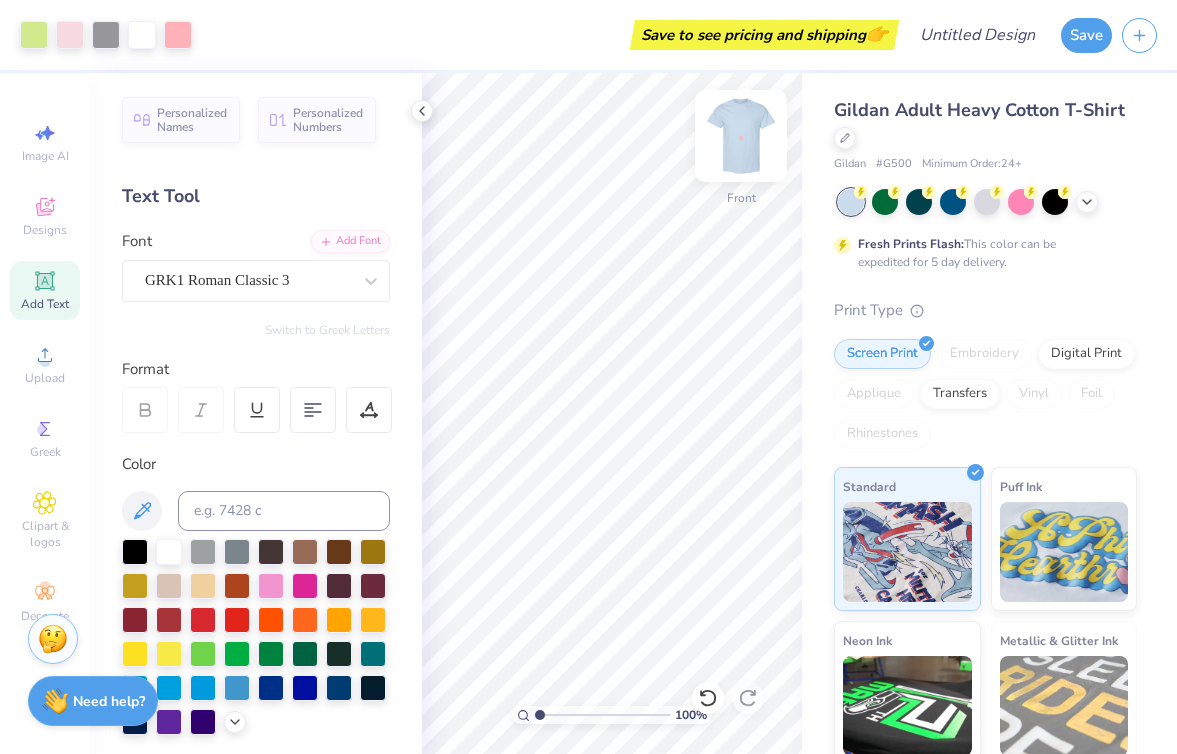 click at bounding box center [741, 136] 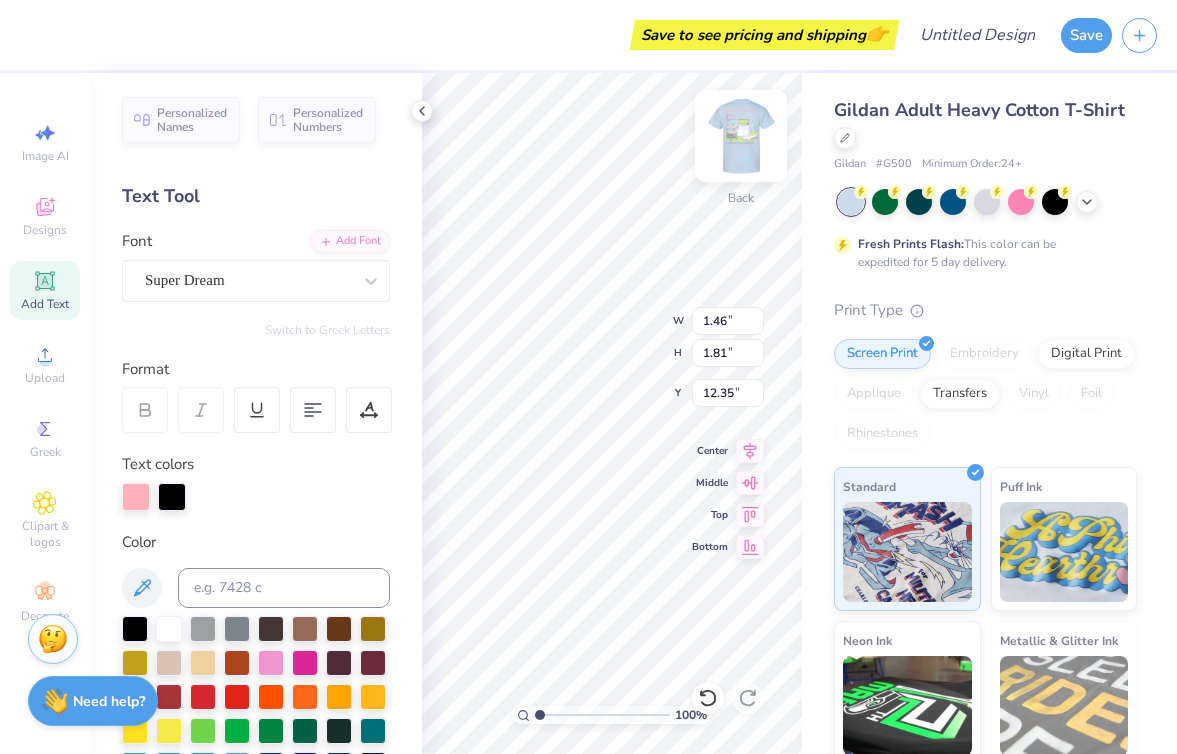 paste on "[ORGANIZATION]" 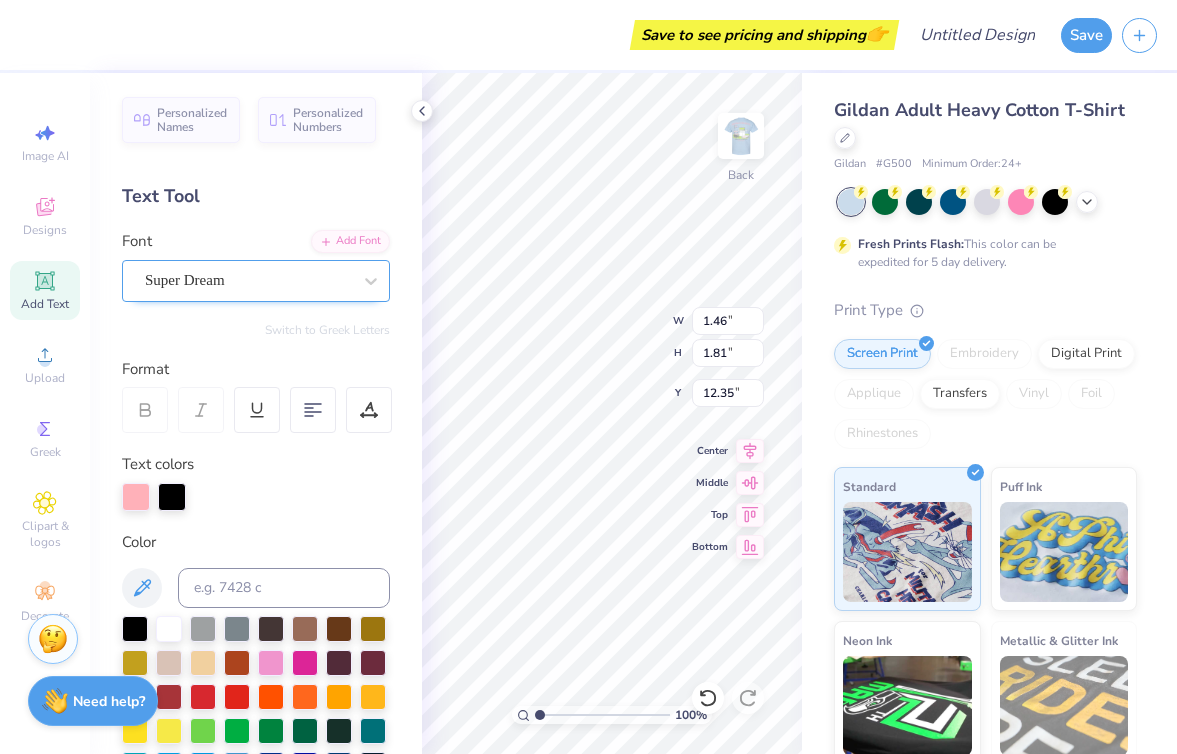 click on "Super Dream" at bounding box center [248, 280] 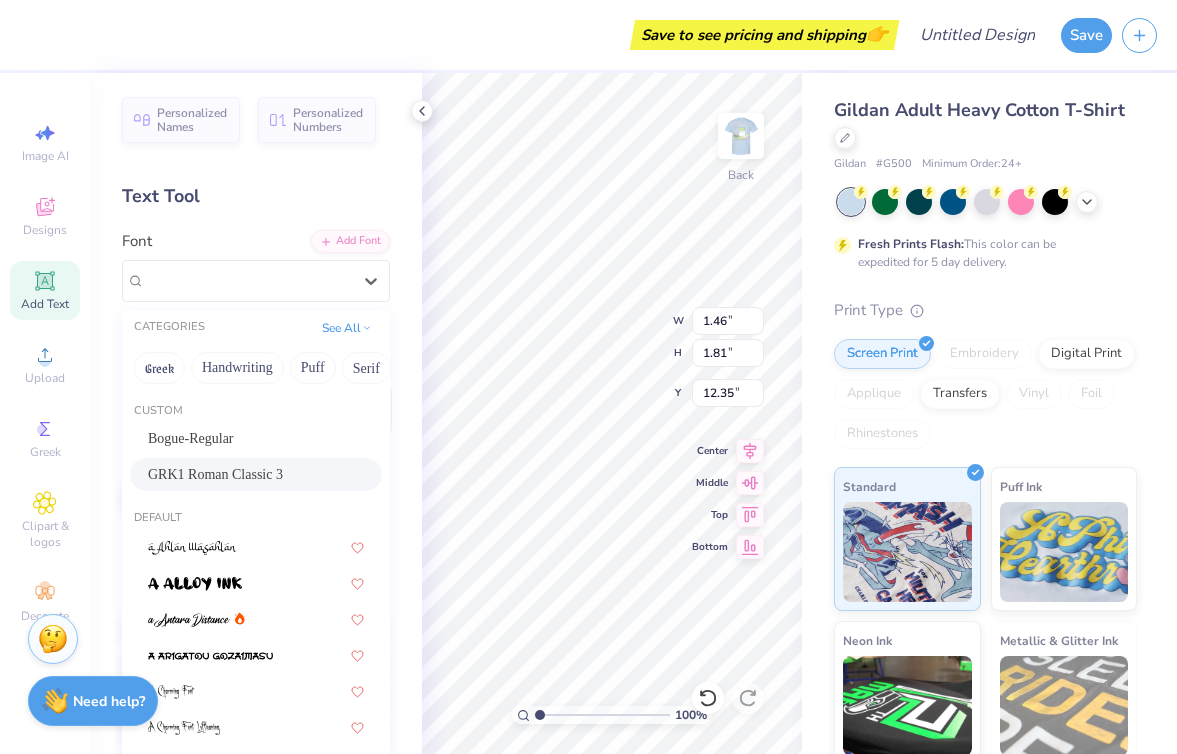 click on "GRK1 Roman Classic 3" at bounding box center (256, 474) 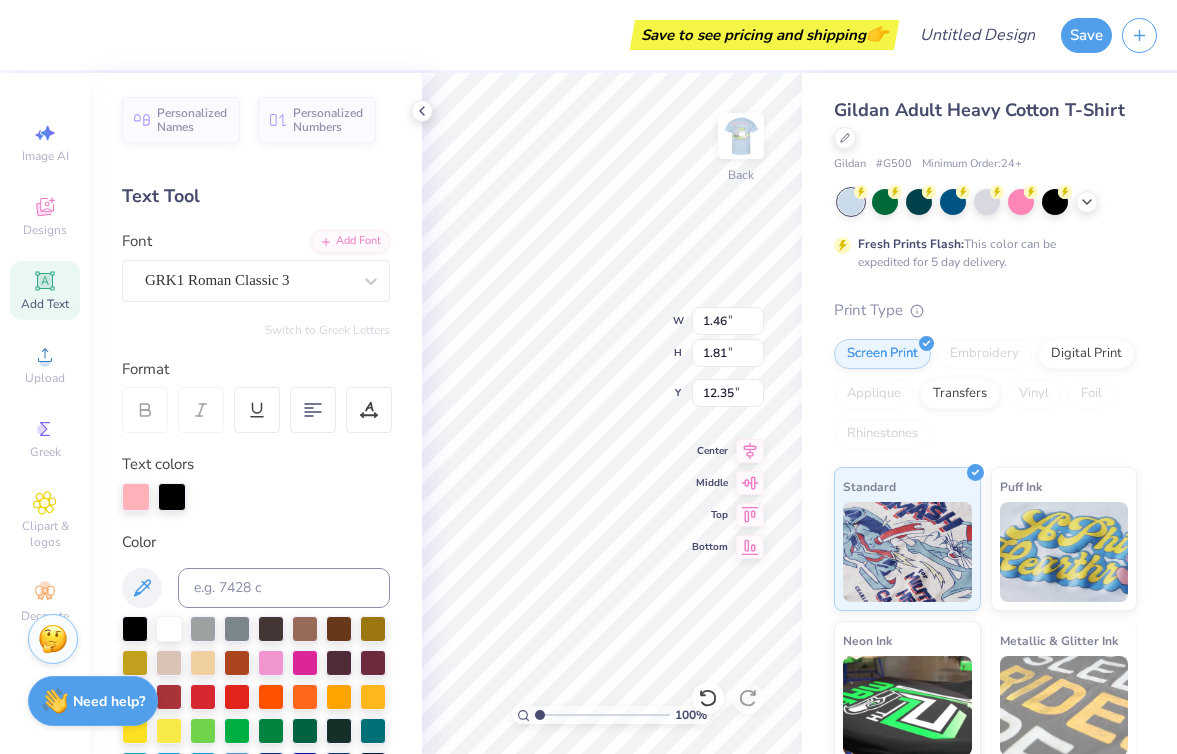 scroll, scrollTop: 0, scrollLeft: 2, axis: horizontal 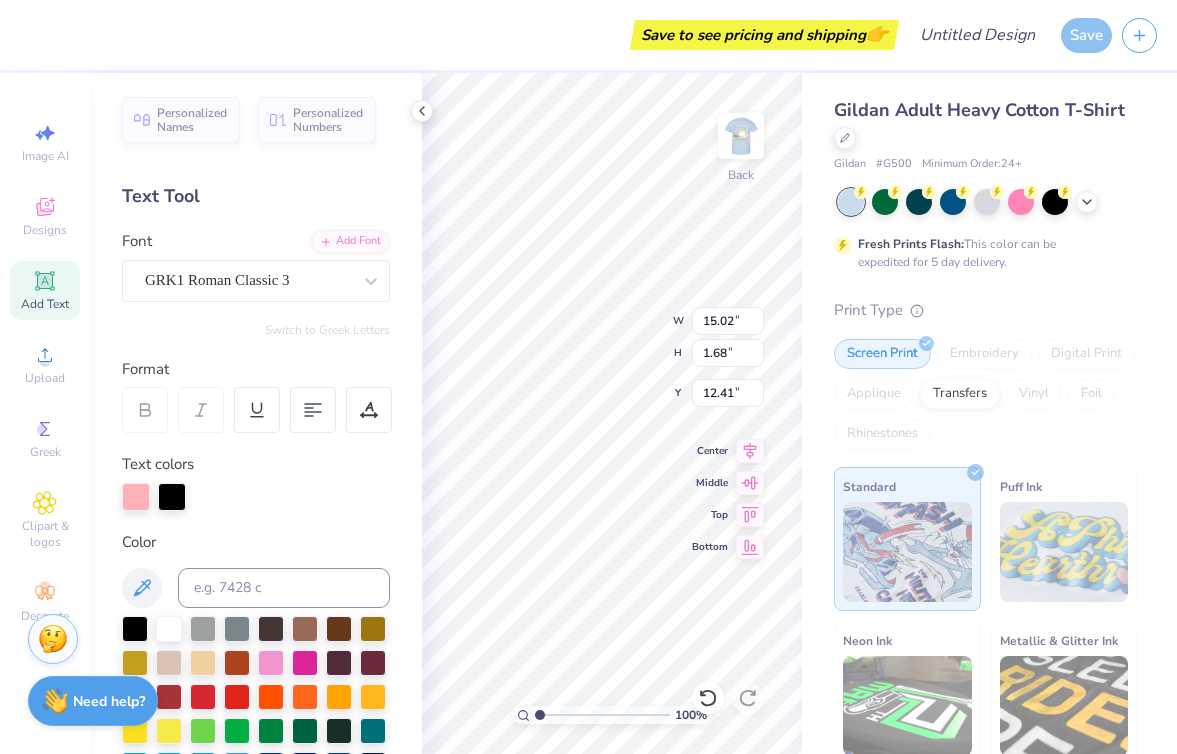 type on "3.45" 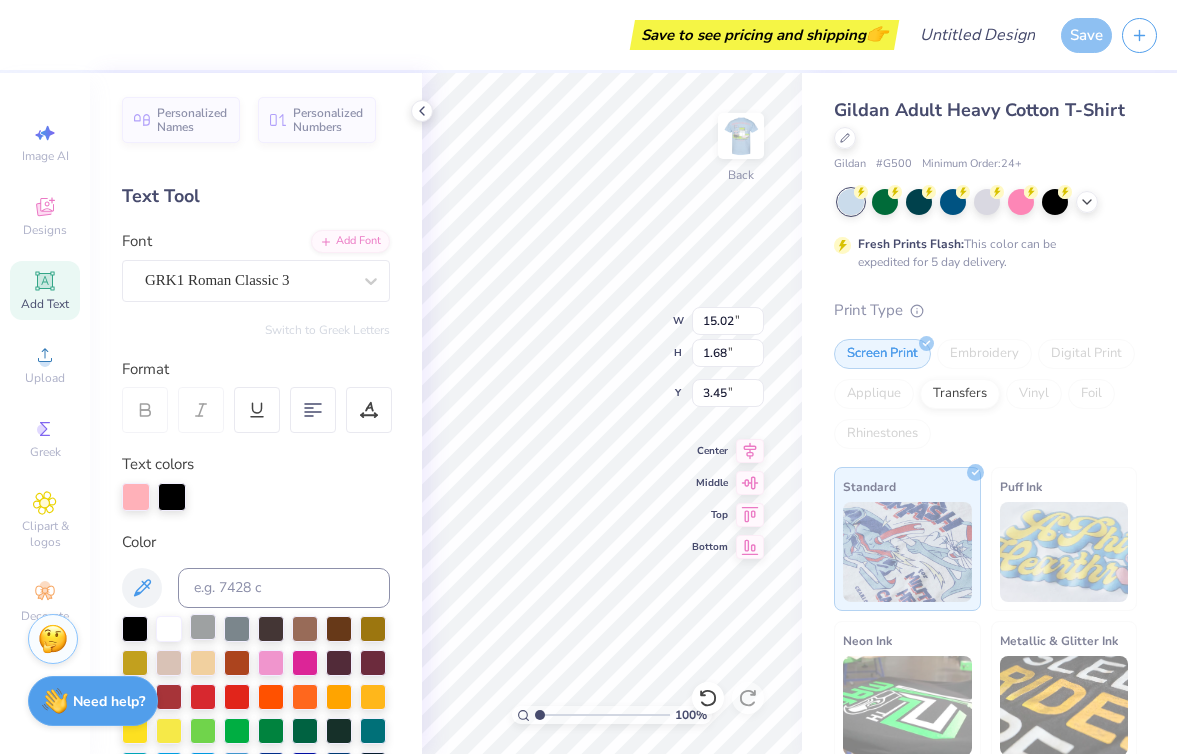 click at bounding box center [203, 627] 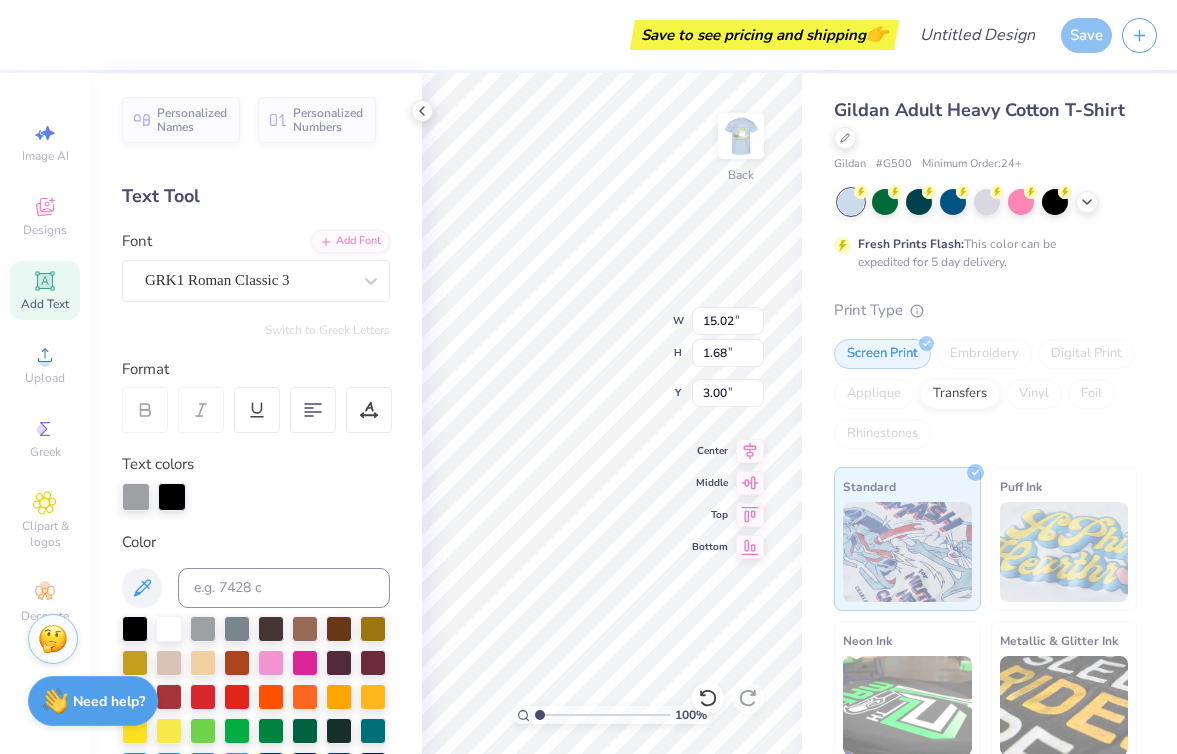 type on "3.00" 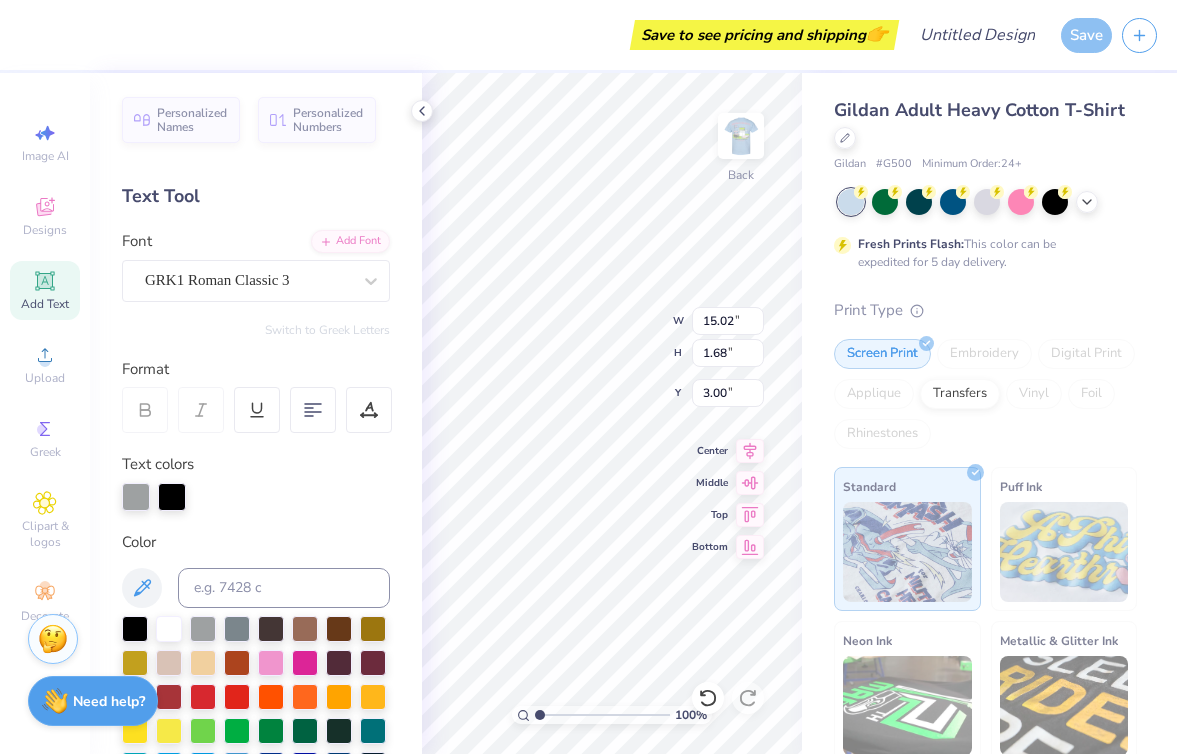 scroll, scrollTop: 1, scrollLeft: 0, axis: vertical 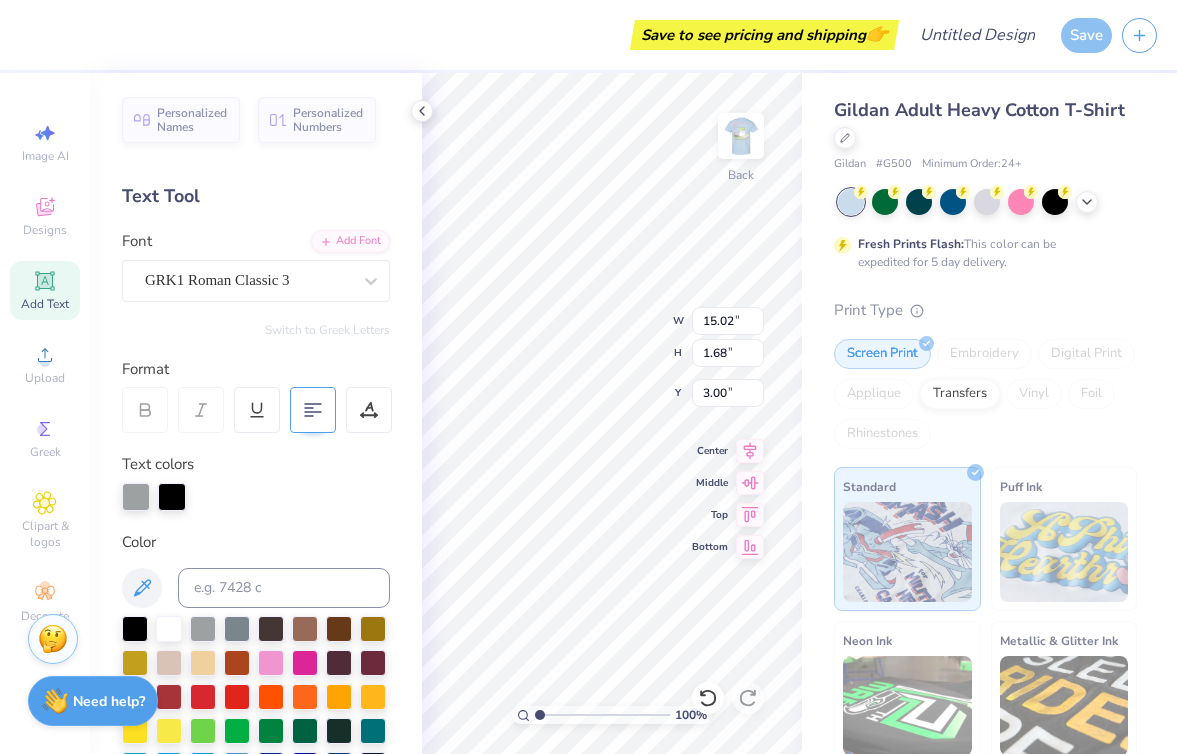 type on "SIB
parent" 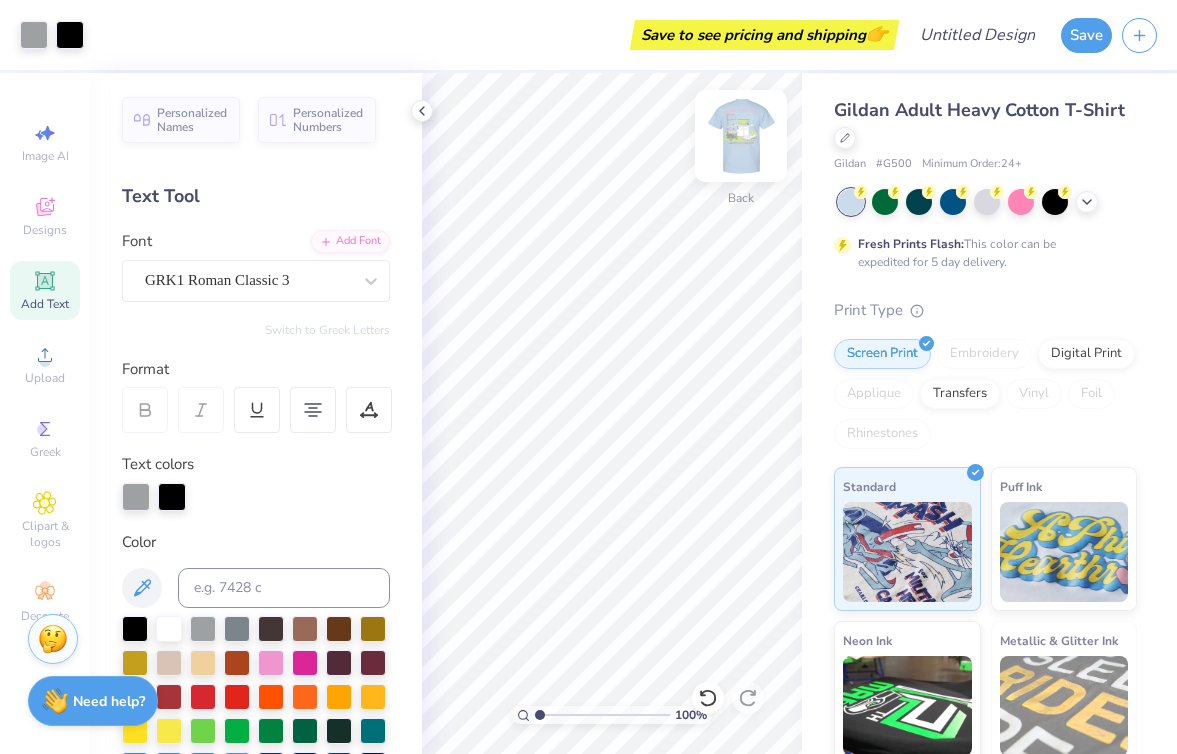 click at bounding box center (741, 136) 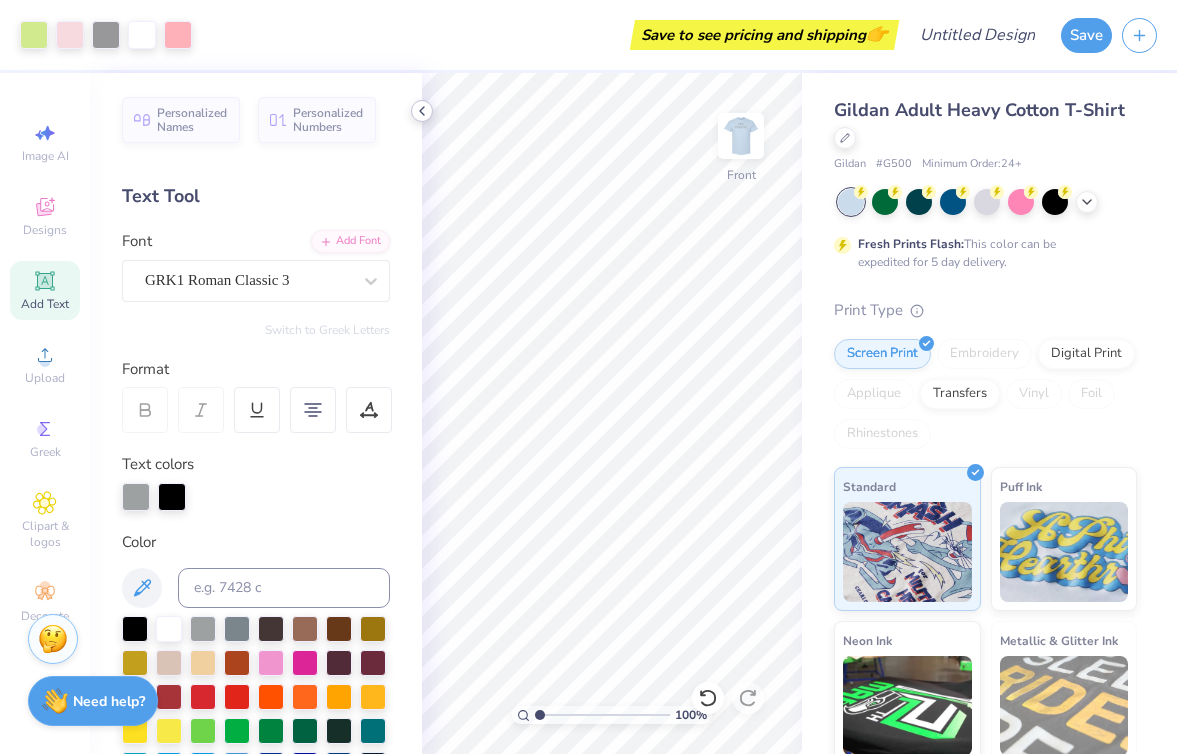 click 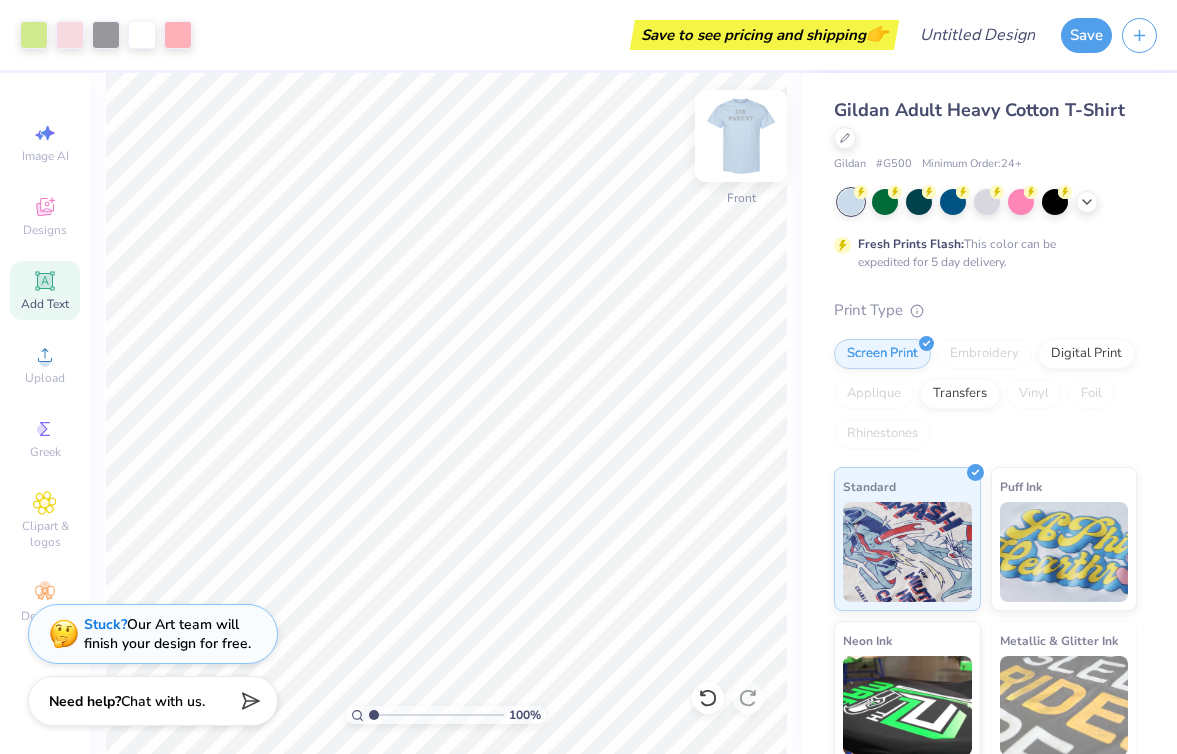 click at bounding box center (741, 136) 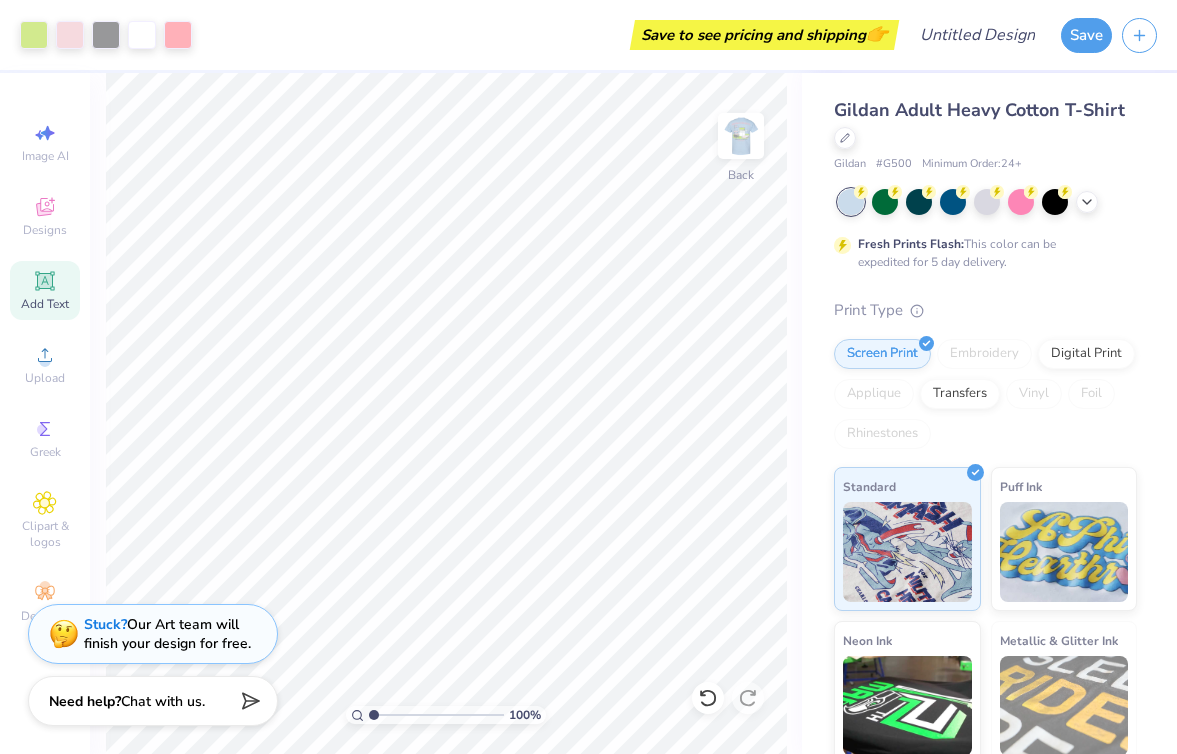 click at bounding box center (741, 136) 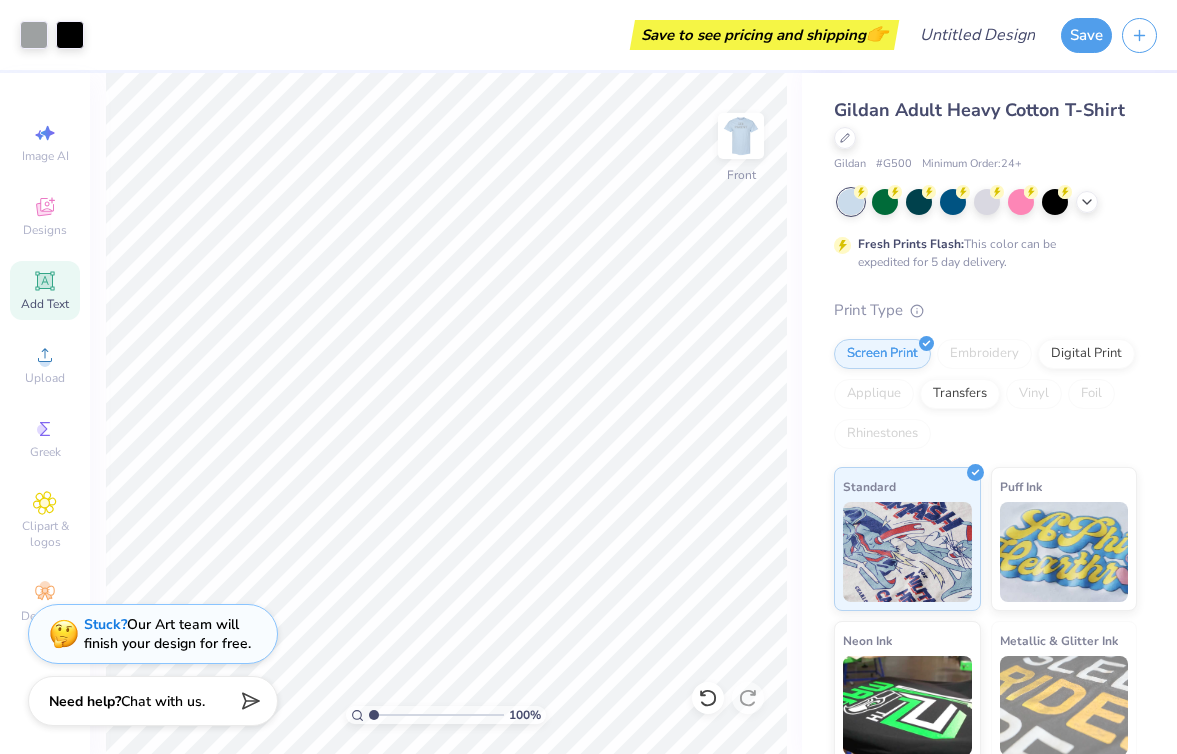 click at bounding box center (741, 136) 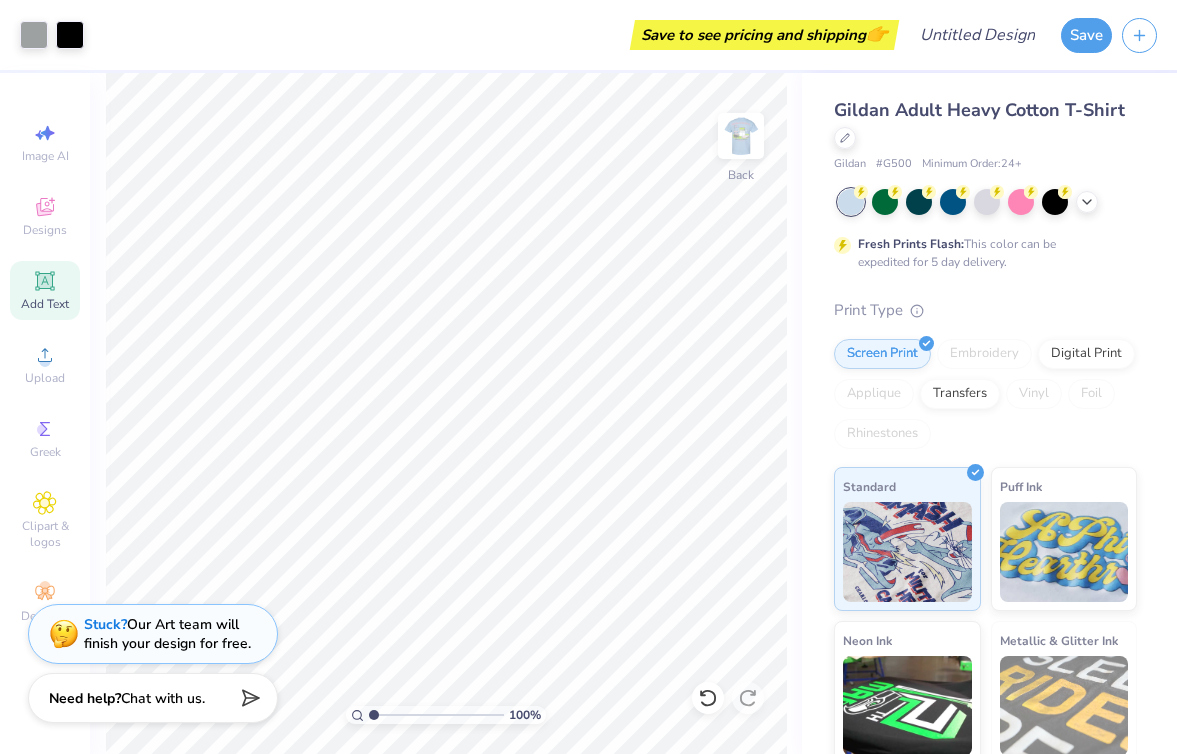 click on "Need help?  Chat with us." at bounding box center (153, 698) 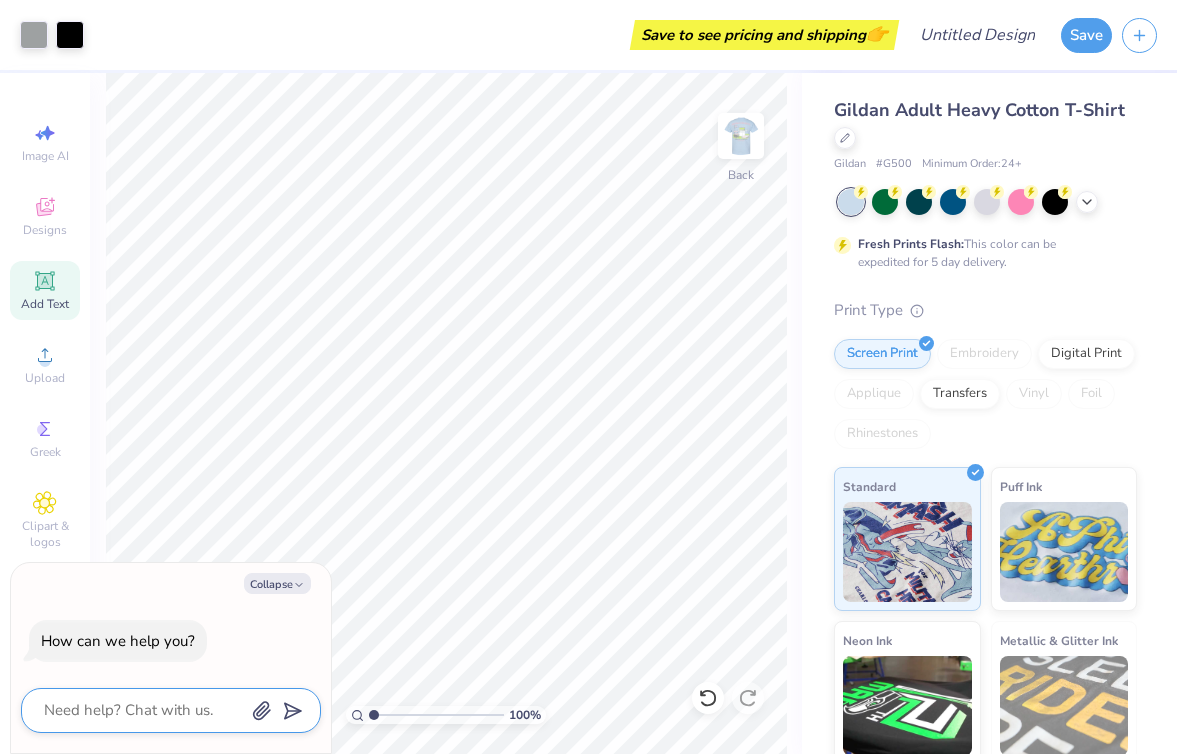 click at bounding box center (143, 710) 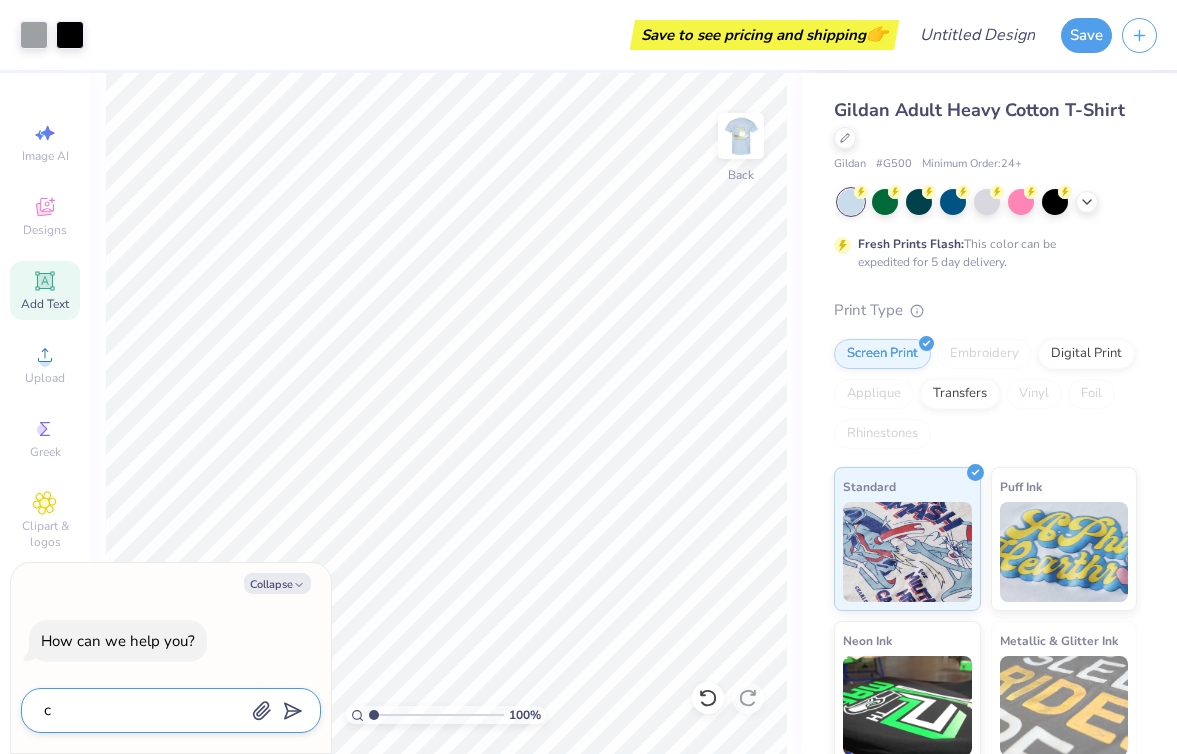type on "ca" 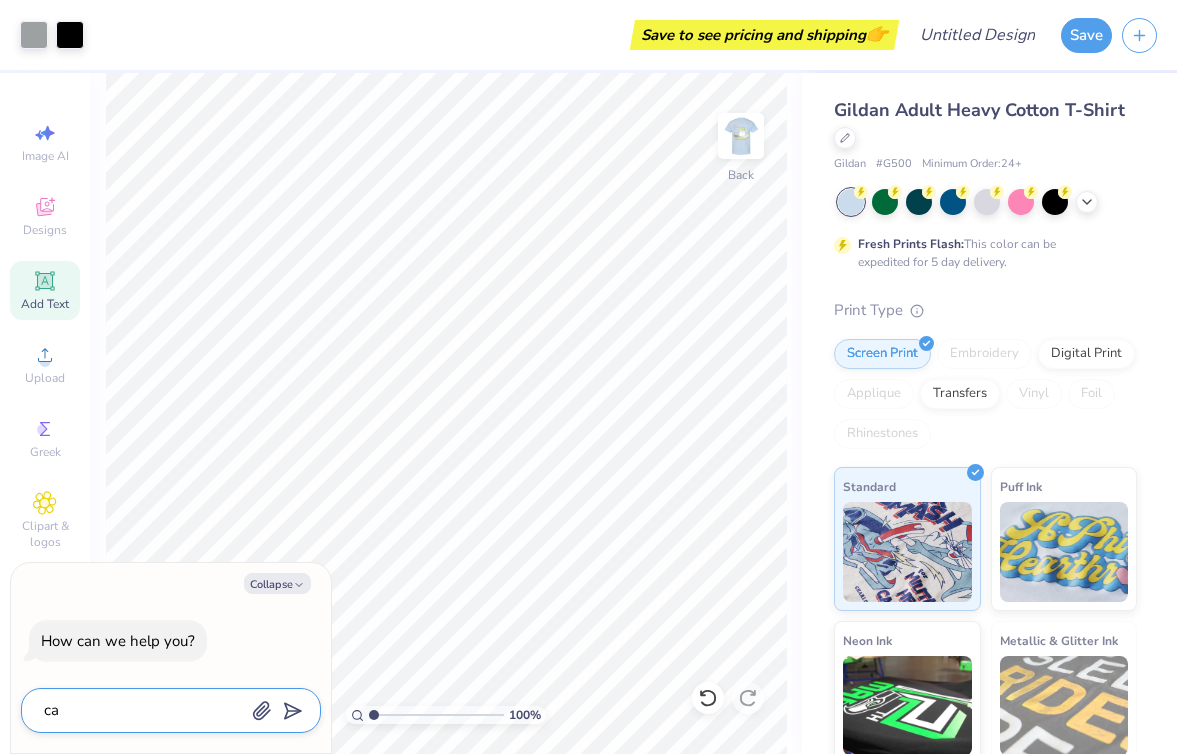 type on "can" 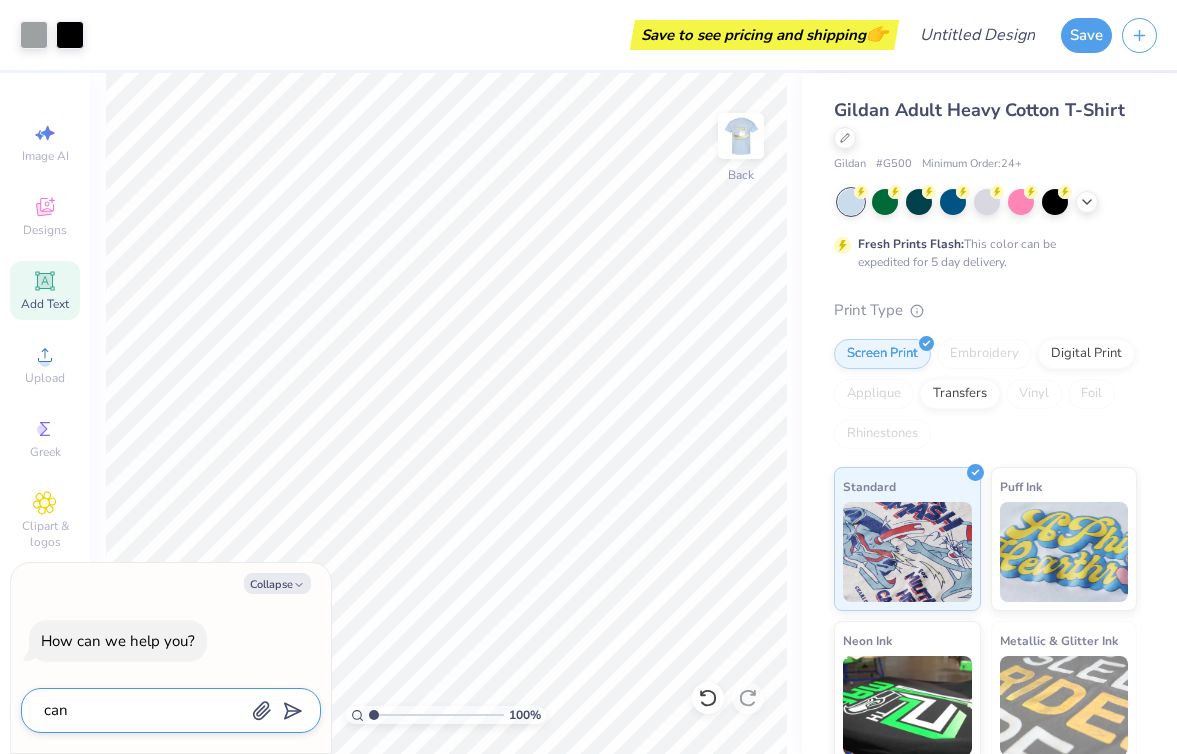 type on "can" 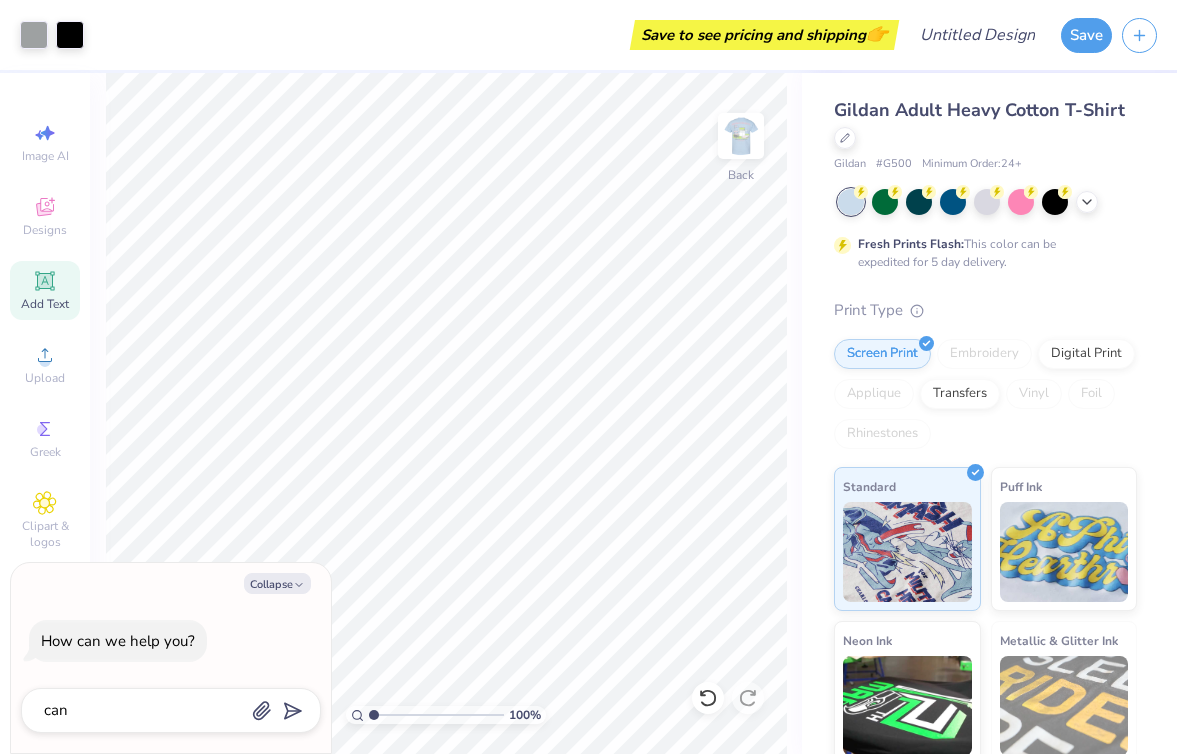 click on "Collapse How can we help you? can" at bounding box center [171, 658] 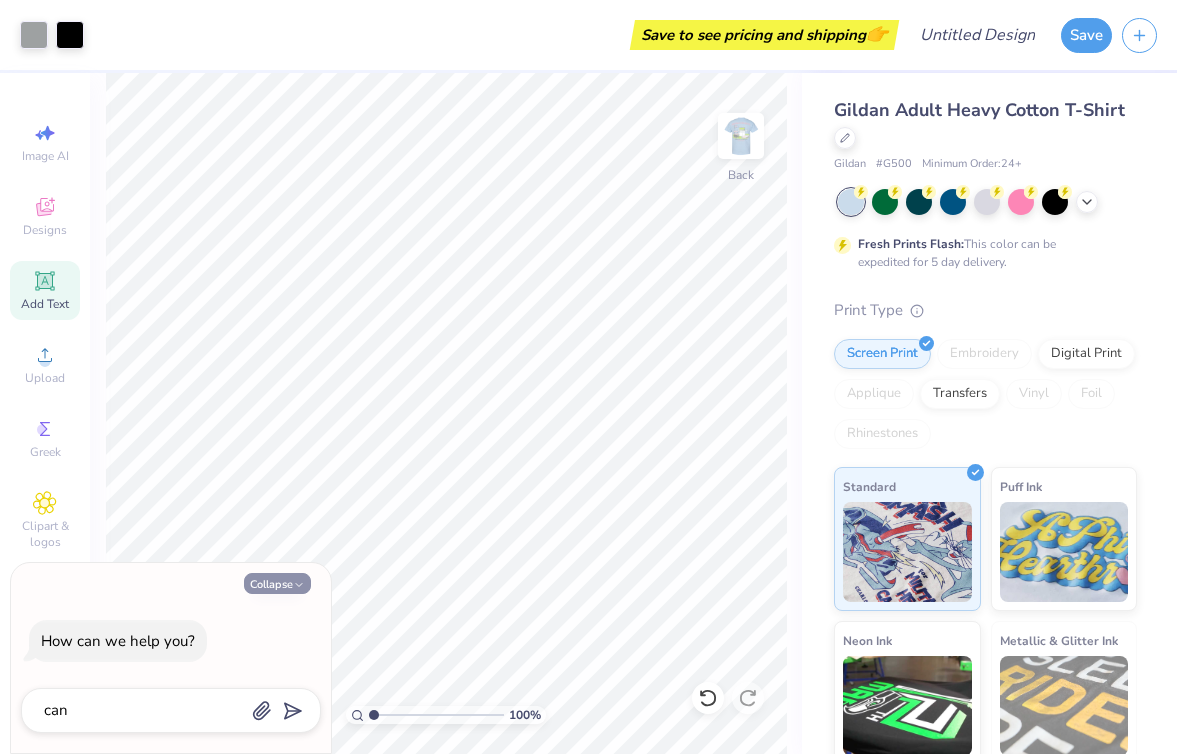 click 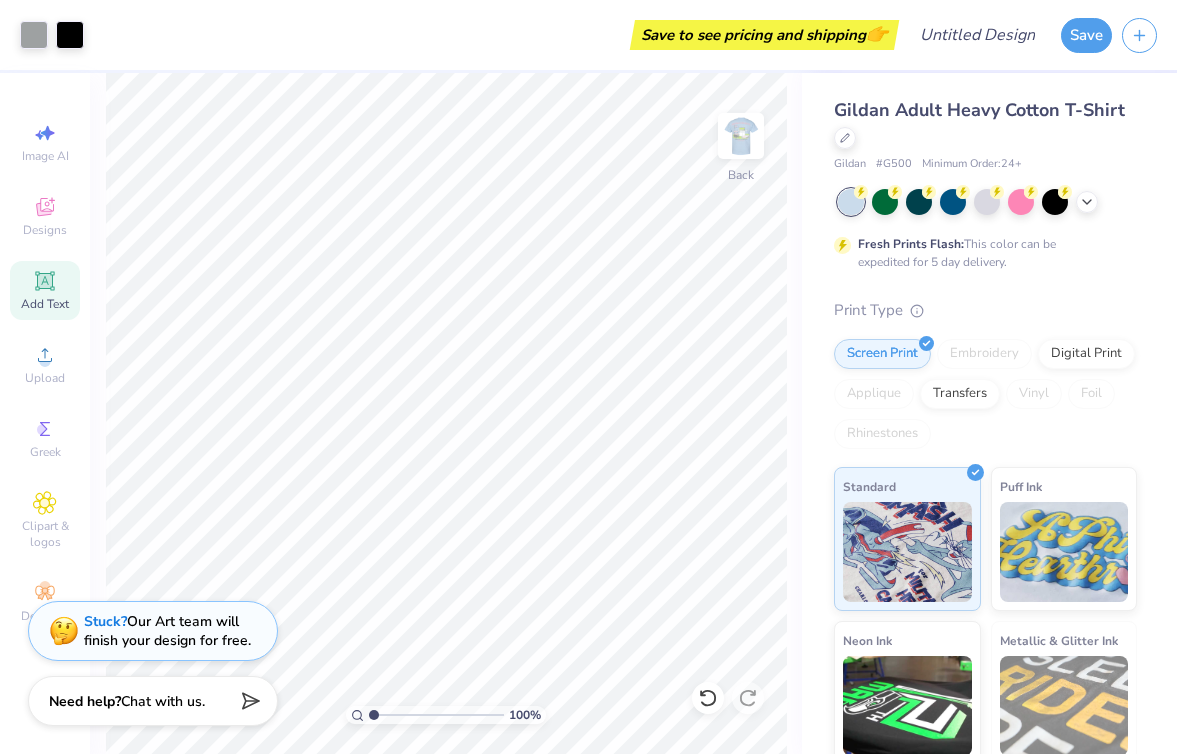 click on "Stuck?  Our Art team will finish your design for free." at bounding box center [167, 631] 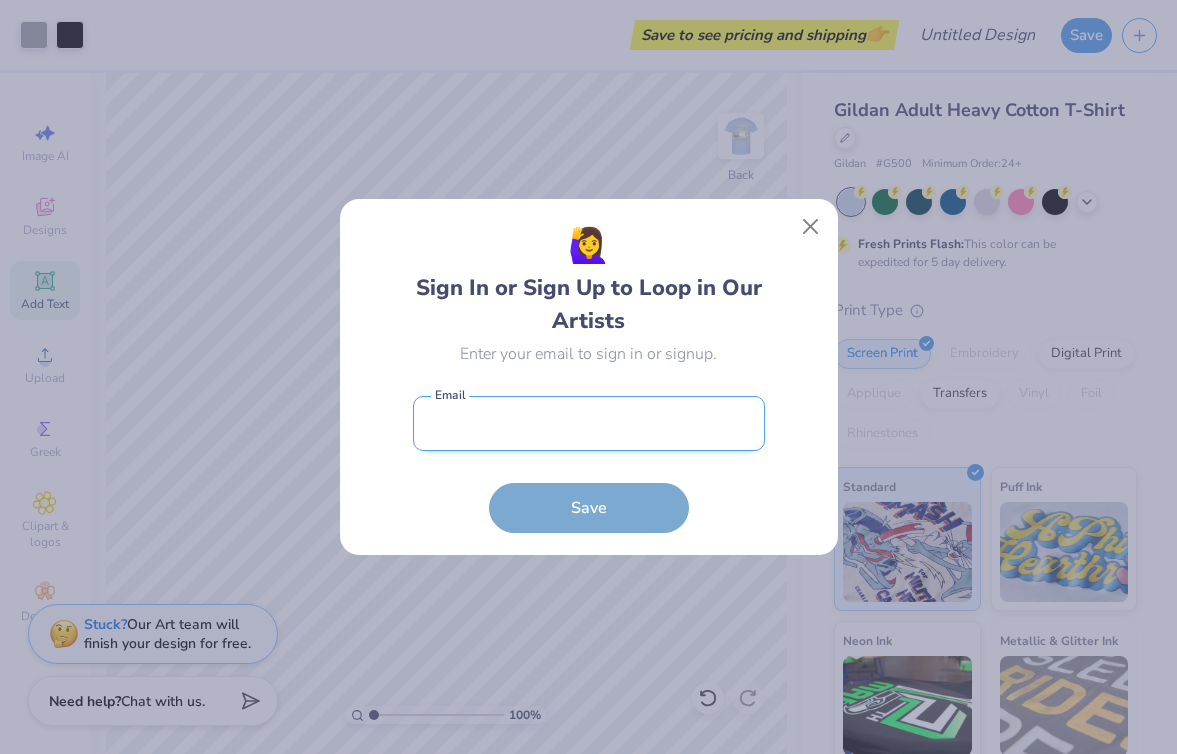 click at bounding box center [589, 423] 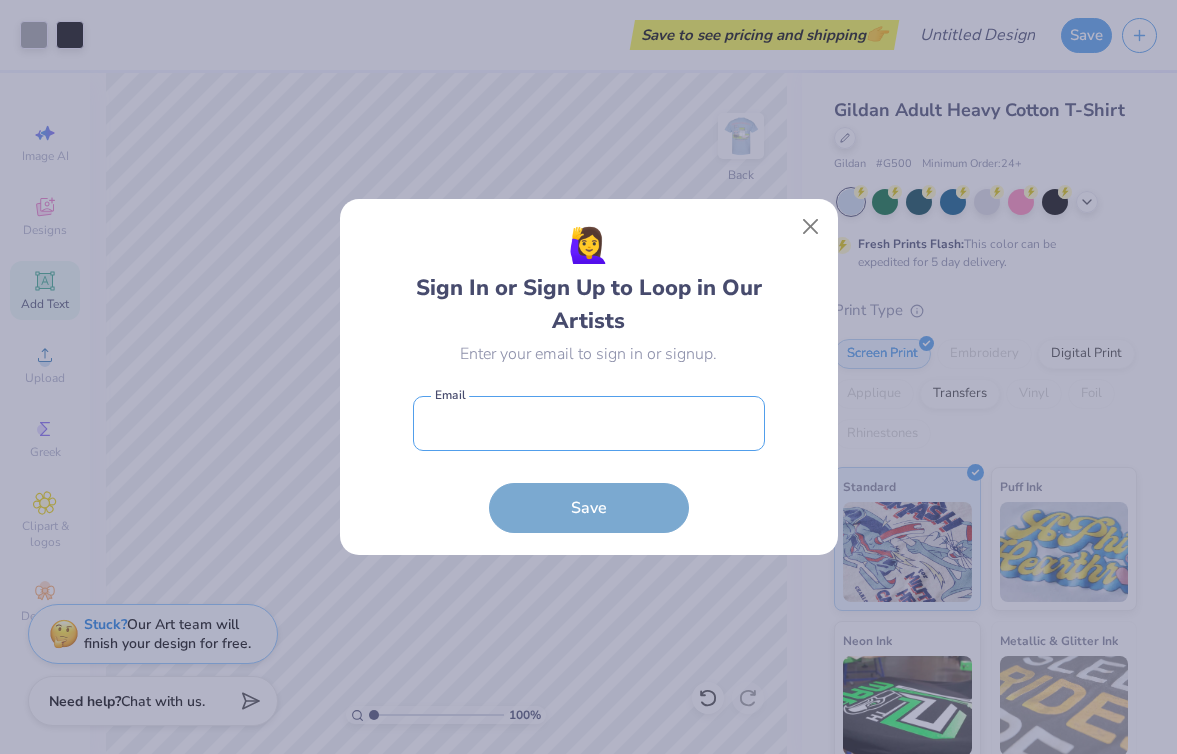 type on "[EMAIL]" 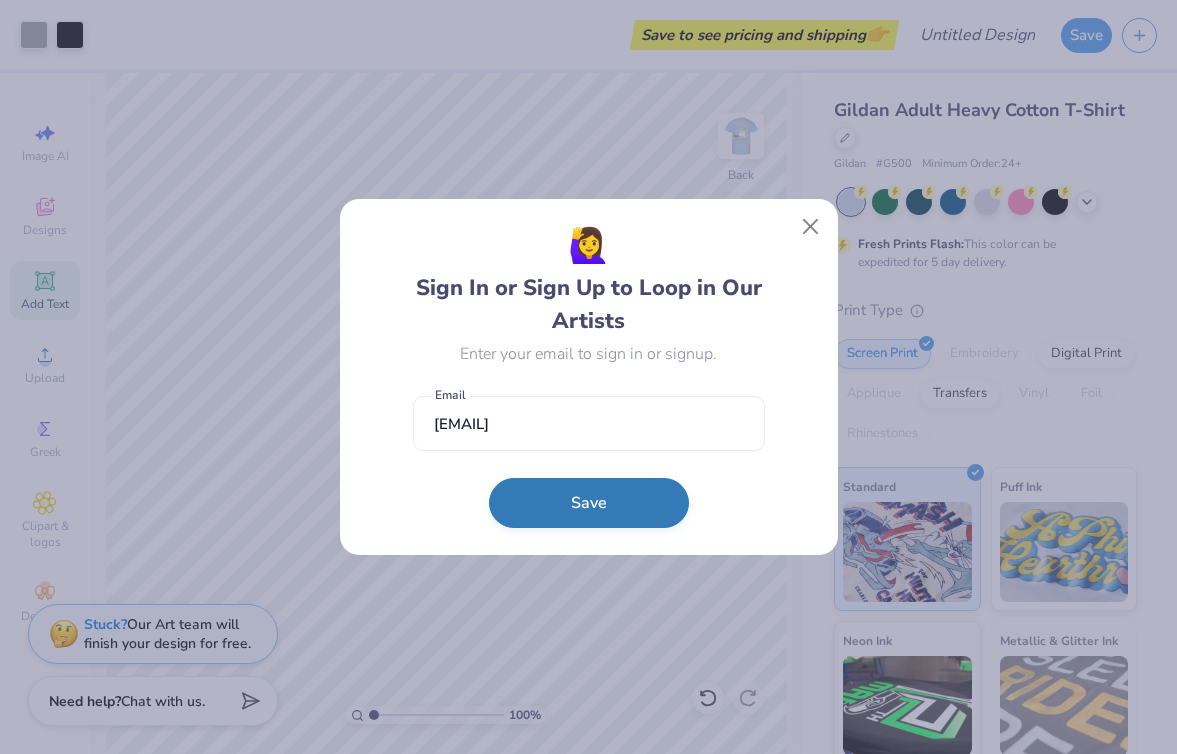 click on "Save" at bounding box center (589, 503) 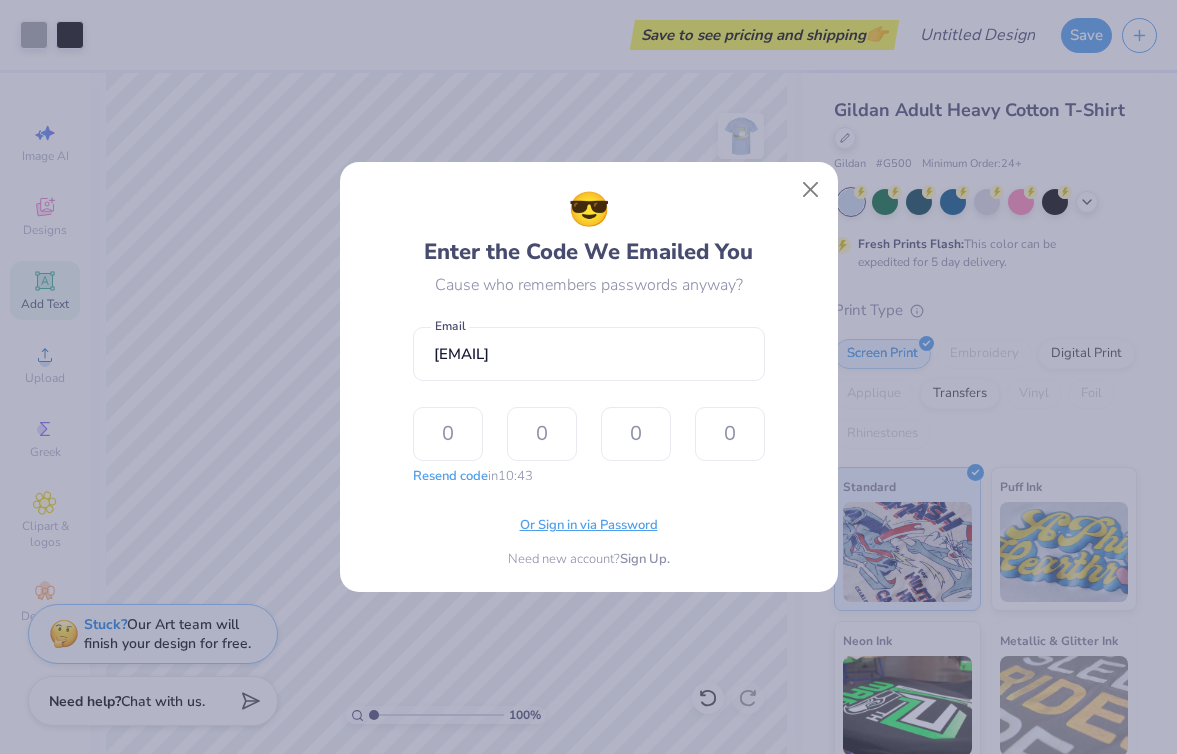 click on "Or Sign in via Password" at bounding box center [589, 526] 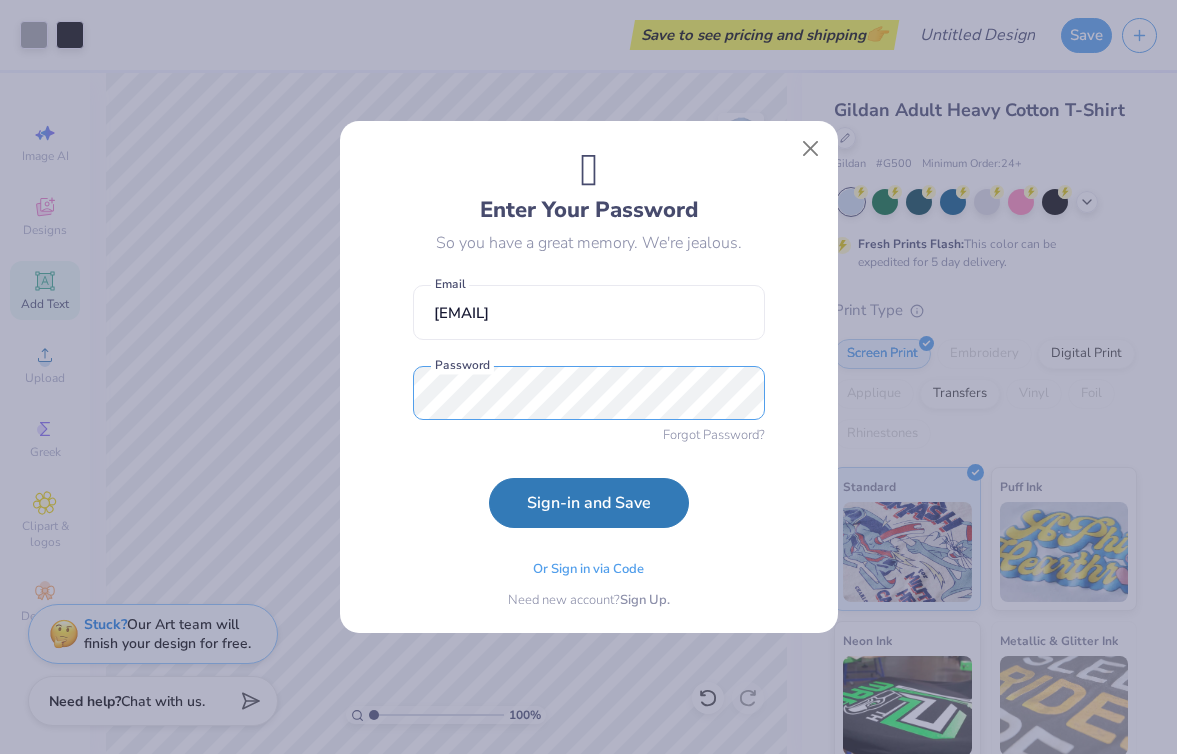 click on "🫡 Enter Your Password So you have a great memory. We're jealous. [EMAIL] Email Password Forgot Password? Sign-in and Save Or Sign in via Code Need new account?  Sign Up." at bounding box center (589, 377) 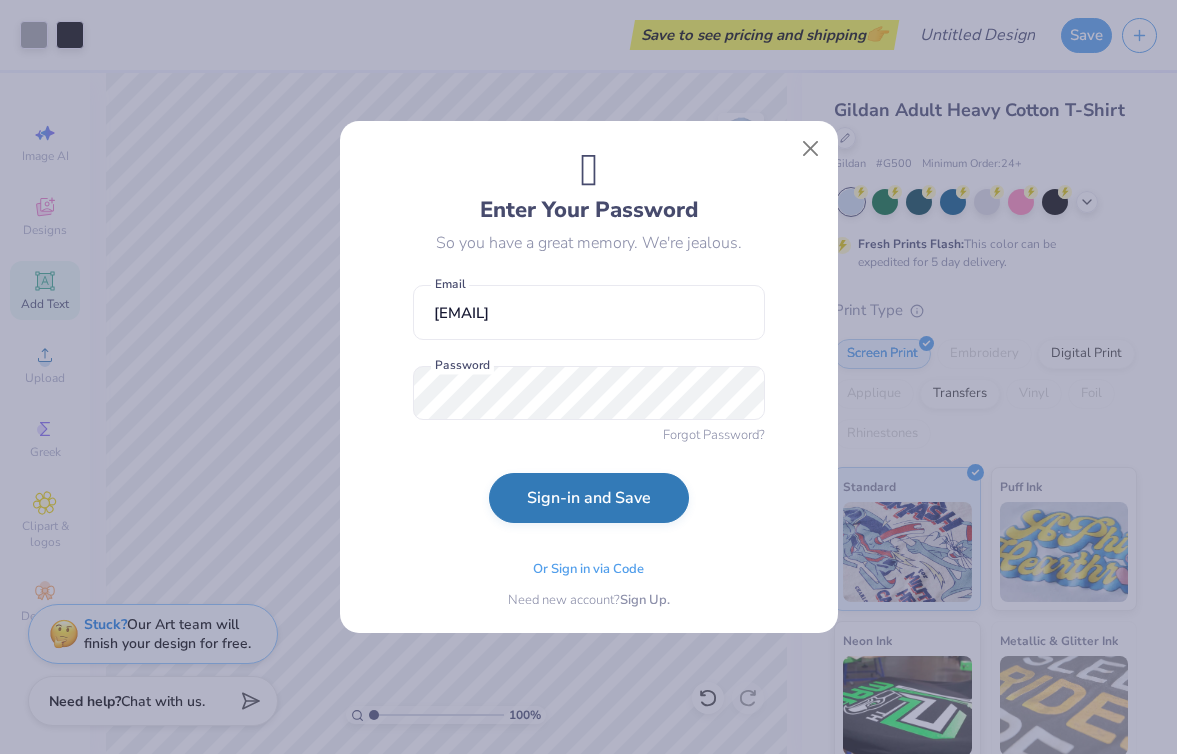 click on "Sign-in and Save" at bounding box center [589, 498] 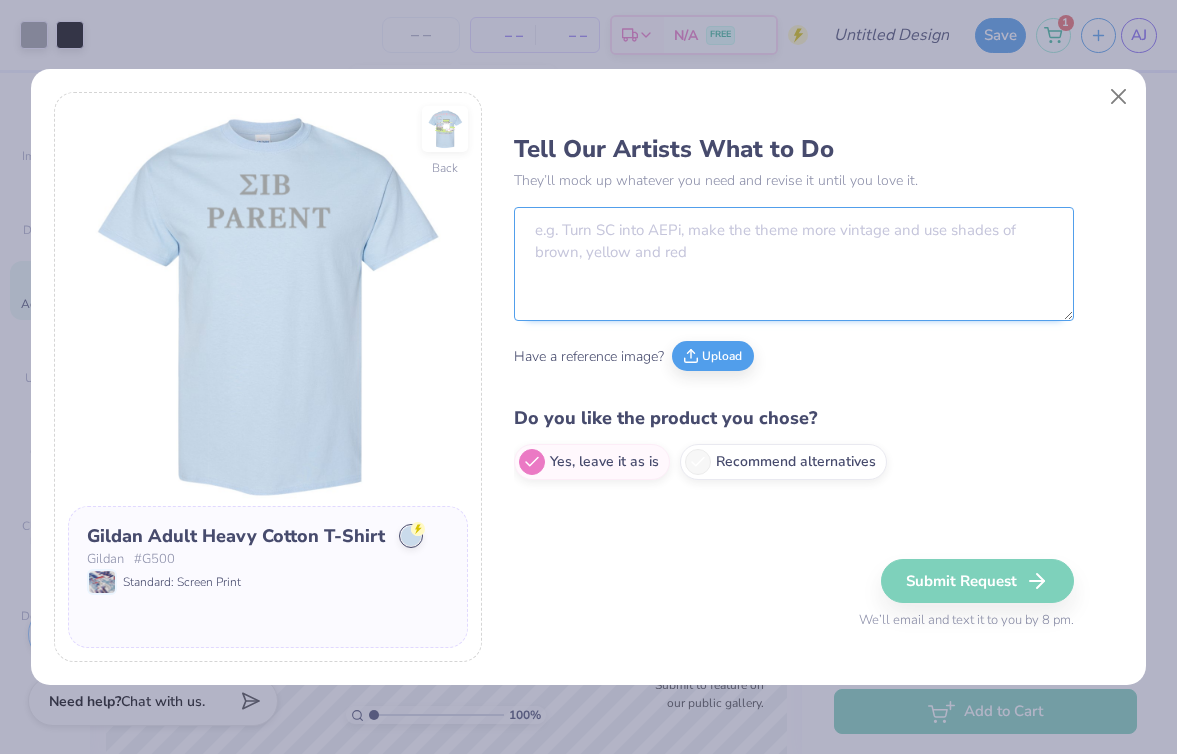 click at bounding box center [794, 264] 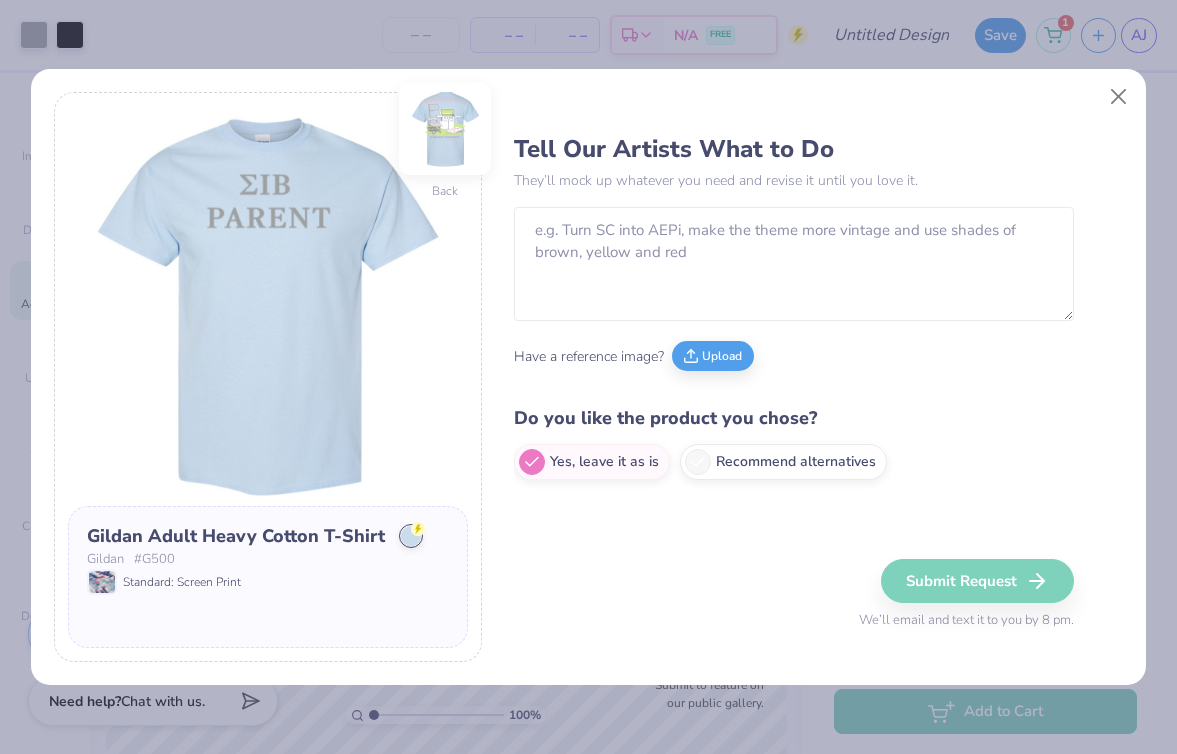 click at bounding box center (445, 129) 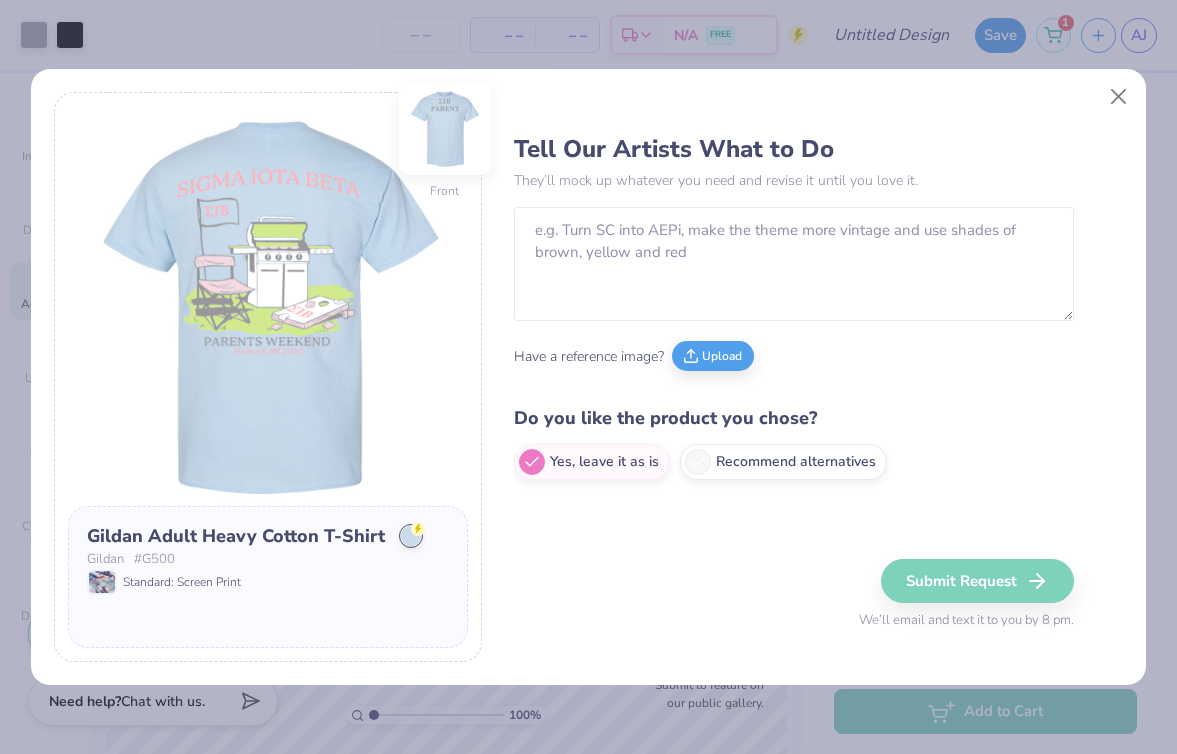click at bounding box center [445, 129] 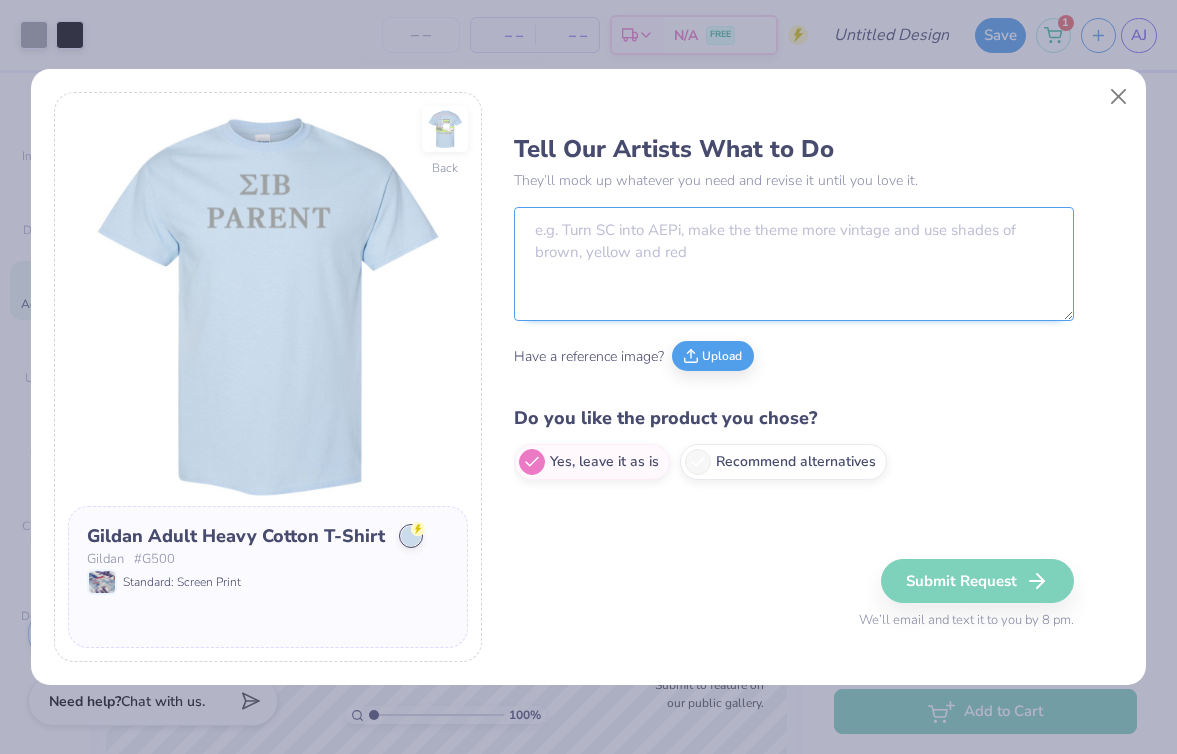 click at bounding box center (794, 264) 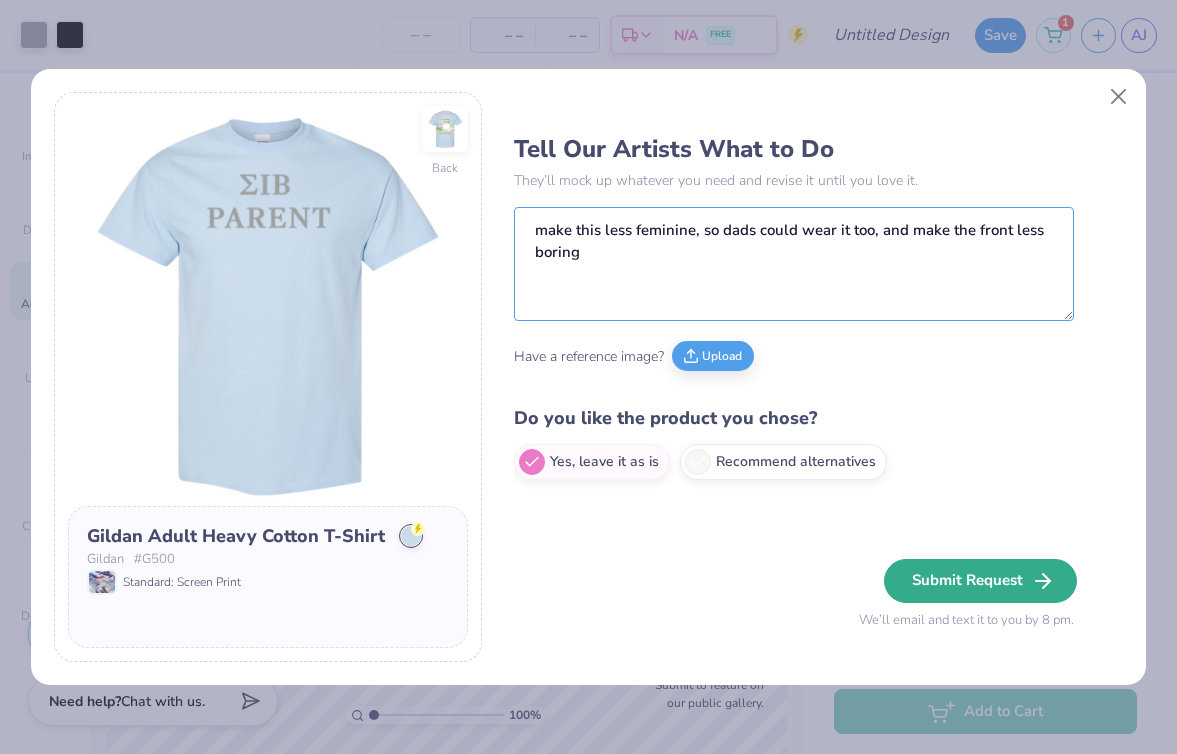 type on "make this less feminine, so dads could wear it too, and make the front less boring" 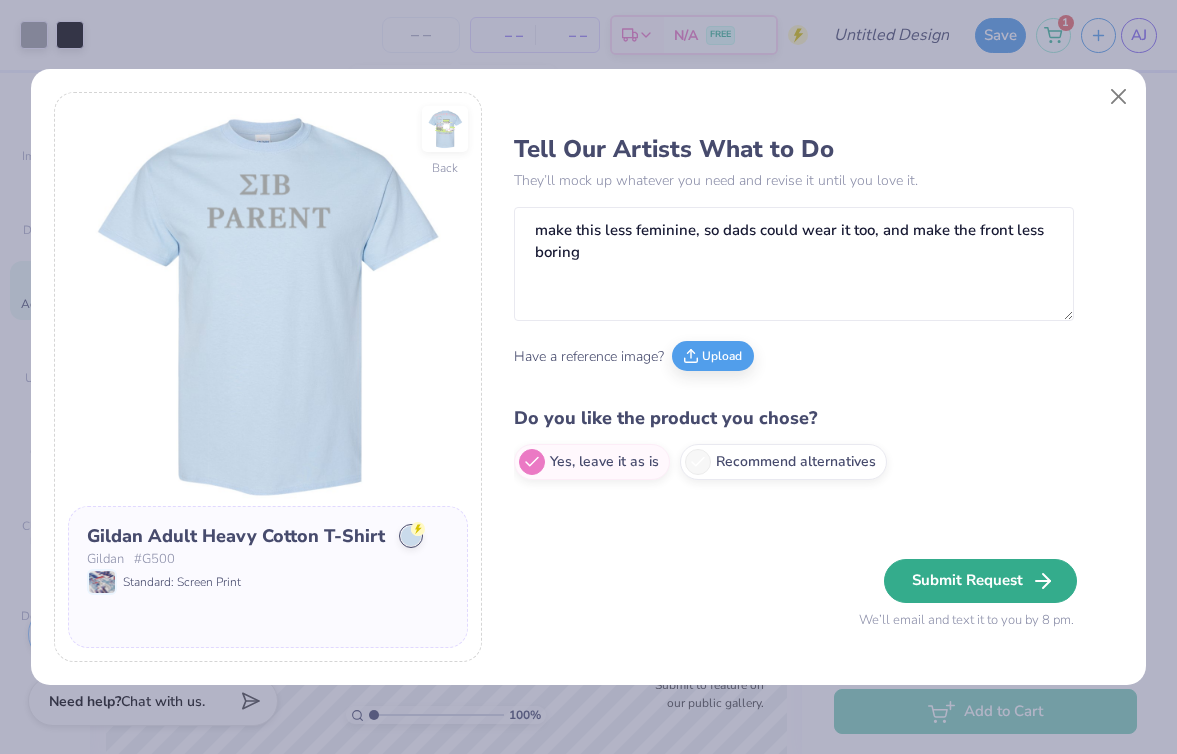 click on "Submit Request" at bounding box center [980, 581] 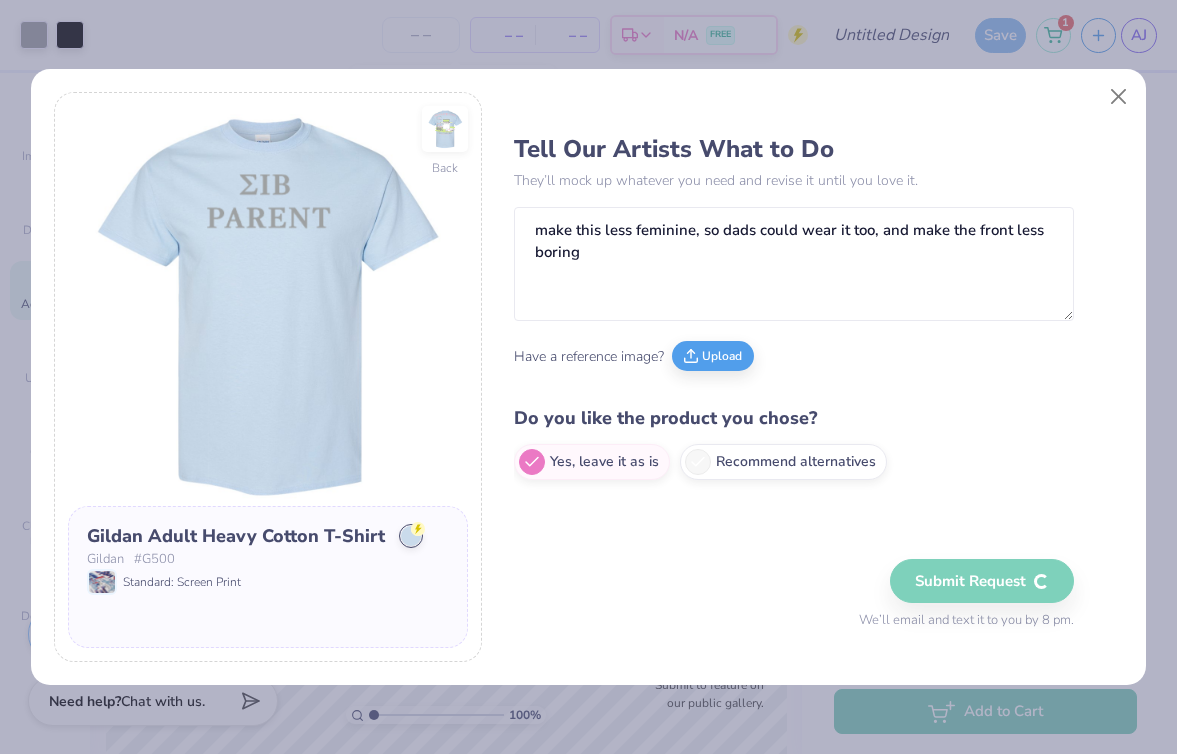 type 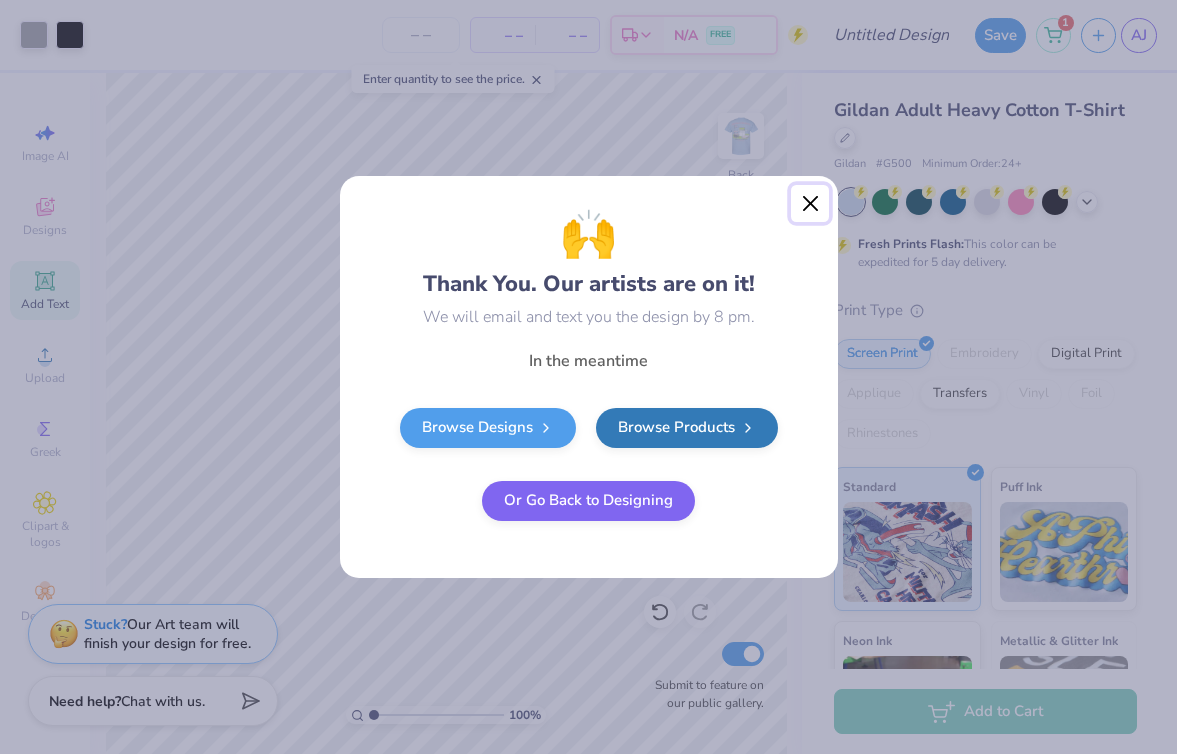 click at bounding box center [810, 204] 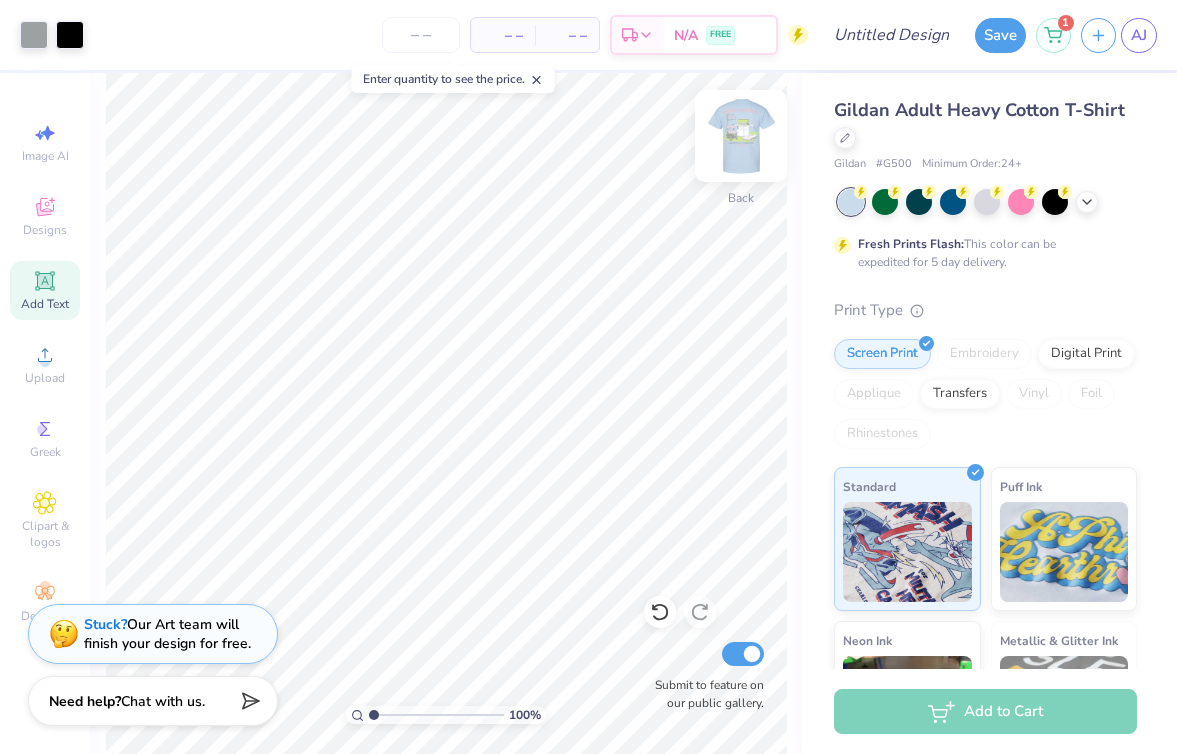 click at bounding box center [741, 136] 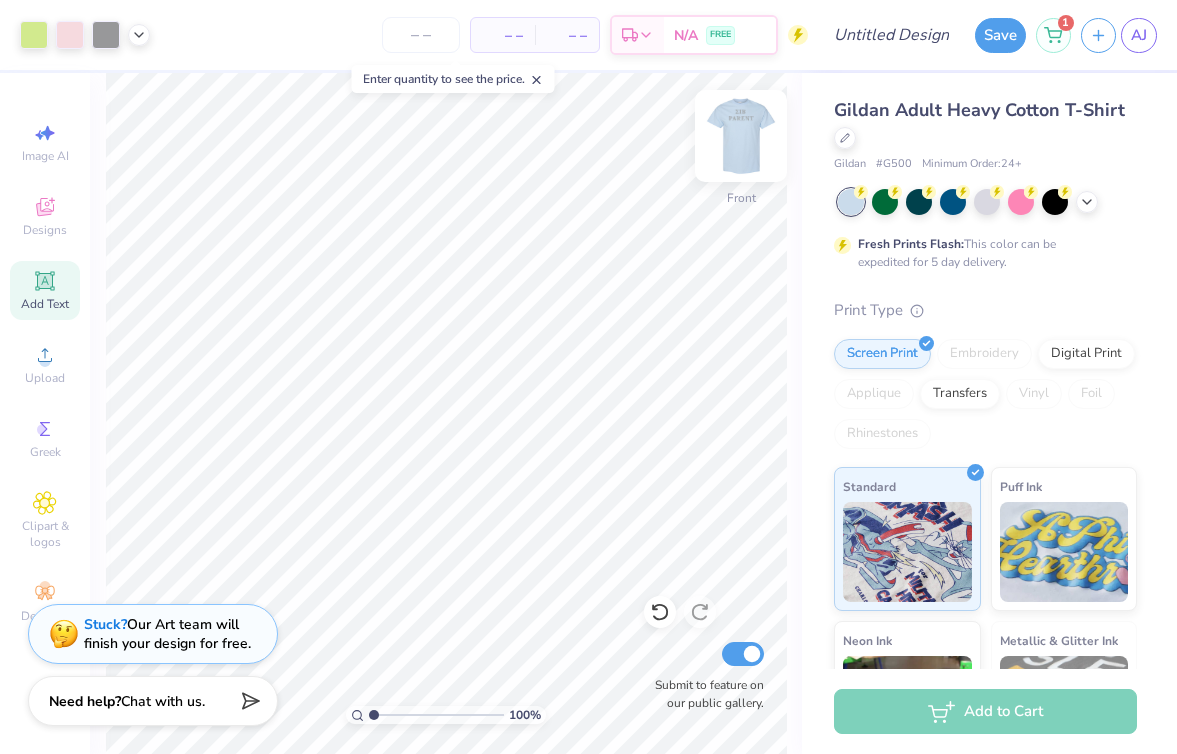 click at bounding box center [741, 136] 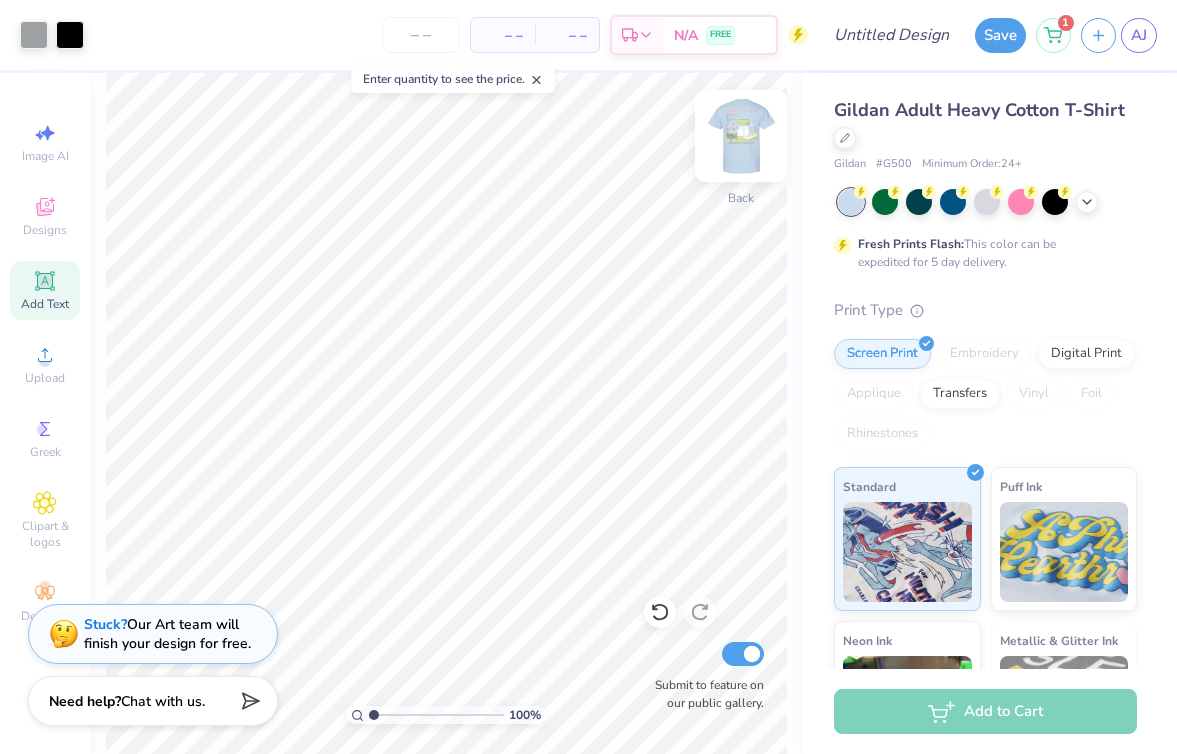 click at bounding box center (741, 136) 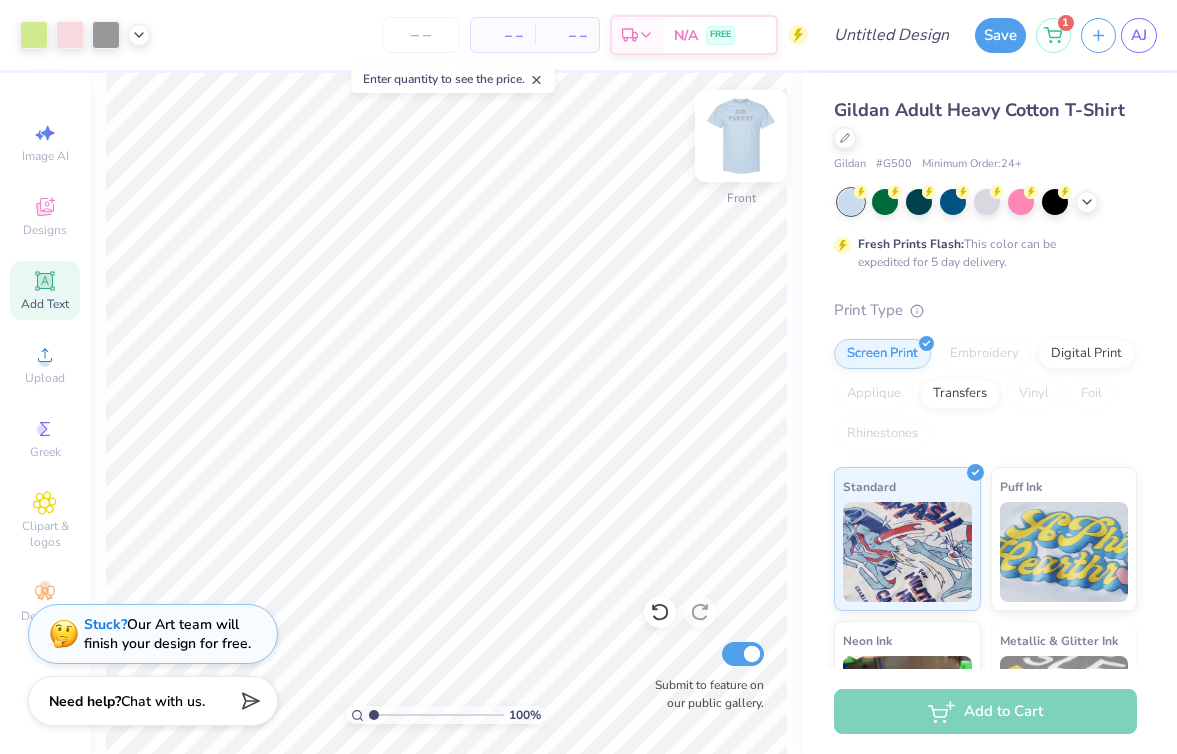 click at bounding box center (741, 136) 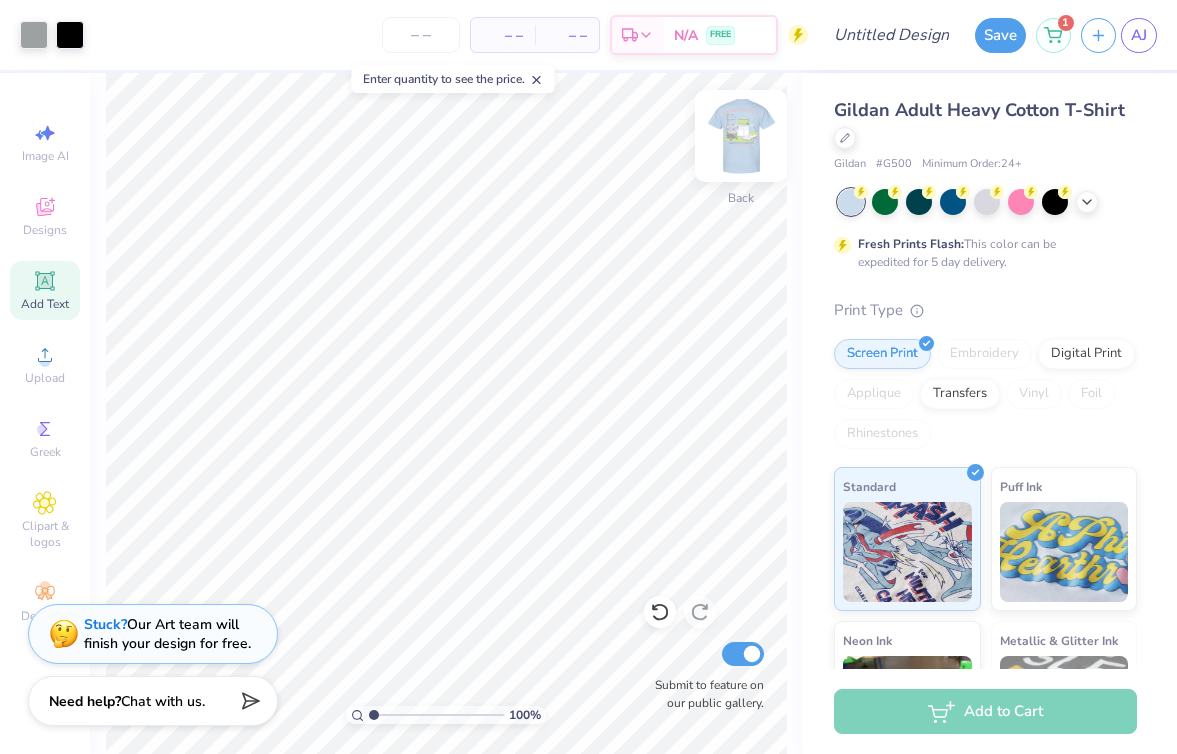 click at bounding box center [741, 136] 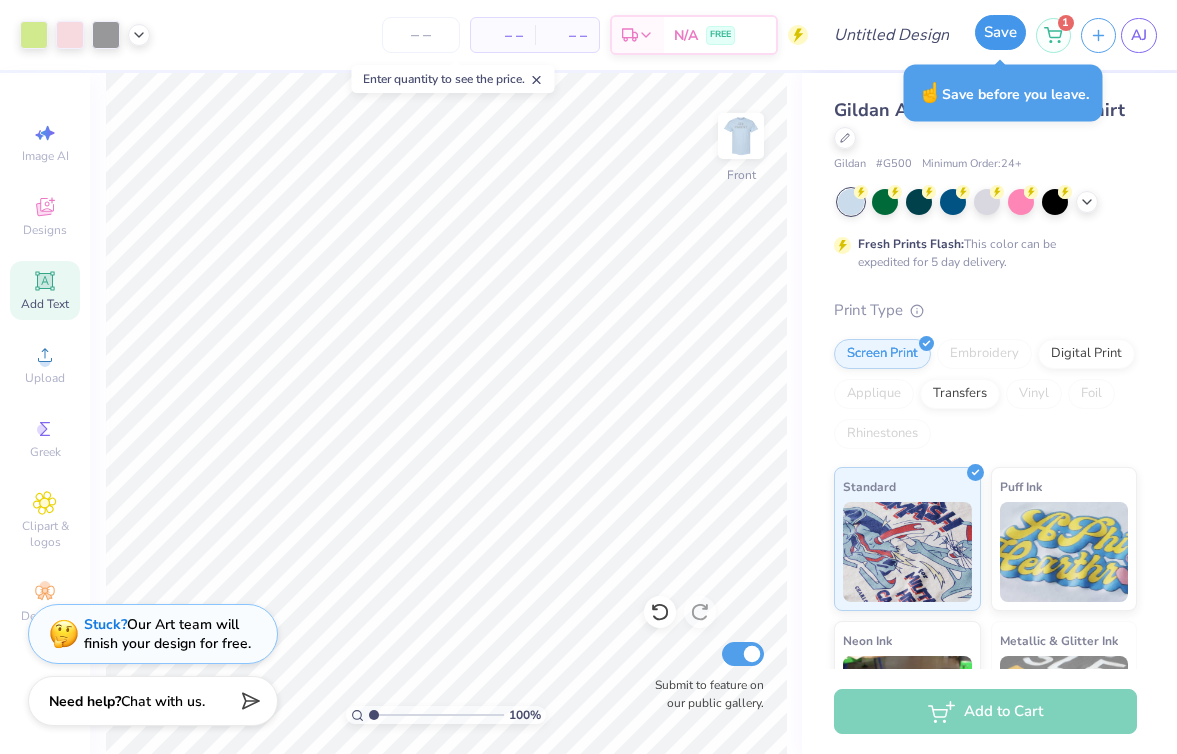 click on "Save" at bounding box center (1000, 32) 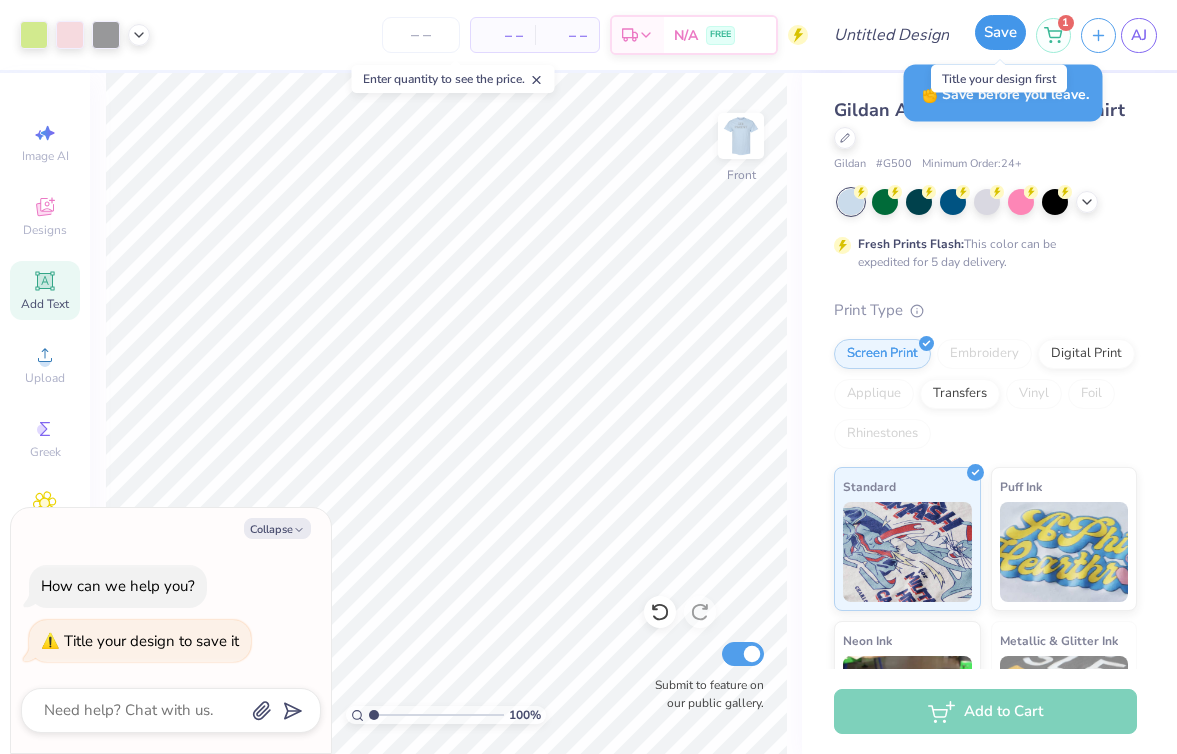 click on "Save" at bounding box center (1000, 32) 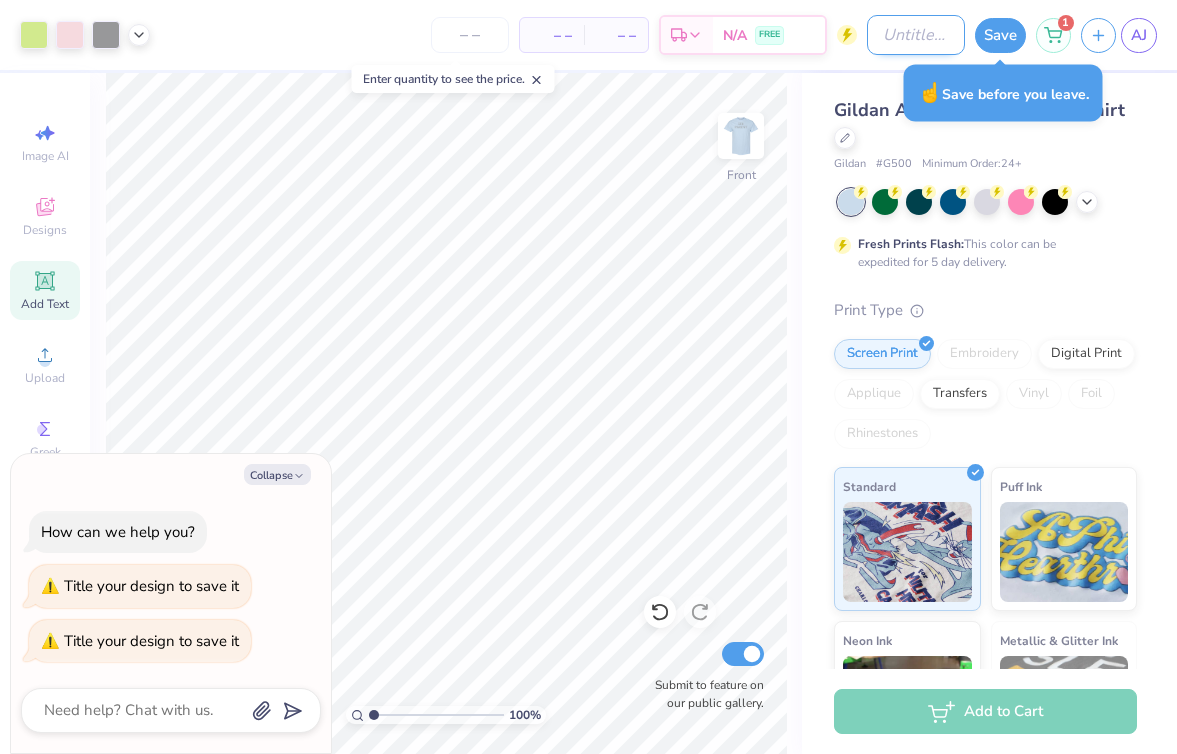 type on "x" 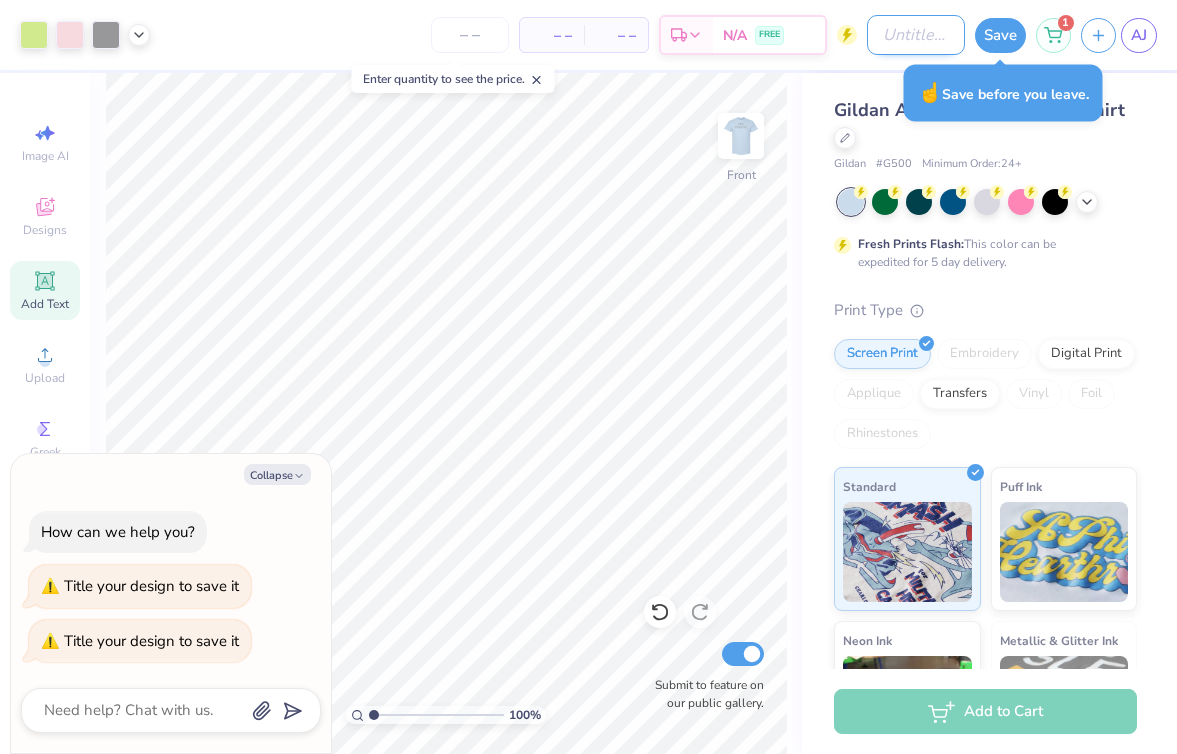 click on "Design Title" at bounding box center [916, 35] 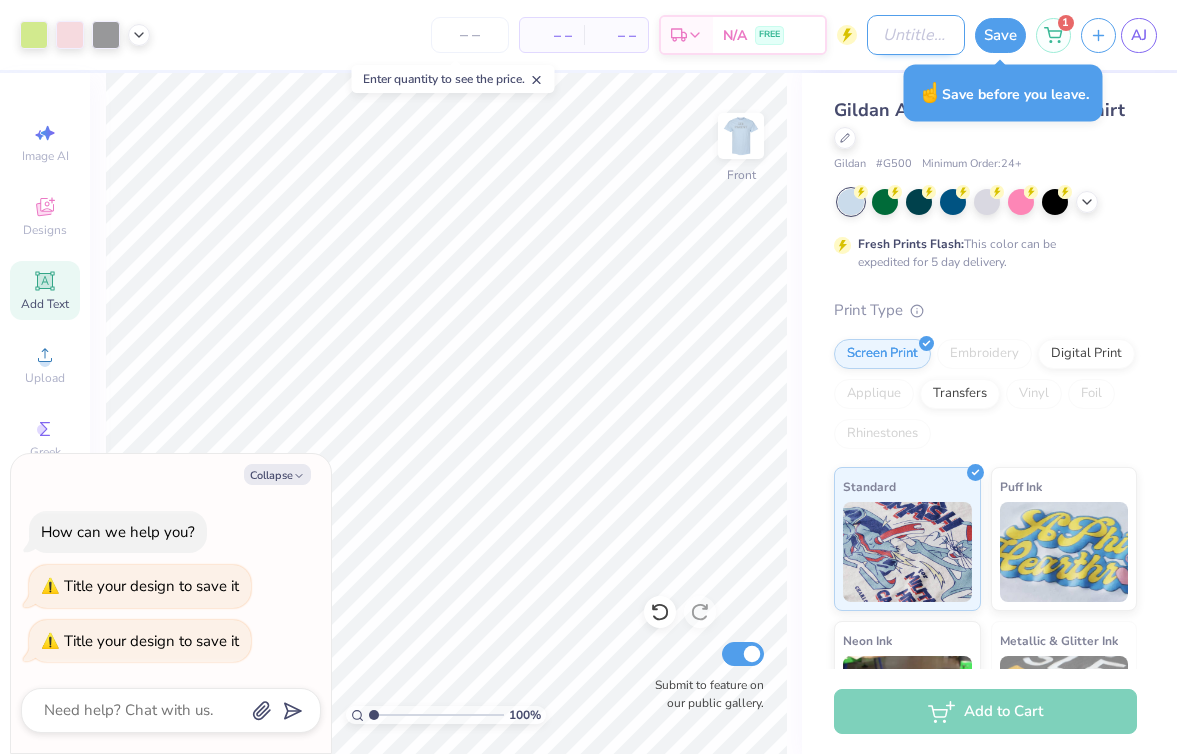 type on "p" 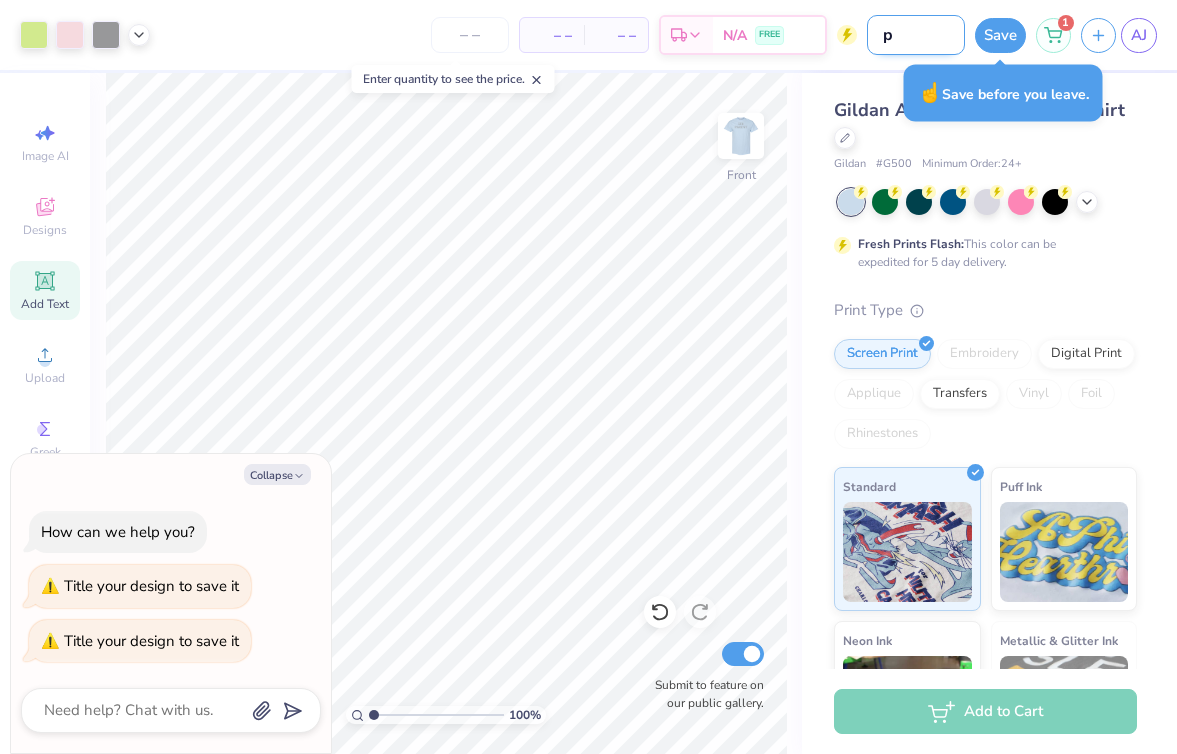 type on "pa" 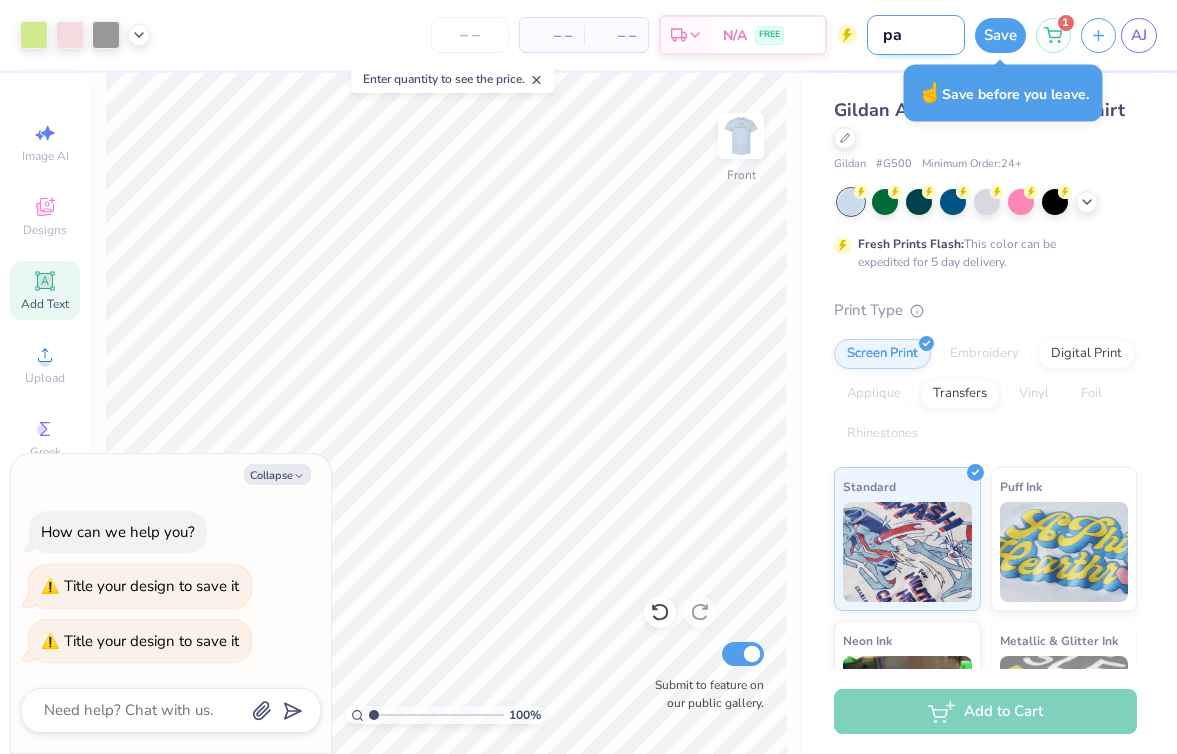 type on "par" 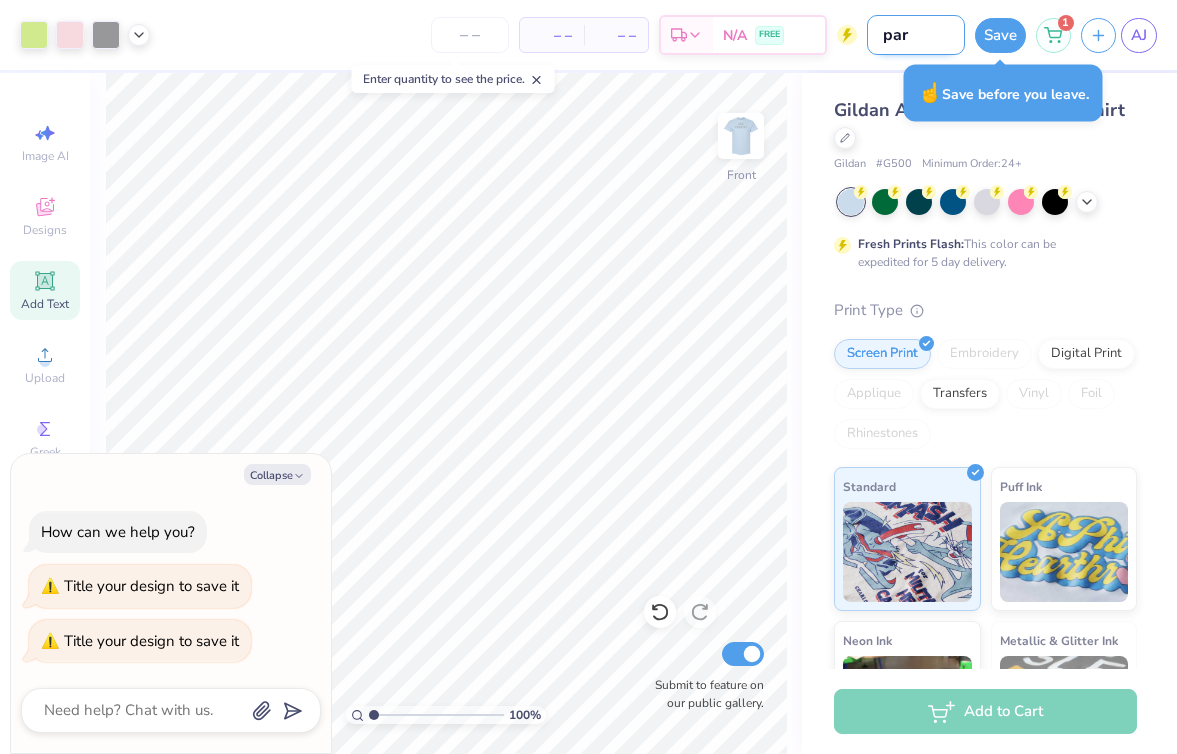 type on "pare" 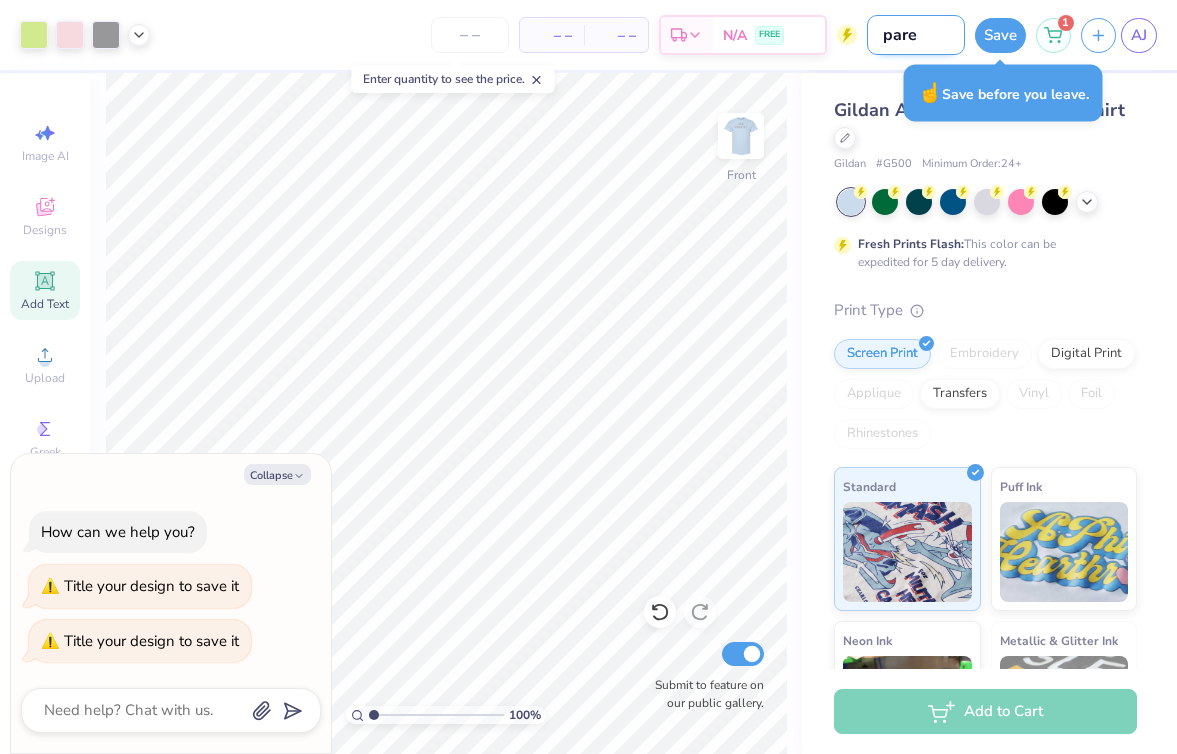 type on "paren" 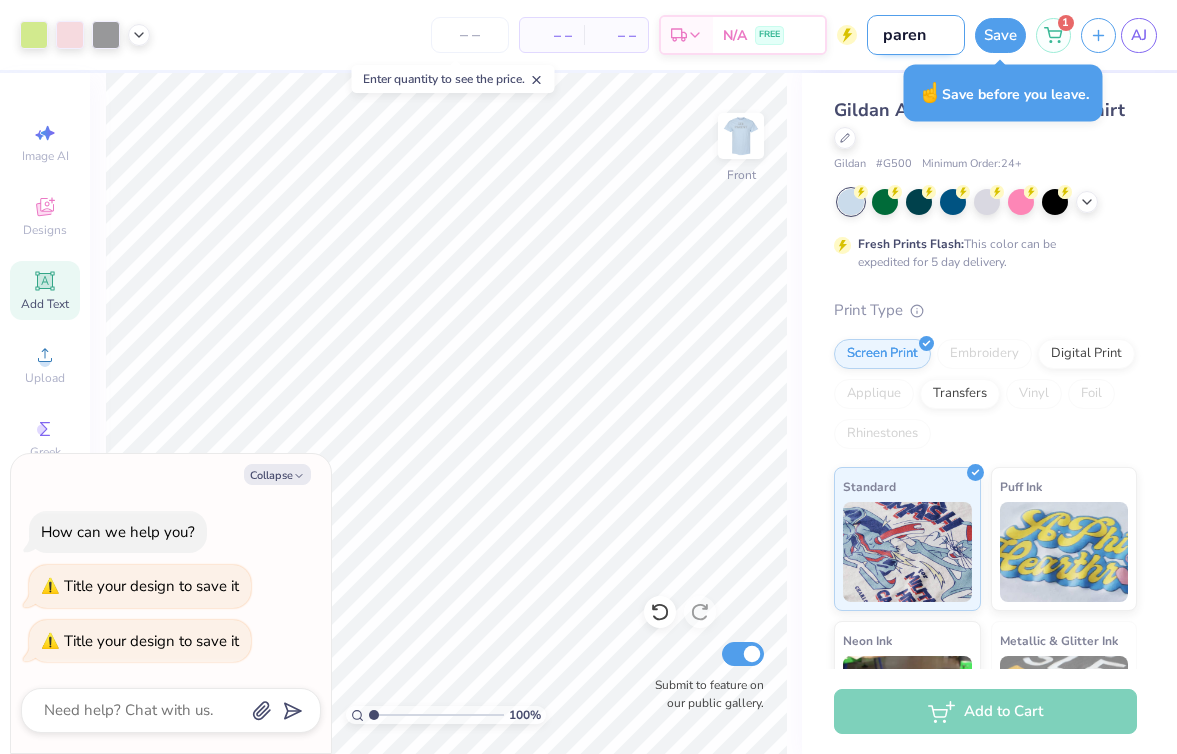 type on "parent" 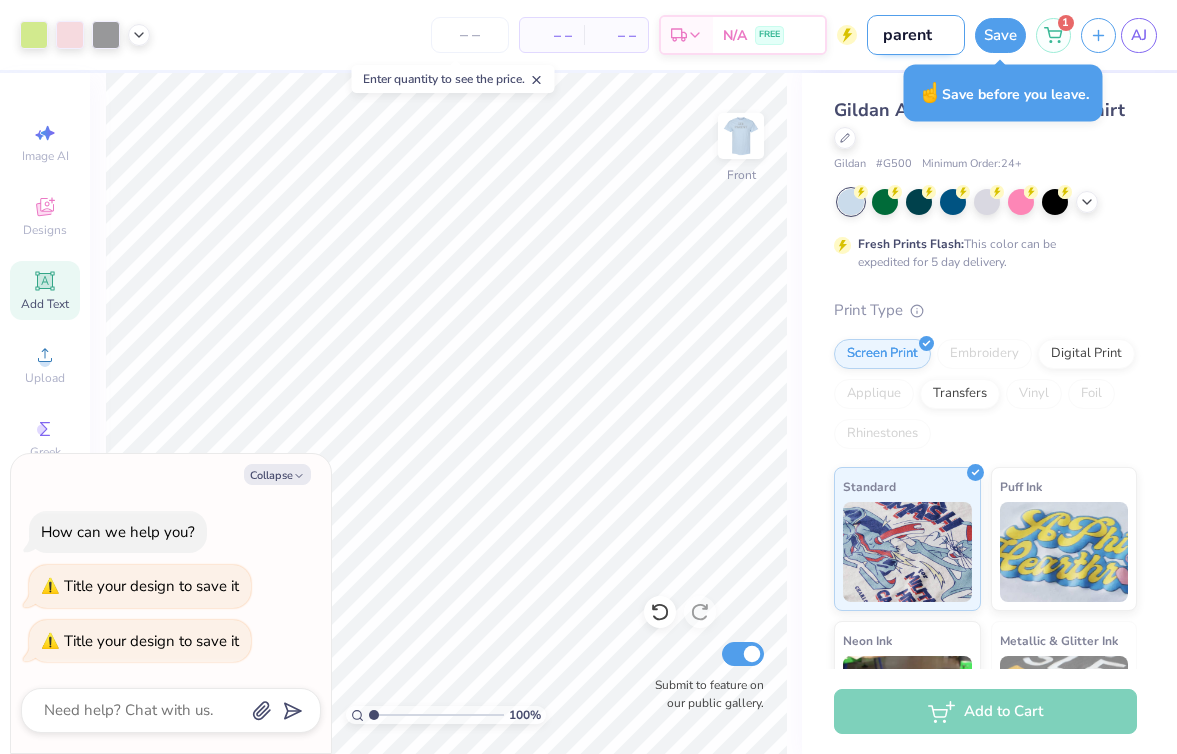type on "parents" 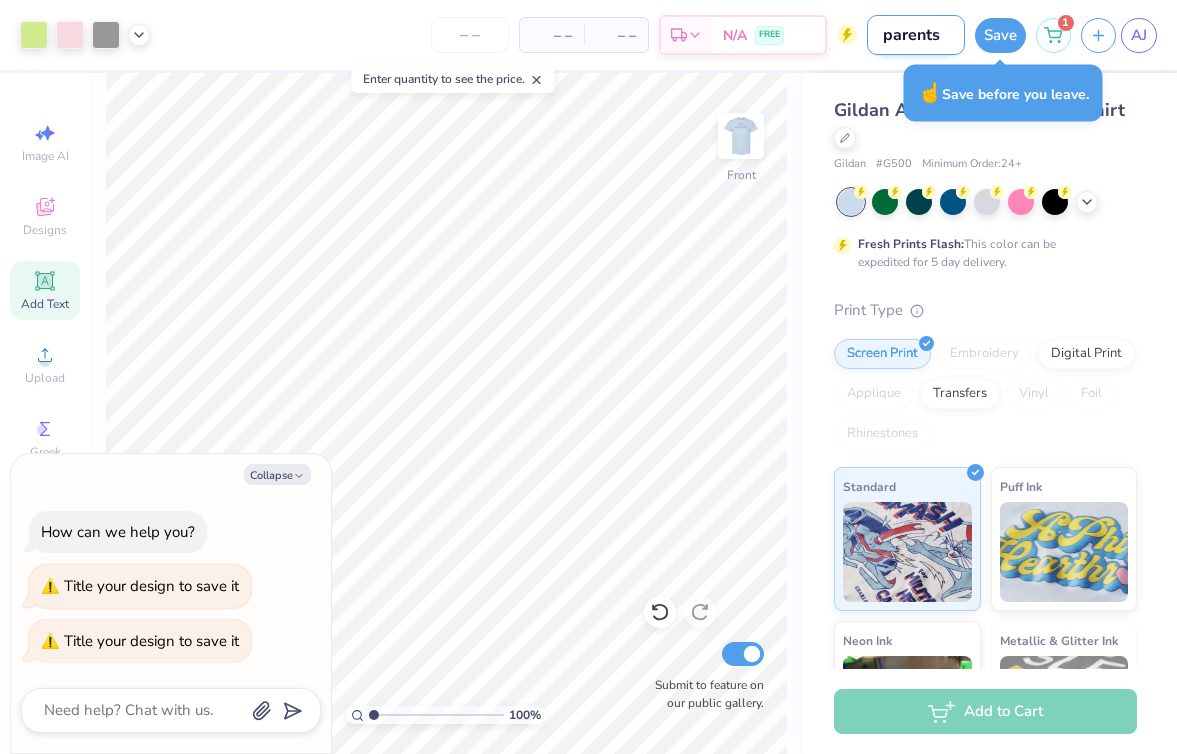 type on "parents" 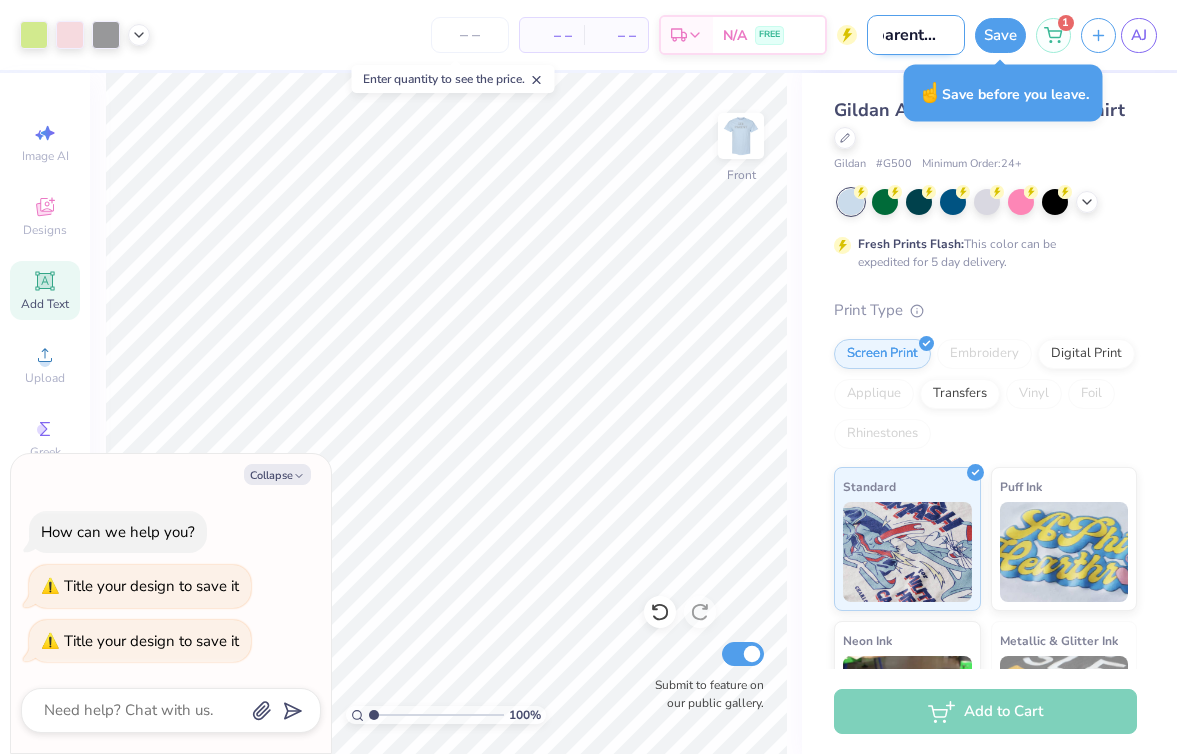 type on "parents we" 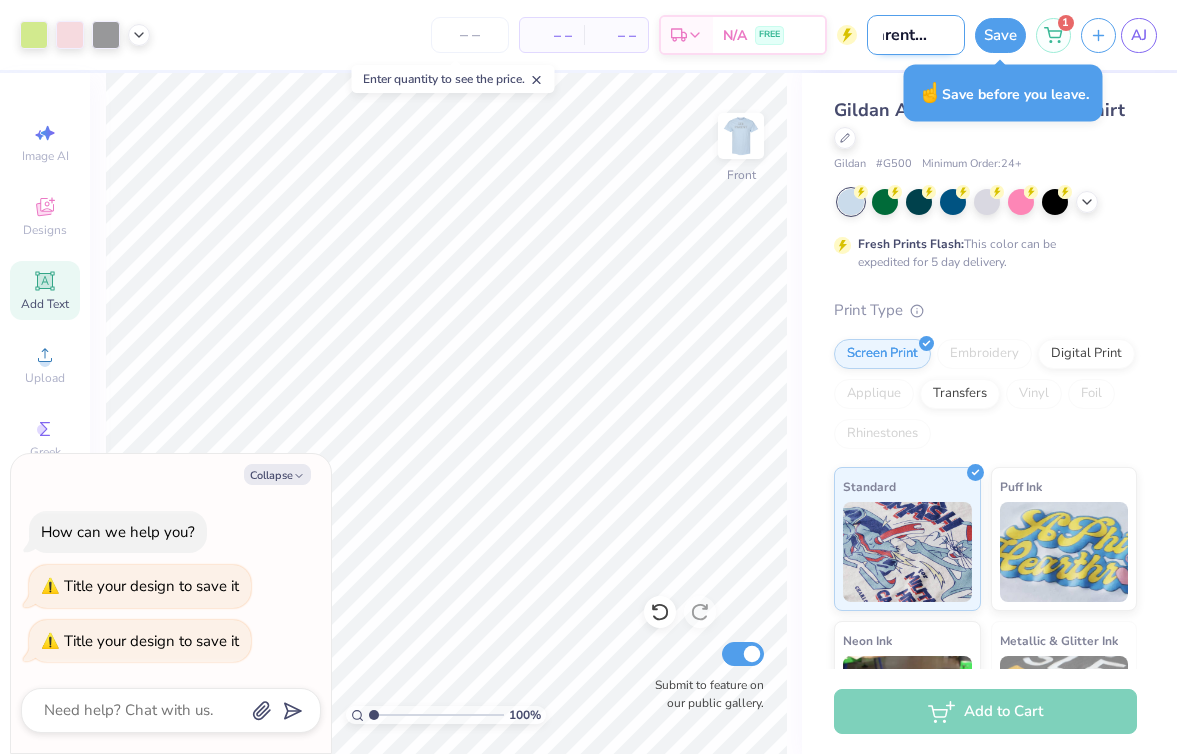 type on "parents wee" 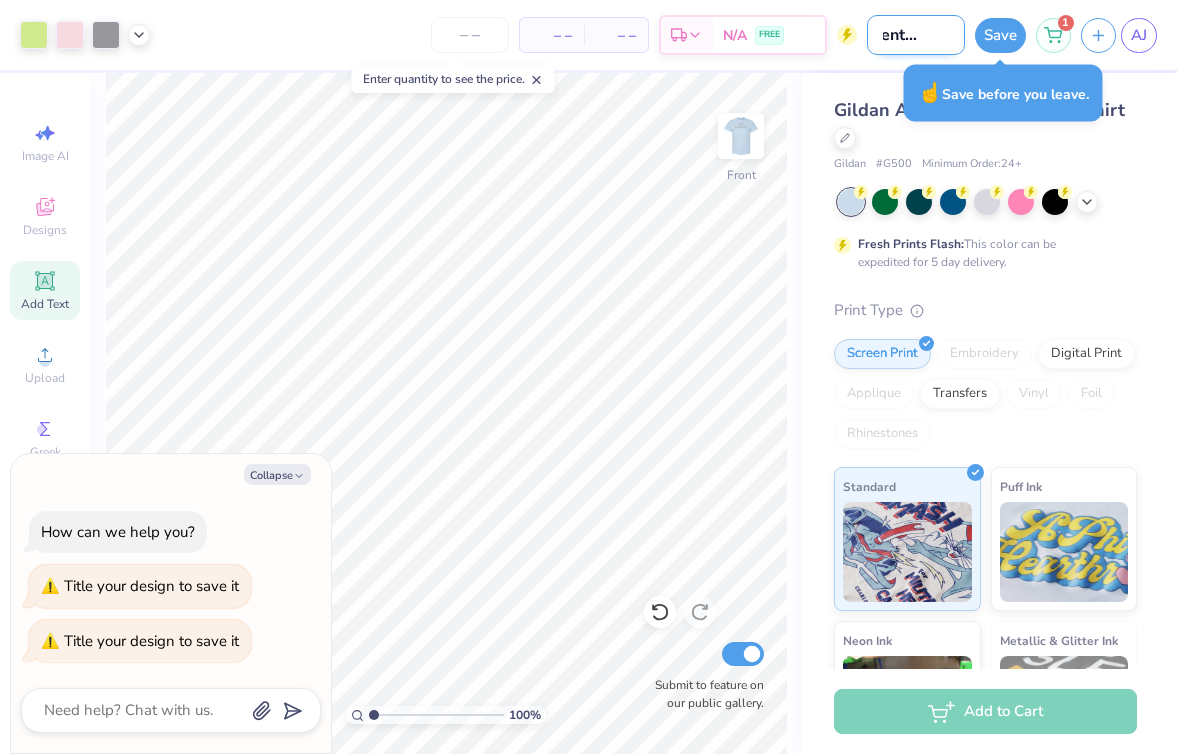 type on "parents week" 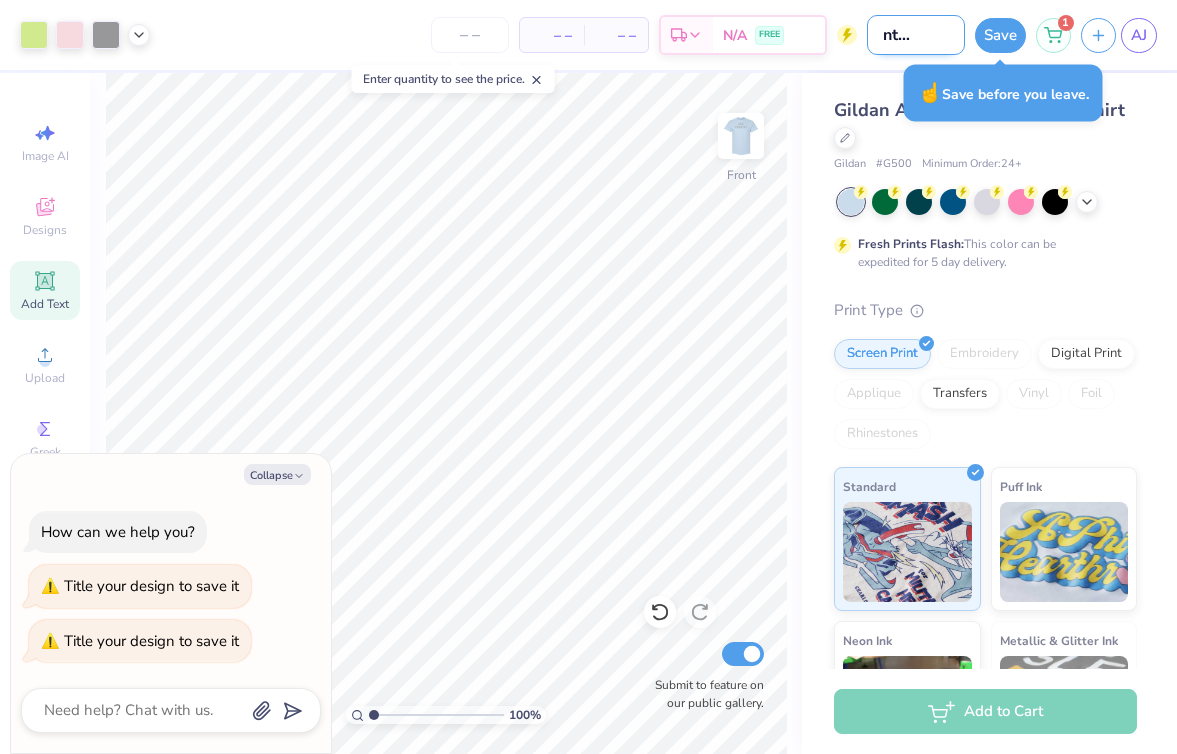 type on "parents weeke" 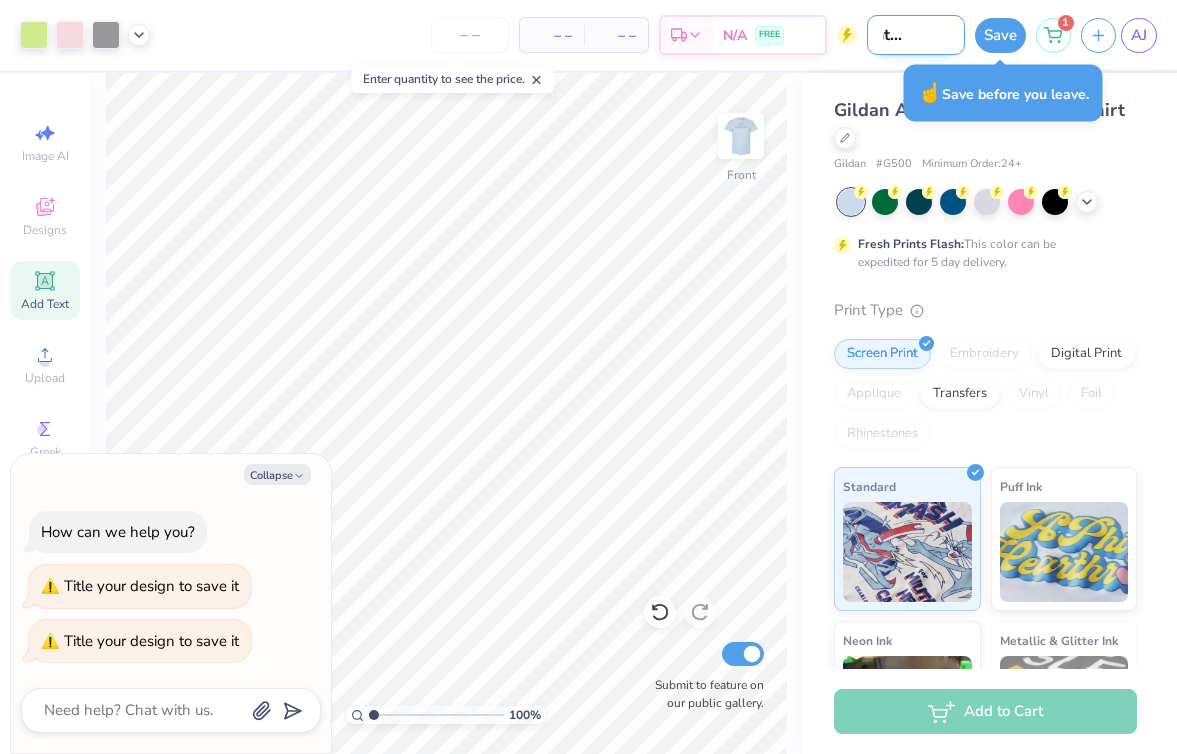 type on "parents weeken" 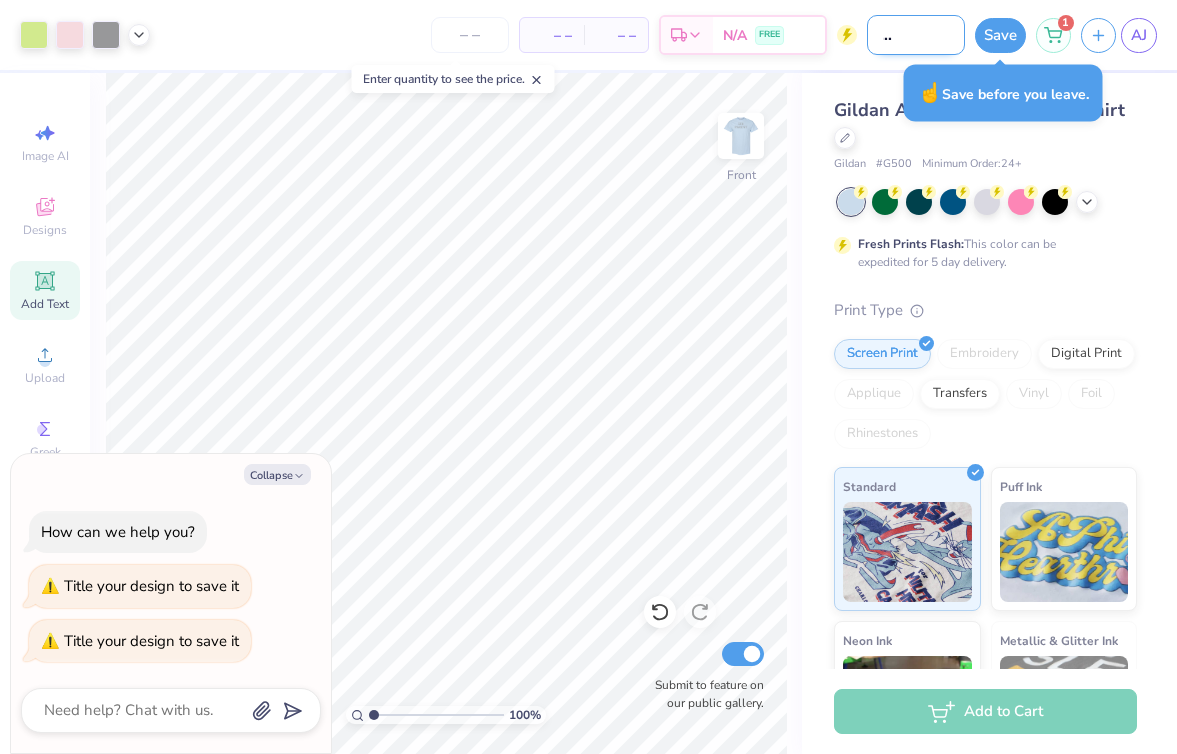 type on "parents weekend" 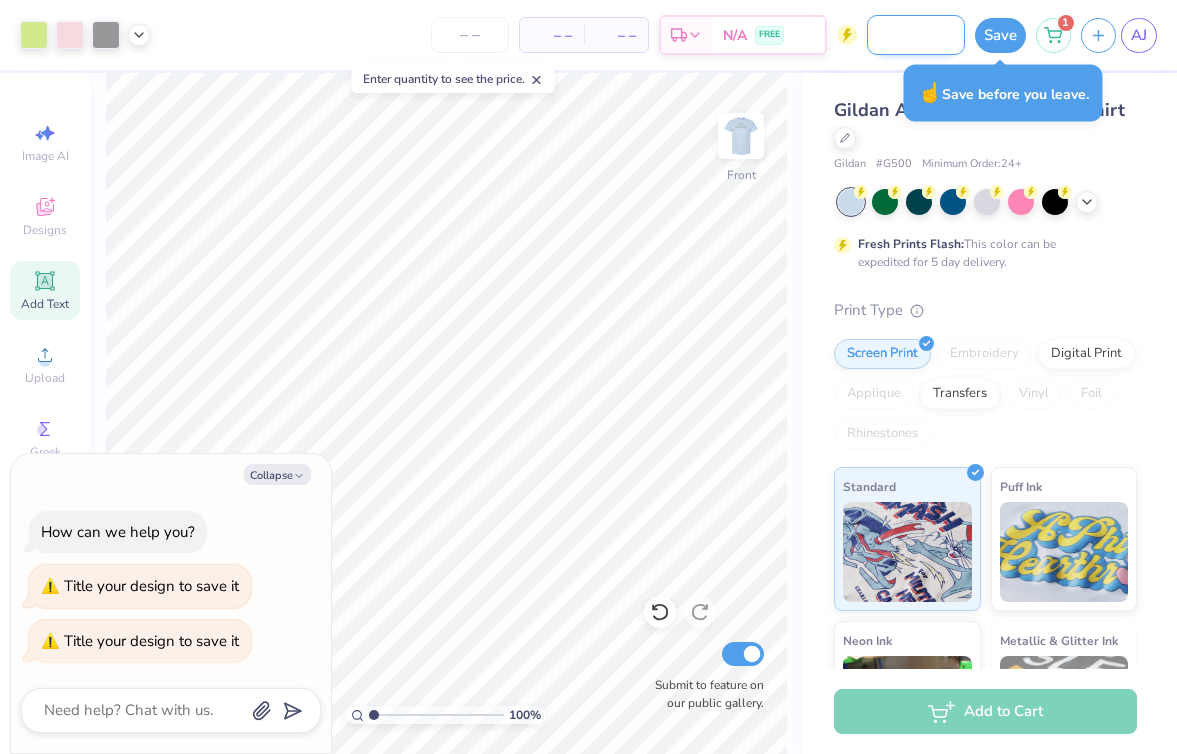 type on "parents weekend" 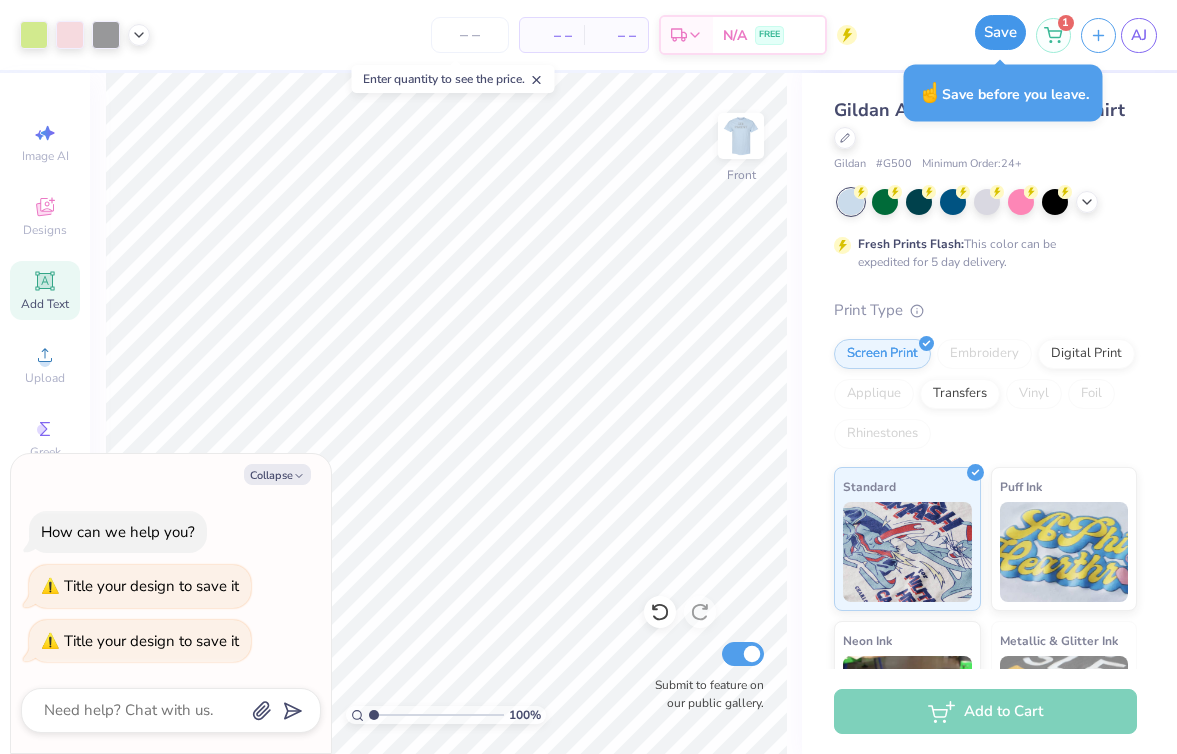 scroll, scrollTop: 0, scrollLeft: 0, axis: both 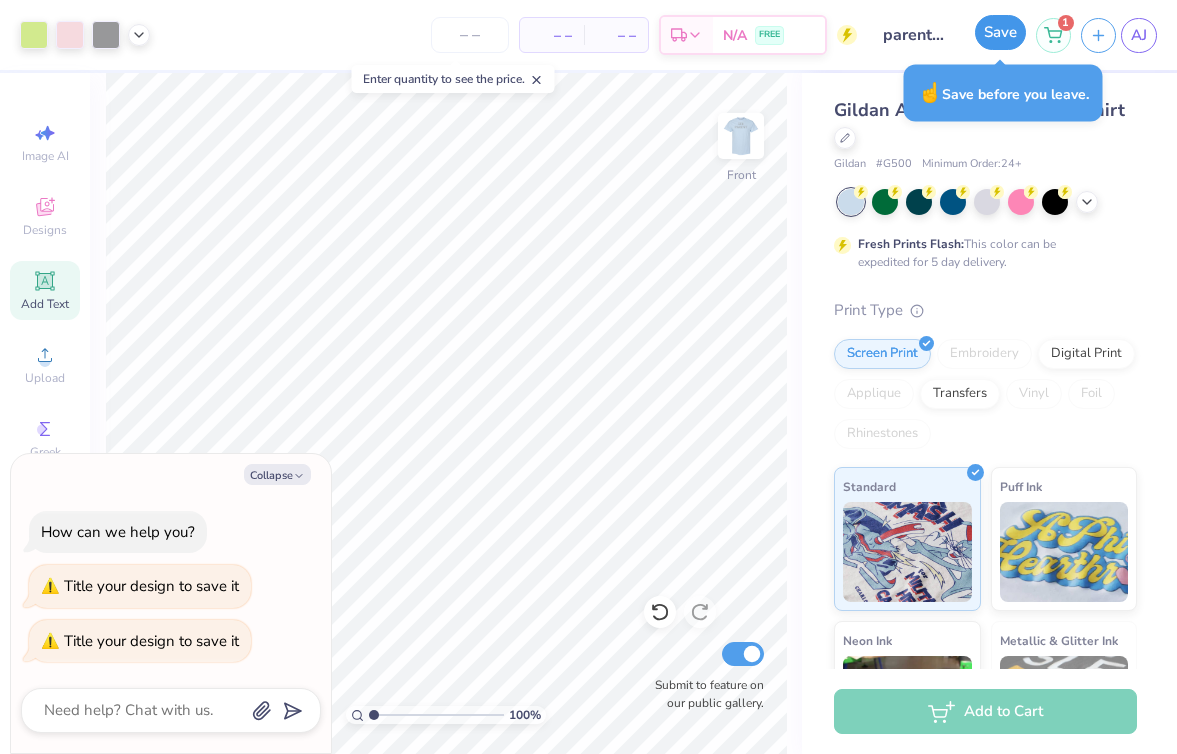 click on "Save" at bounding box center (1000, 32) 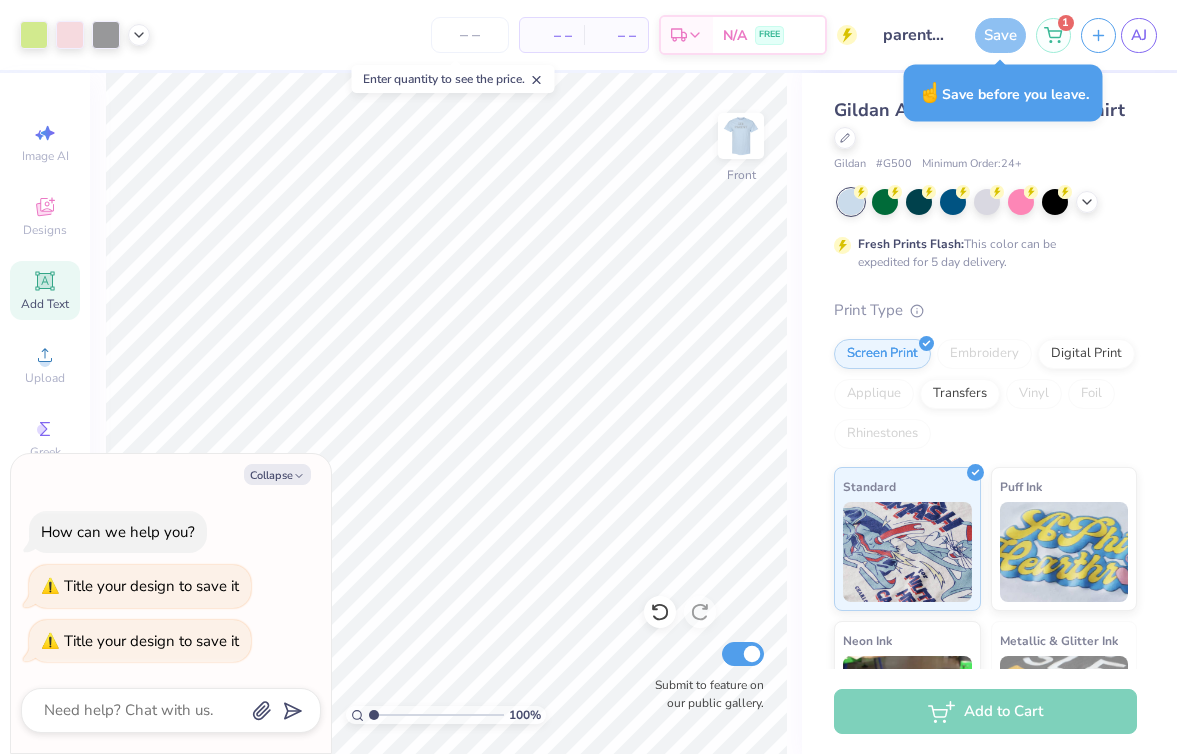 click on "☝️ Save before you leave." at bounding box center [1003, 93] 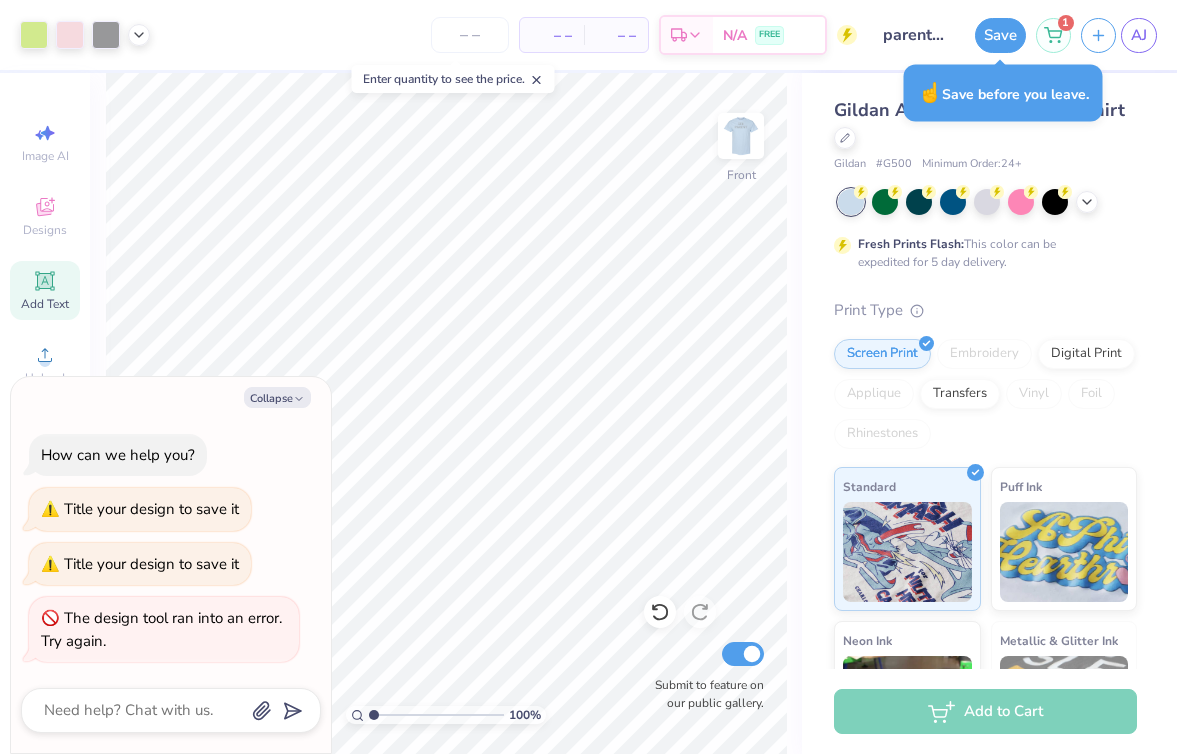 click on "Gildan Adult Heavy Cotton T-Shirt" at bounding box center (985, 124) 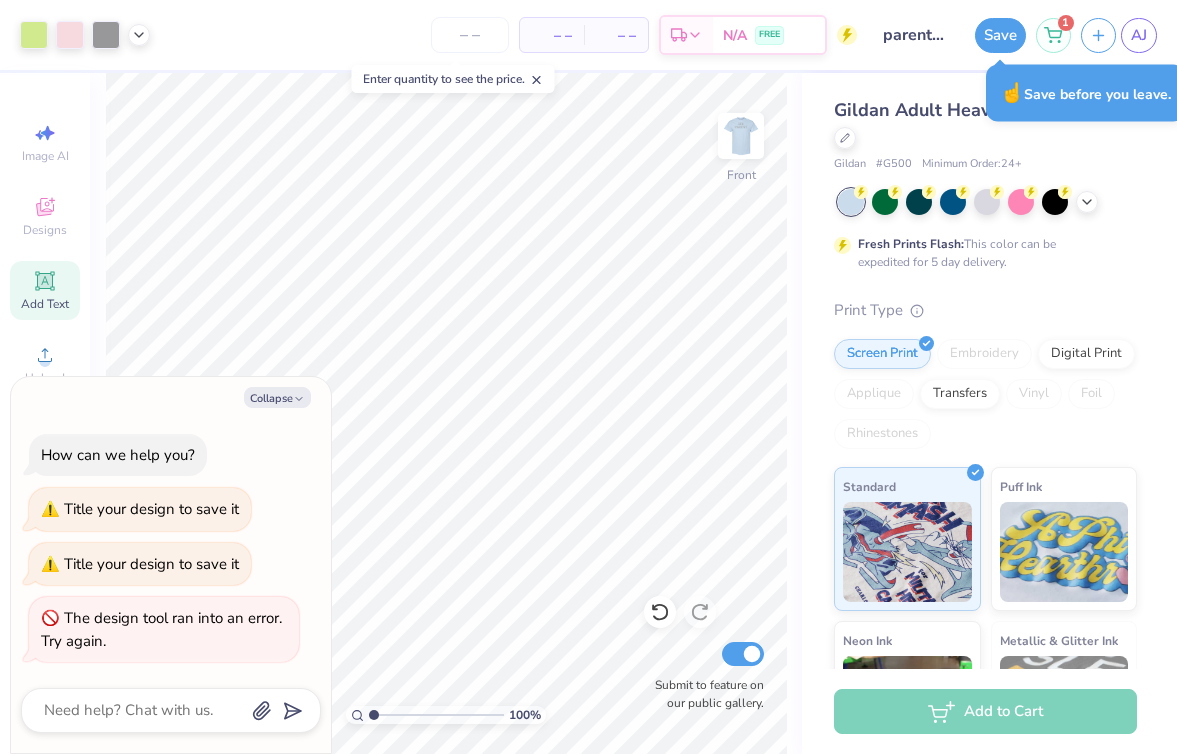 type on "x" 